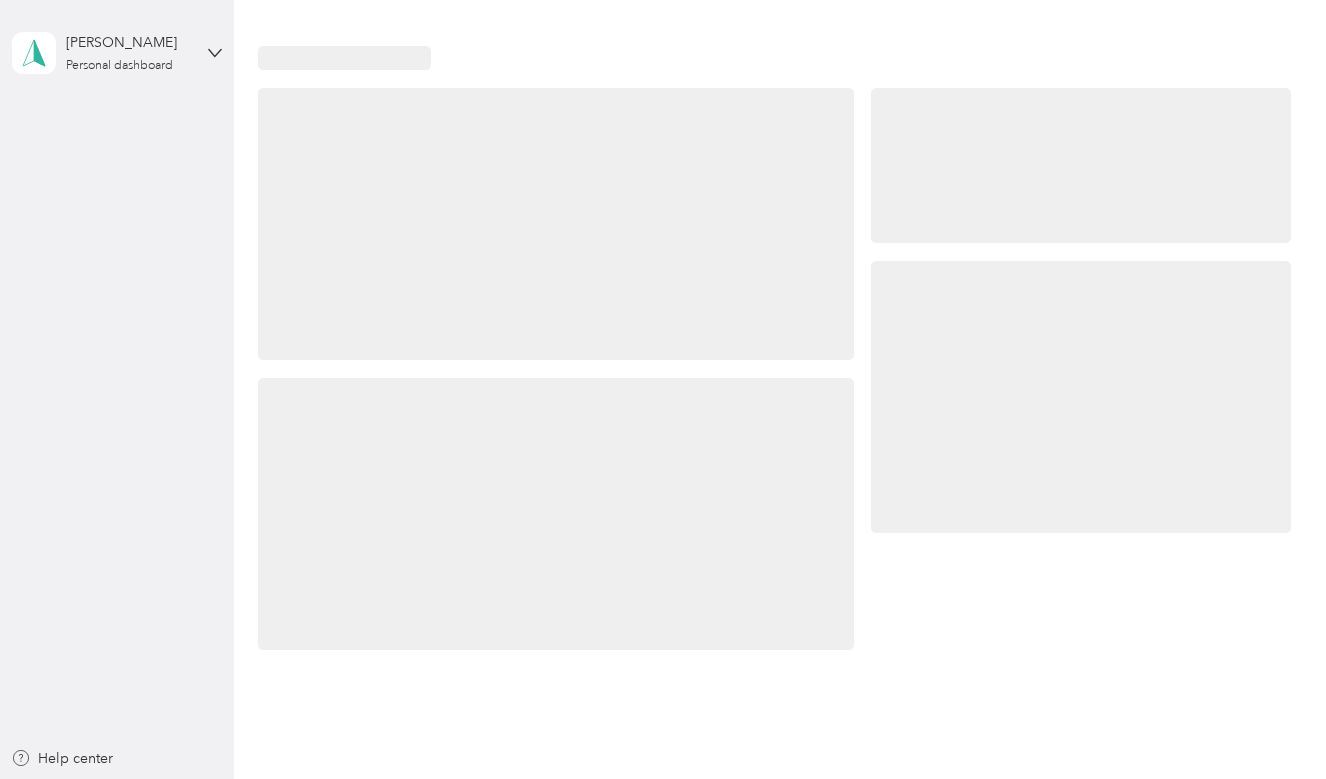 scroll, scrollTop: 0, scrollLeft: 0, axis: both 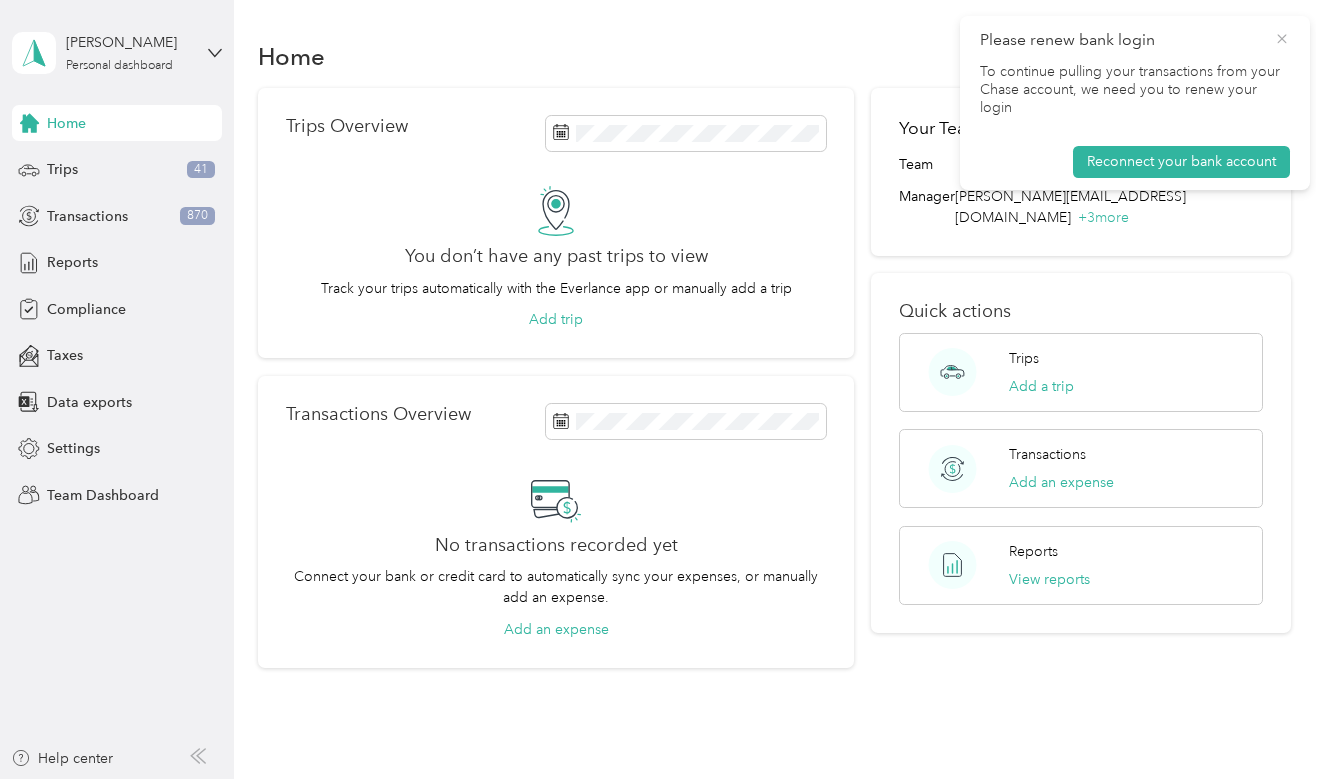 click 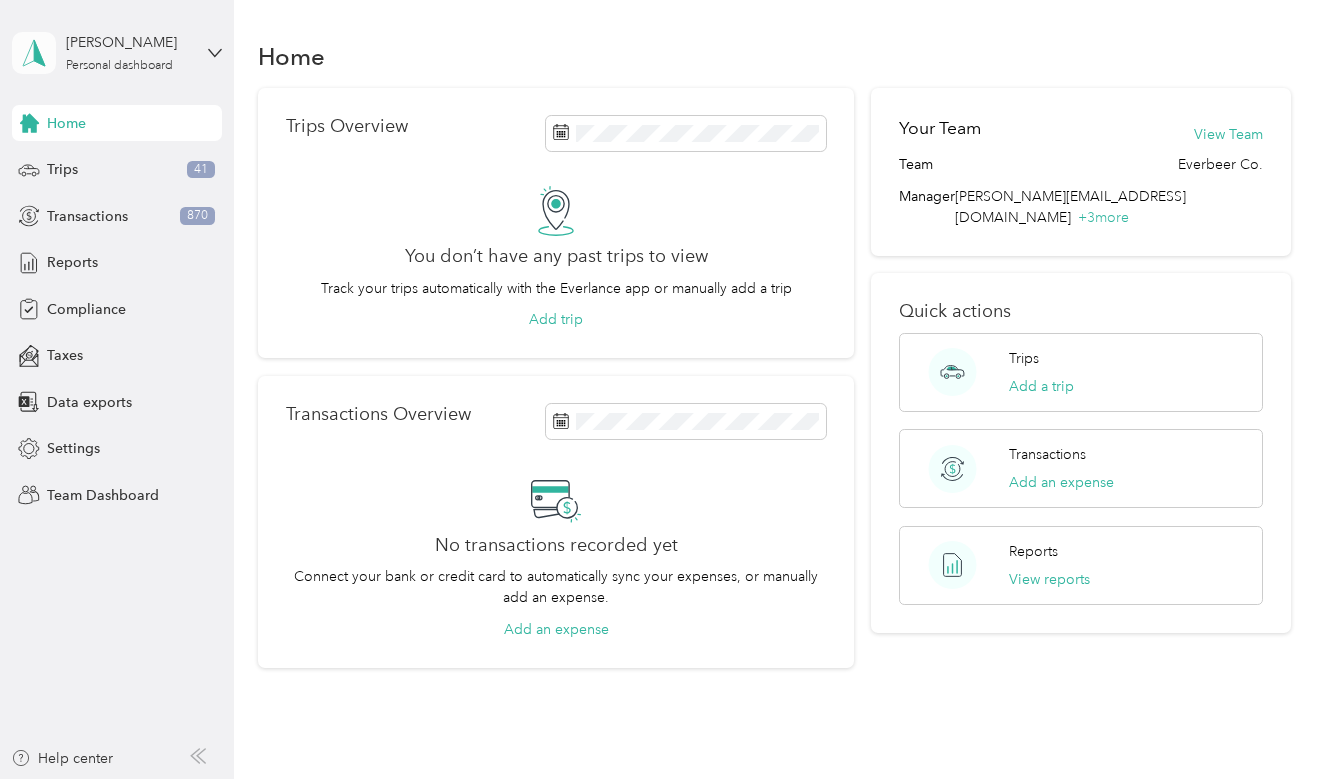 click at bounding box center (34, 53) 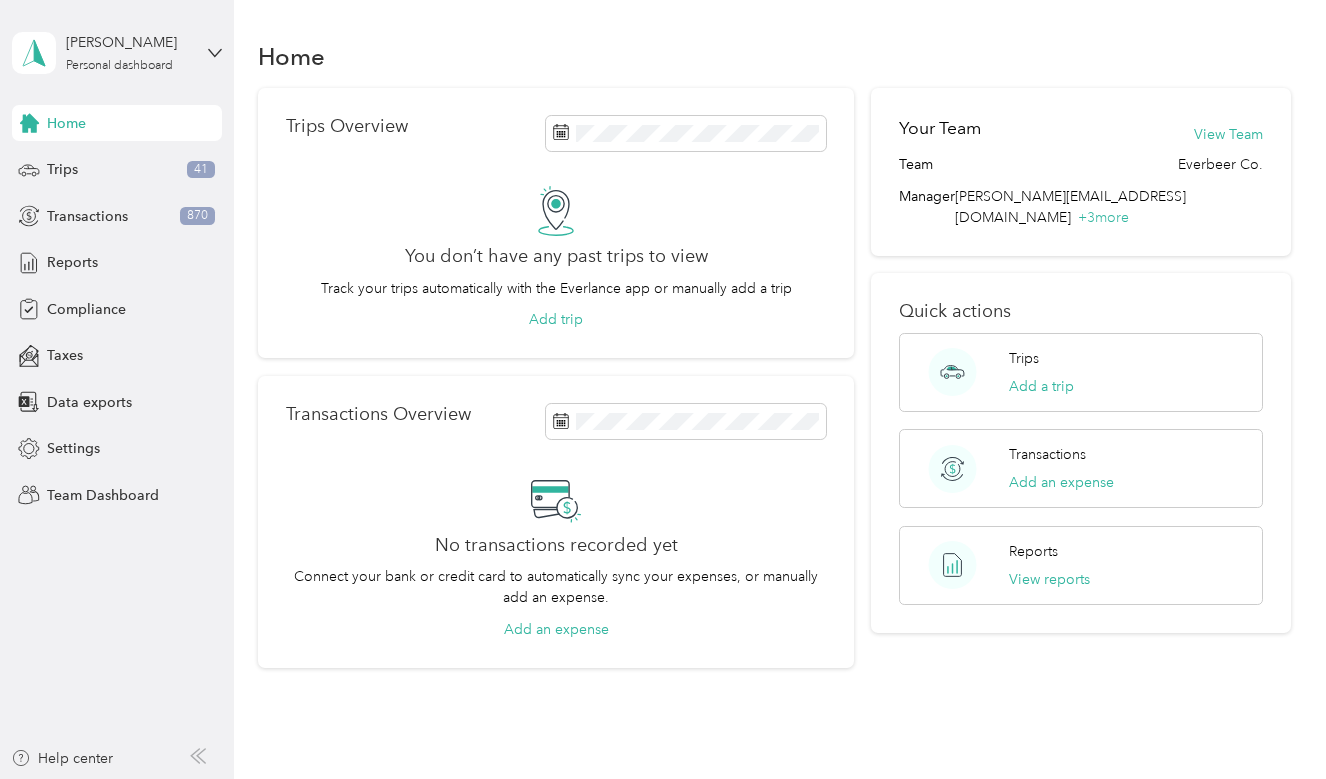 click on "Team dashboard" at bounding box center (83, 164) 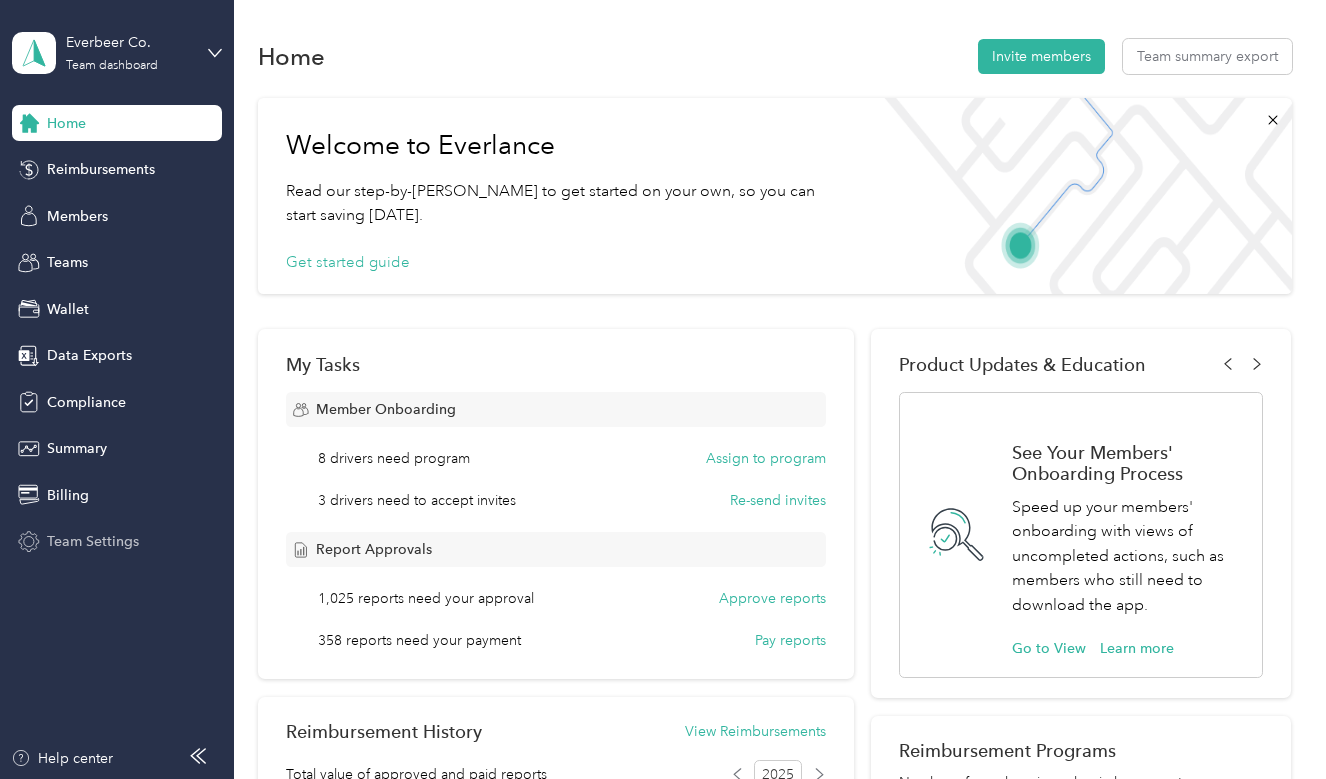 click on "Team Settings" at bounding box center [93, 541] 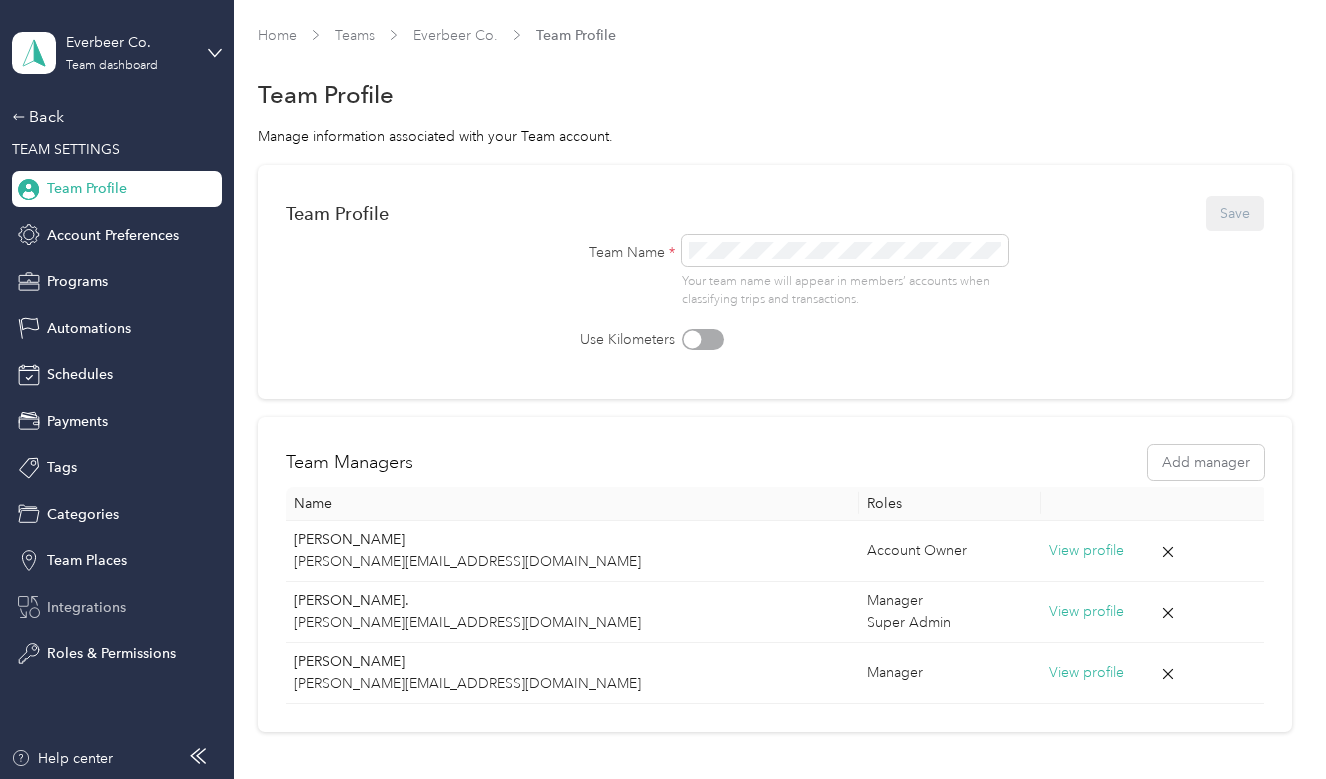 click on "Integrations" at bounding box center [86, 607] 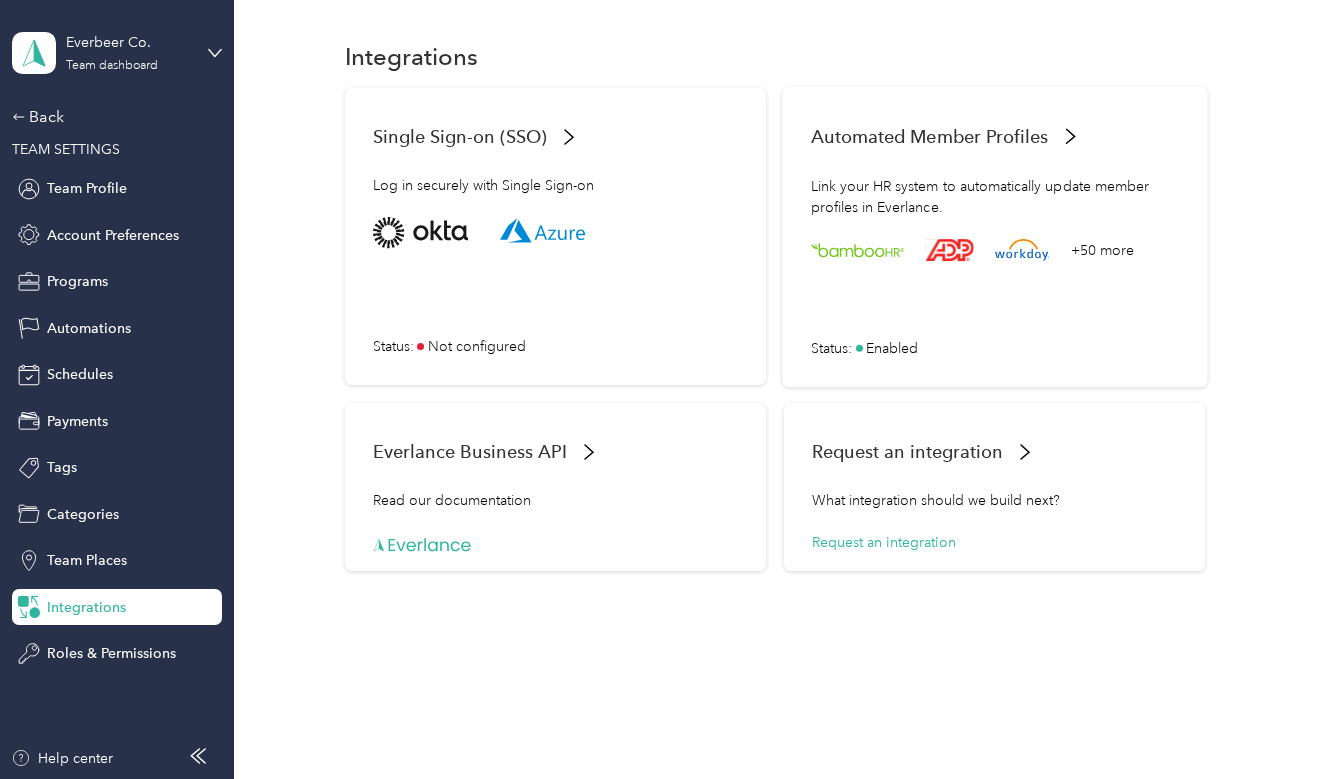 click on "+50 more Status :     Enabled" at bounding box center [994, 287] 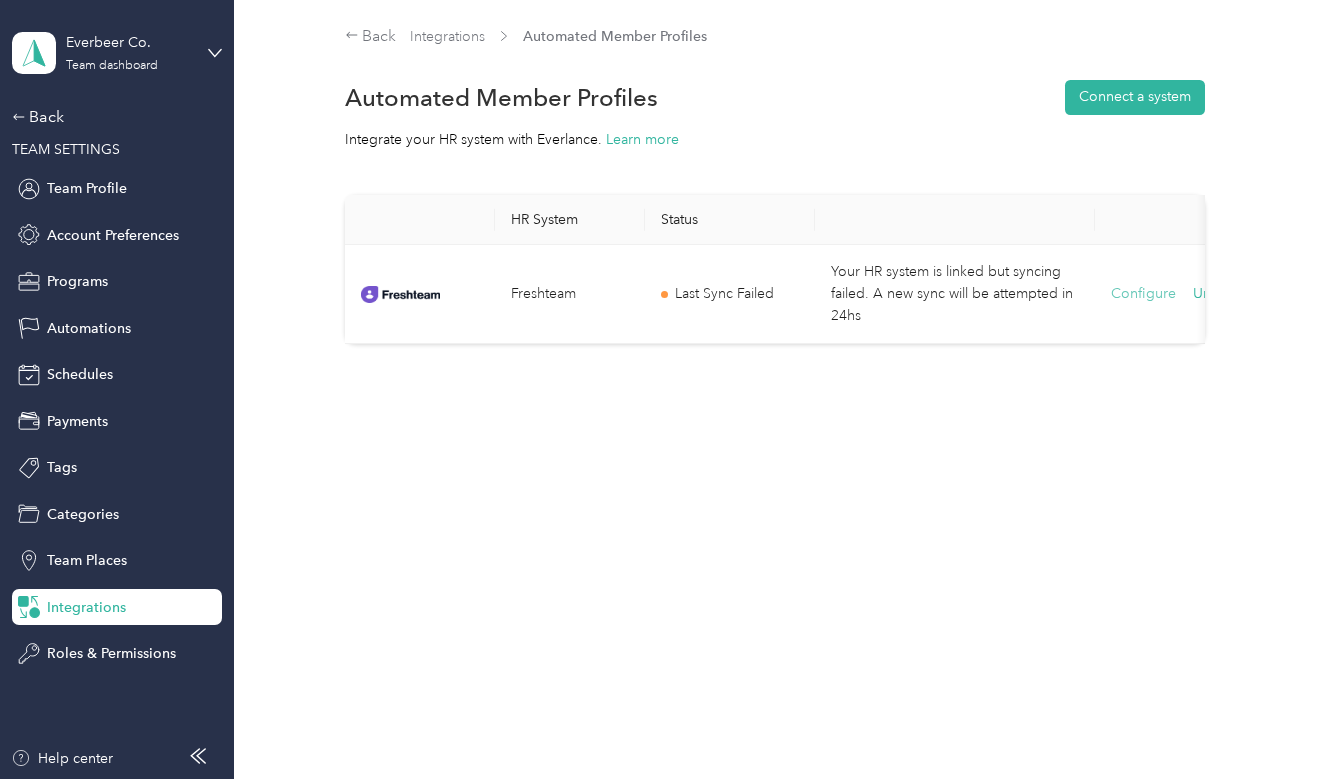 click on "Configure" at bounding box center (1143, 294) 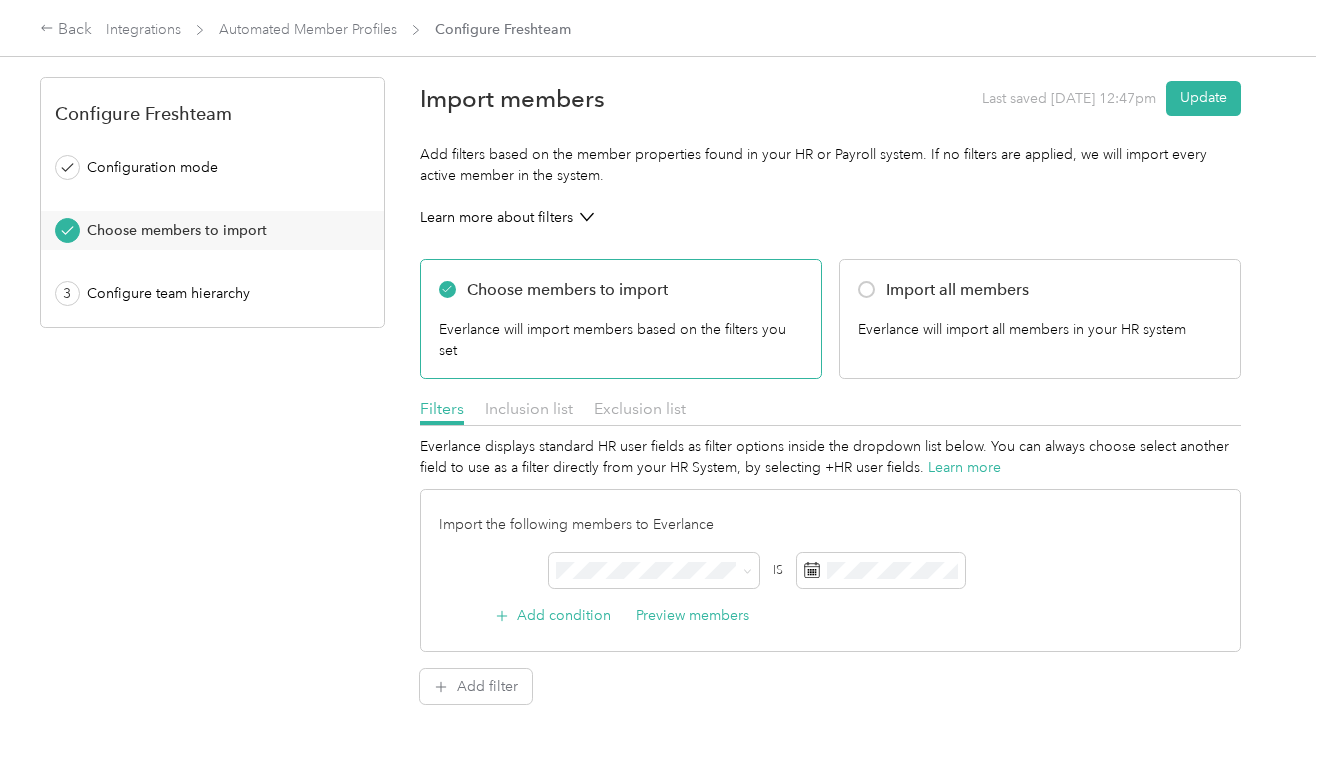 scroll, scrollTop: 0, scrollLeft: 0, axis: both 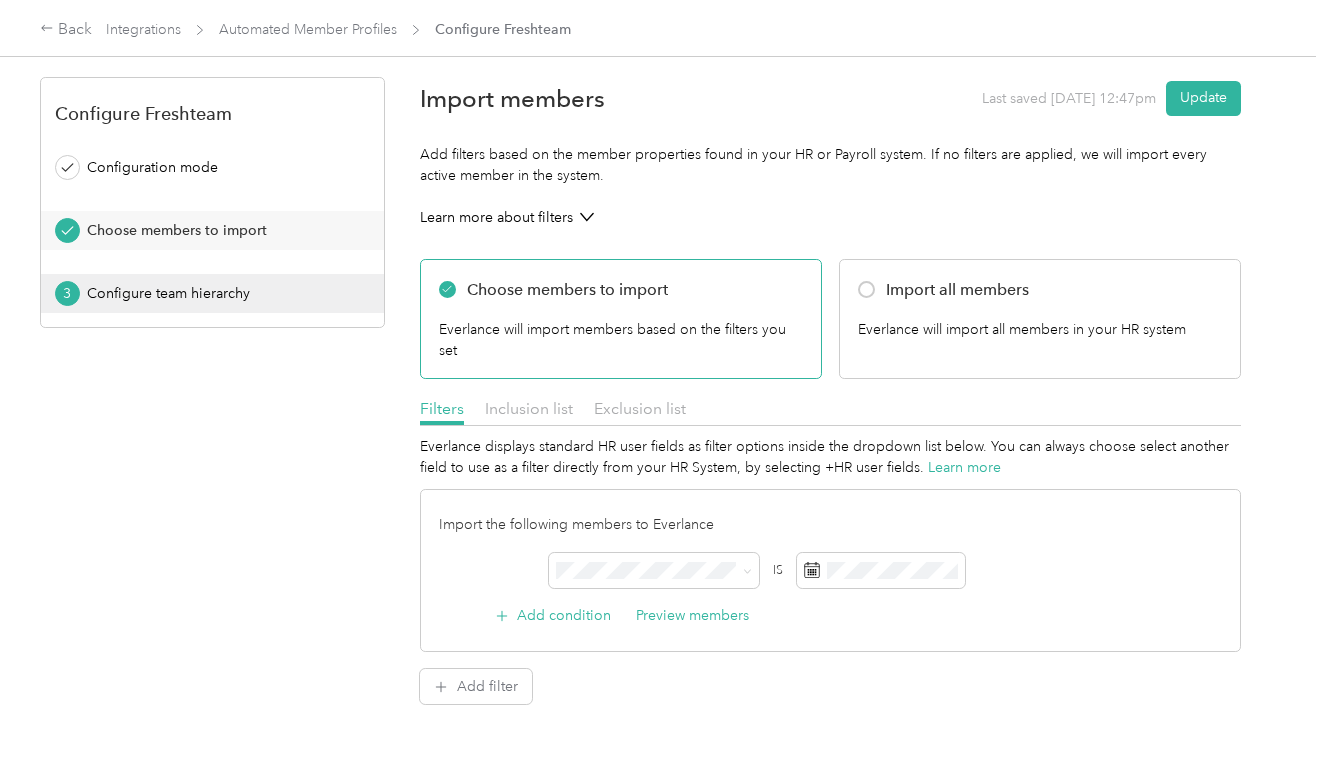 click on "Configure team hierarchy" at bounding box center [219, 293] 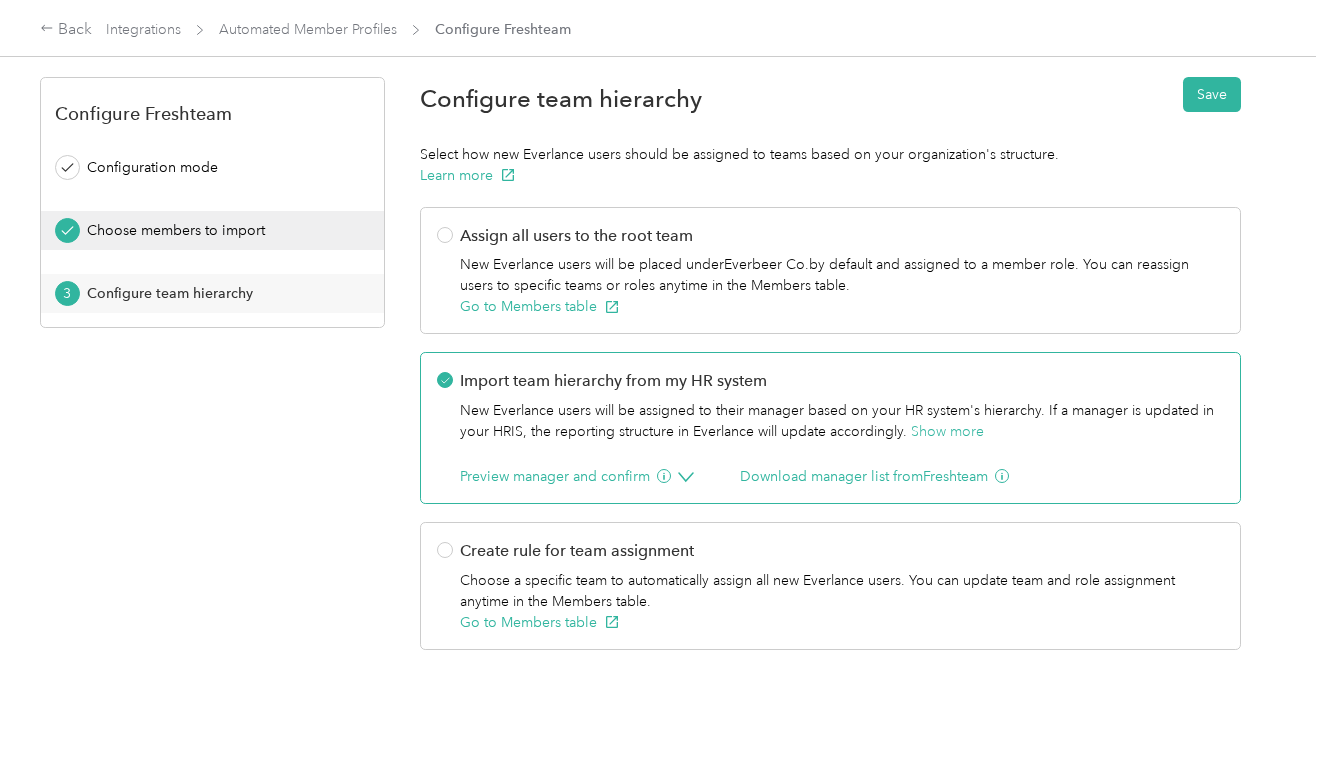click on "Choose members to import" at bounding box center [219, 230] 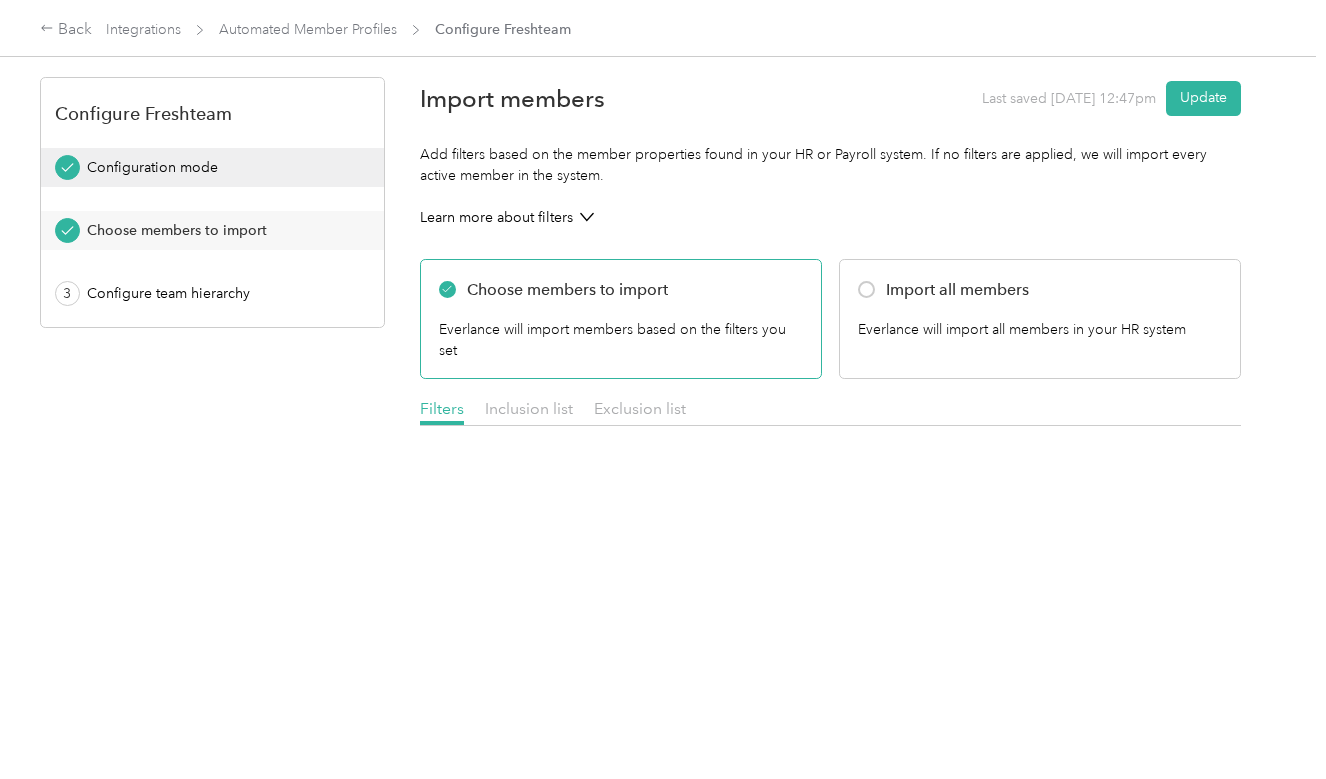 click on "Configuration mode" at bounding box center [219, 167] 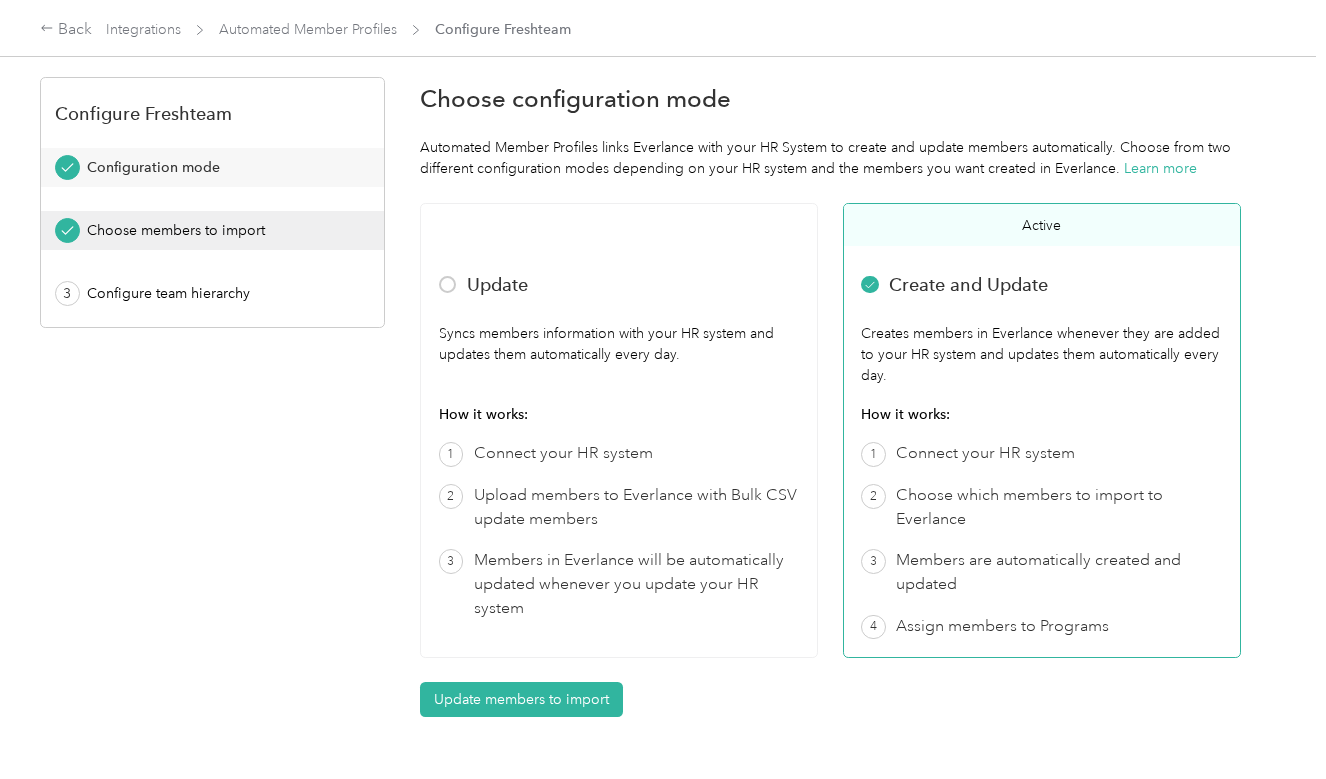 click on "Choose members to import" at bounding box center (219, 230) 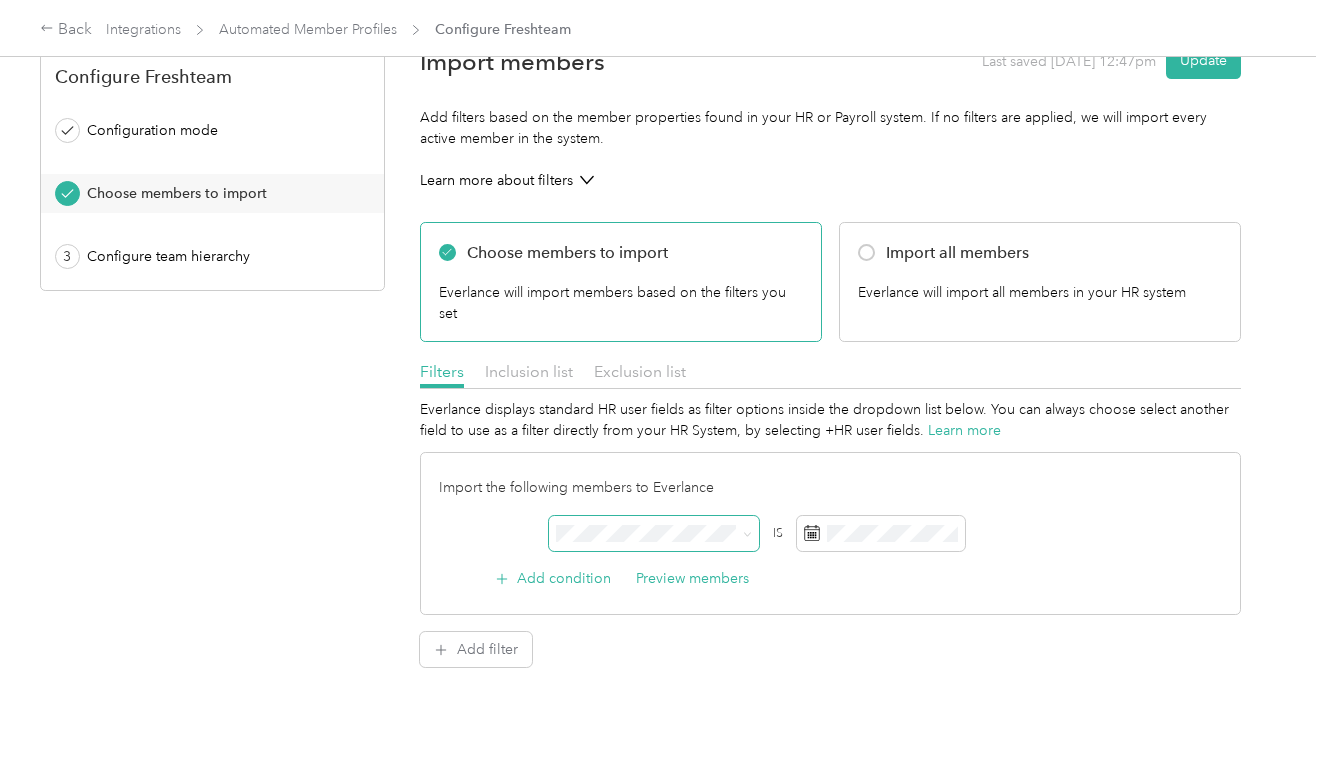 scroll, scrollTop: 41, scrollLeft: 0, axis: vertical 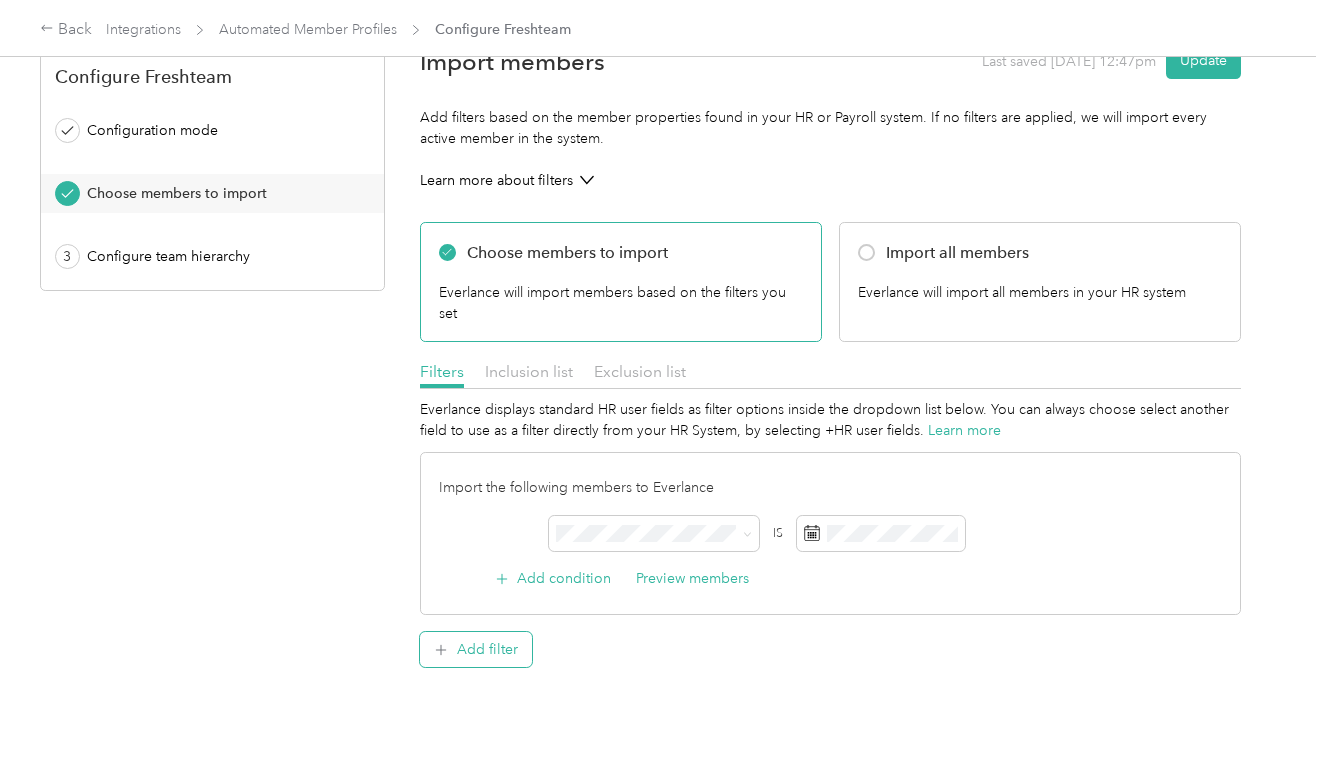 click on "Add filter" at bounding box center [476, 649] 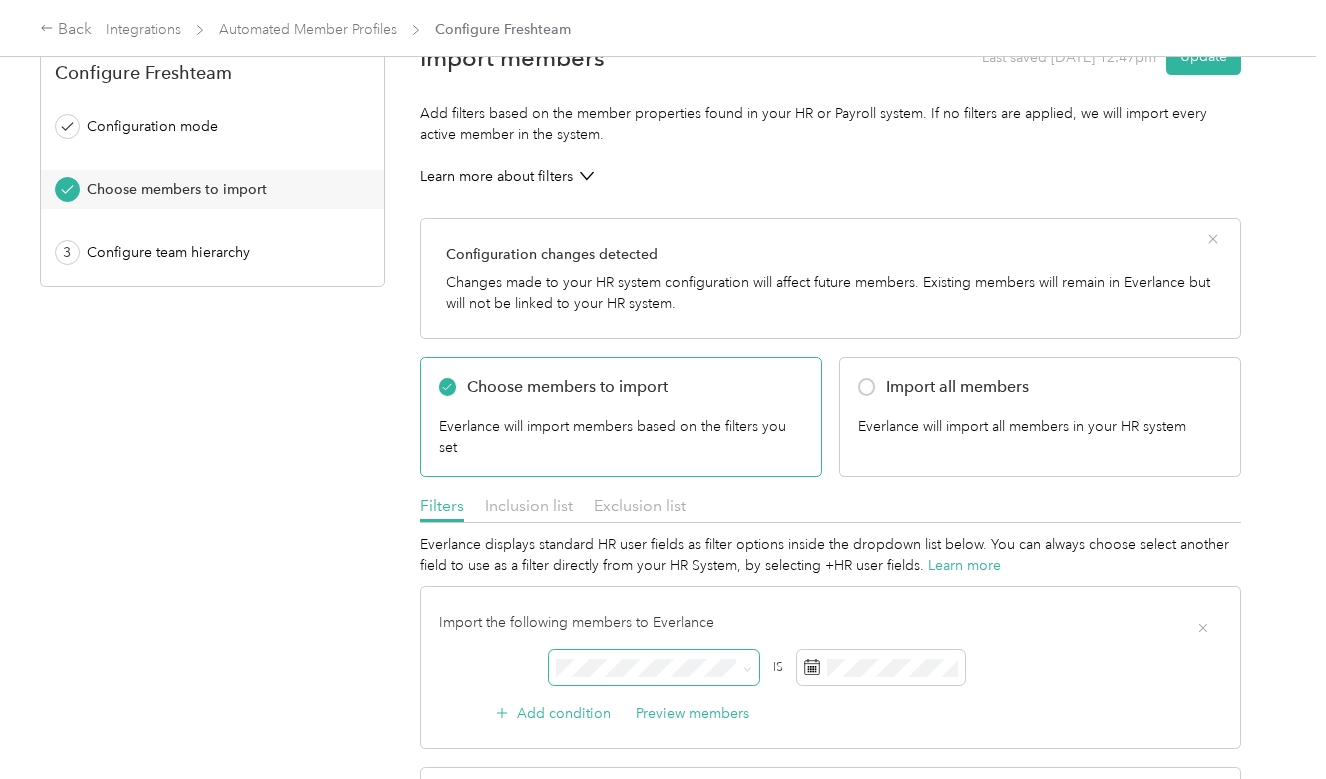 click at bounding box center [654, 667] 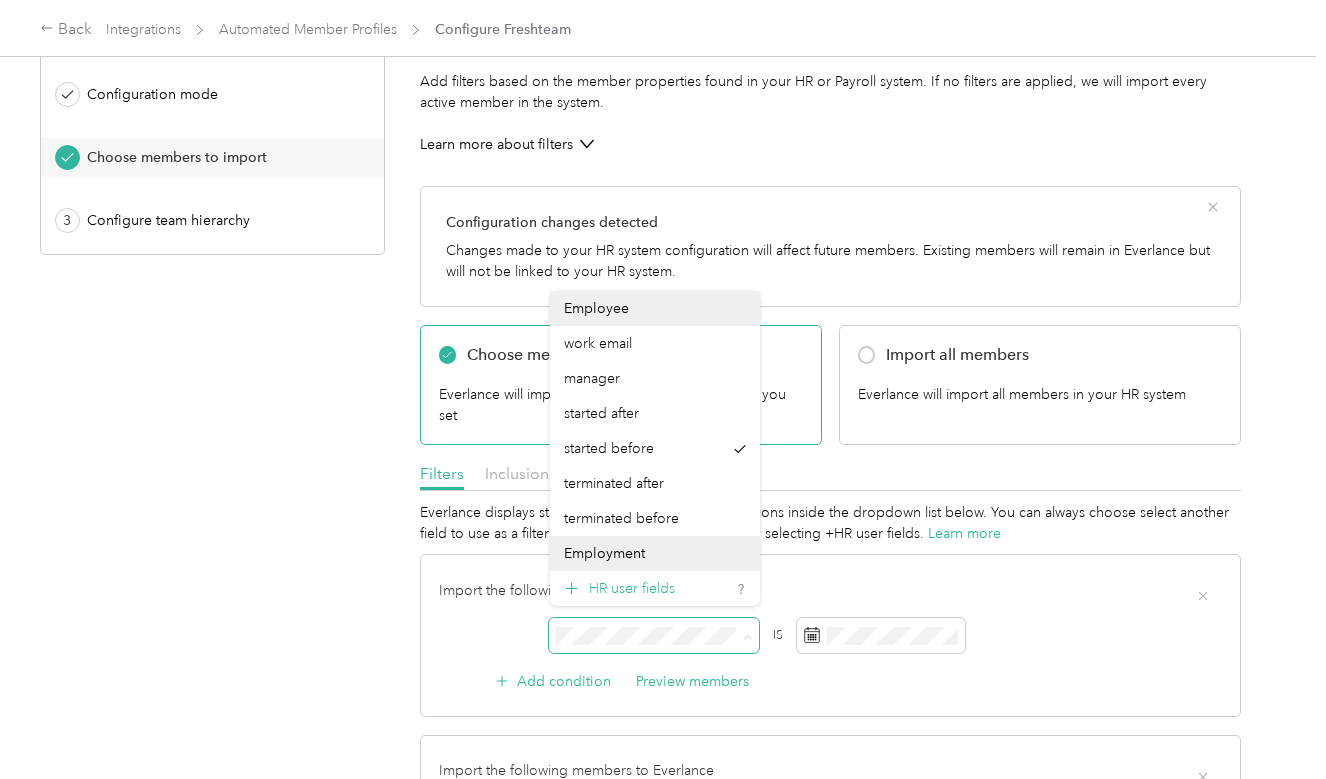 scroll, scrollTop: 82, scrollLeft: 0, axis: vertical 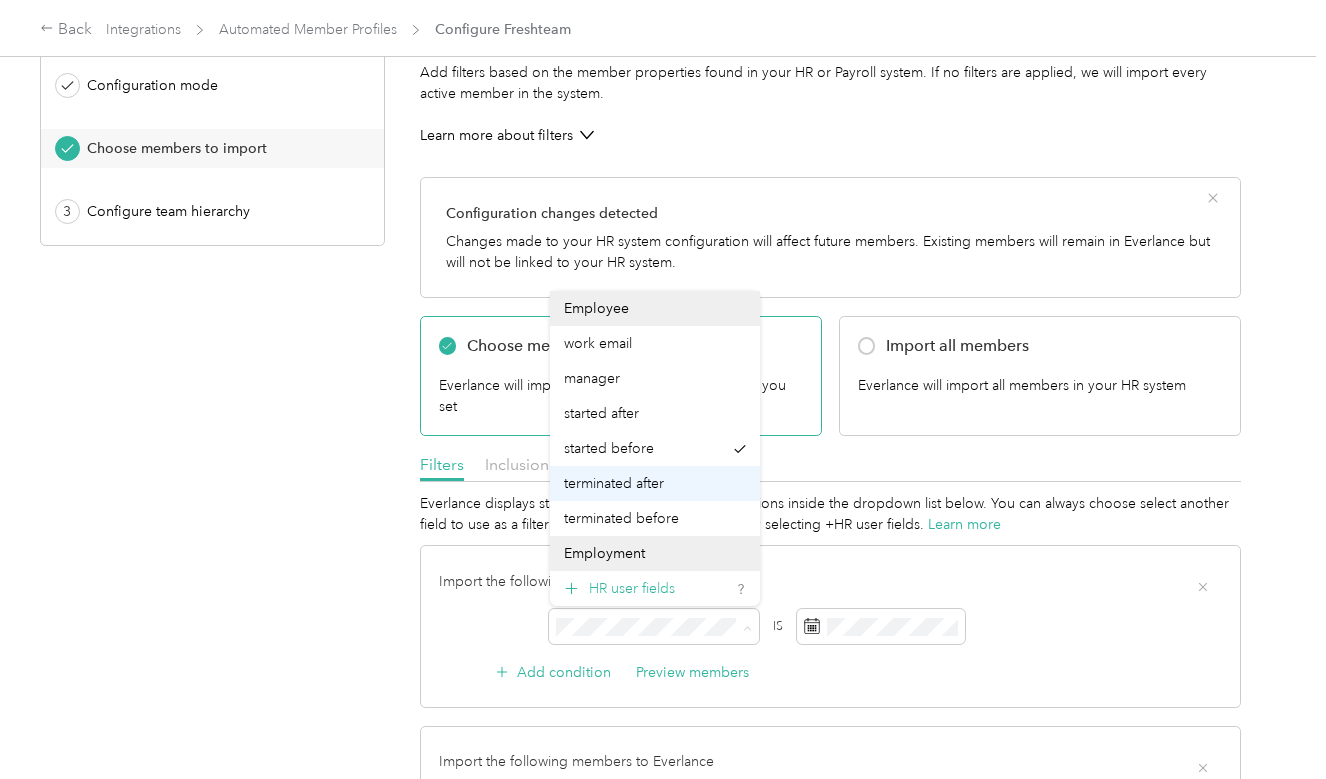 click on "terminated after" at bounding box center [614, 483] 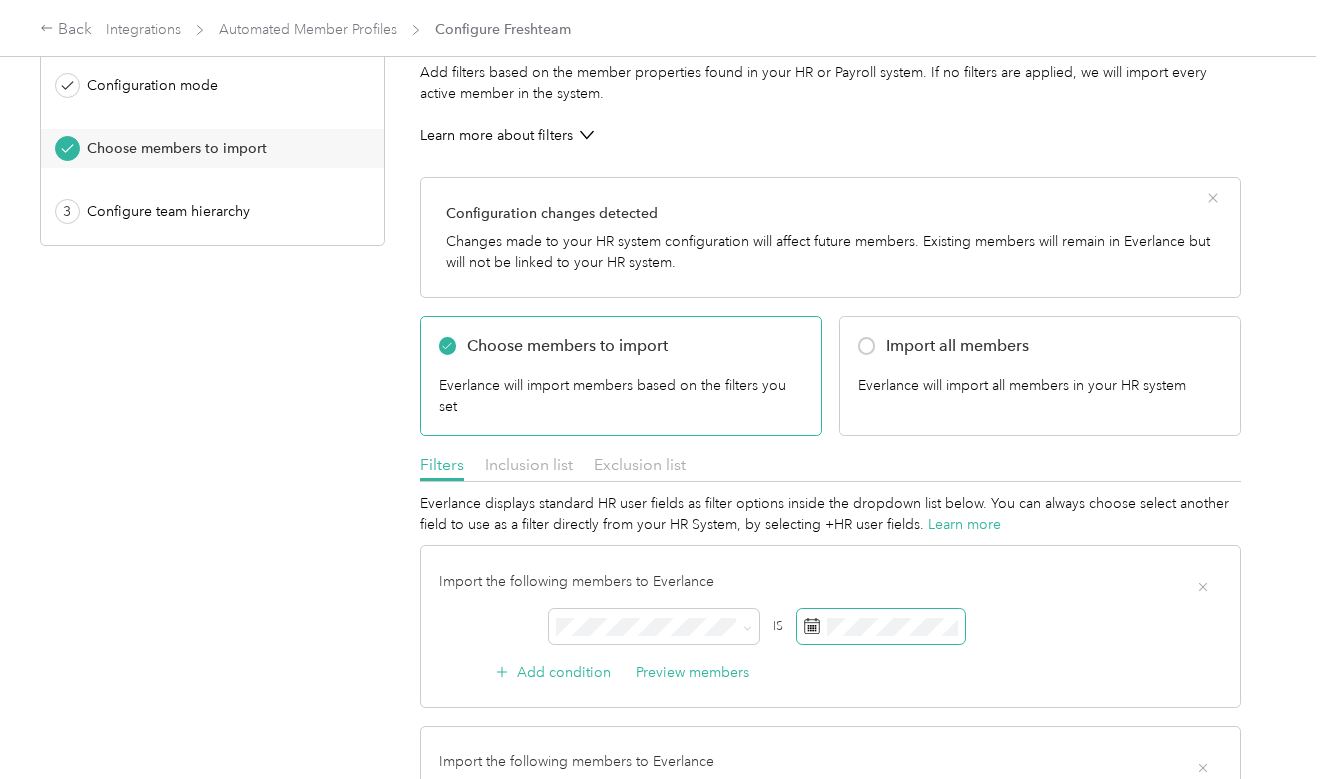 click 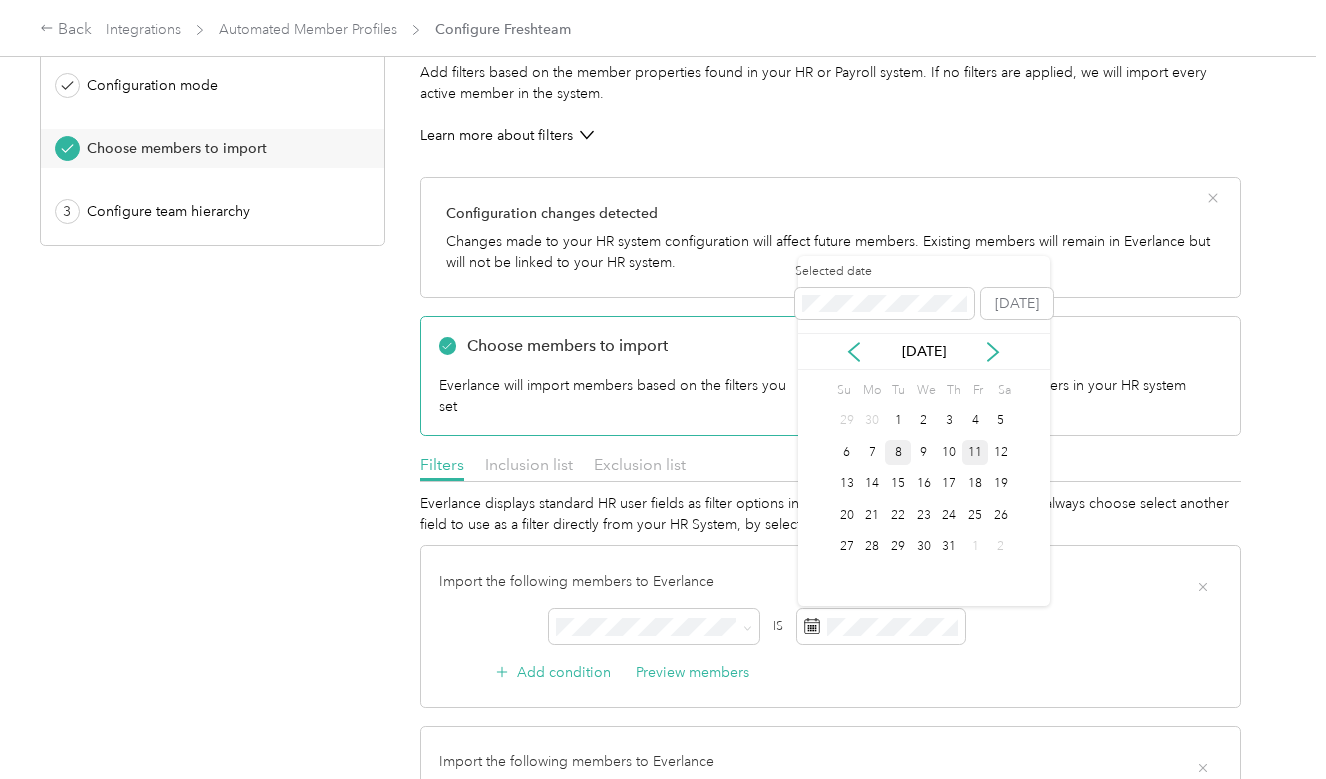 click on "8" at bounding box center [898, 452] 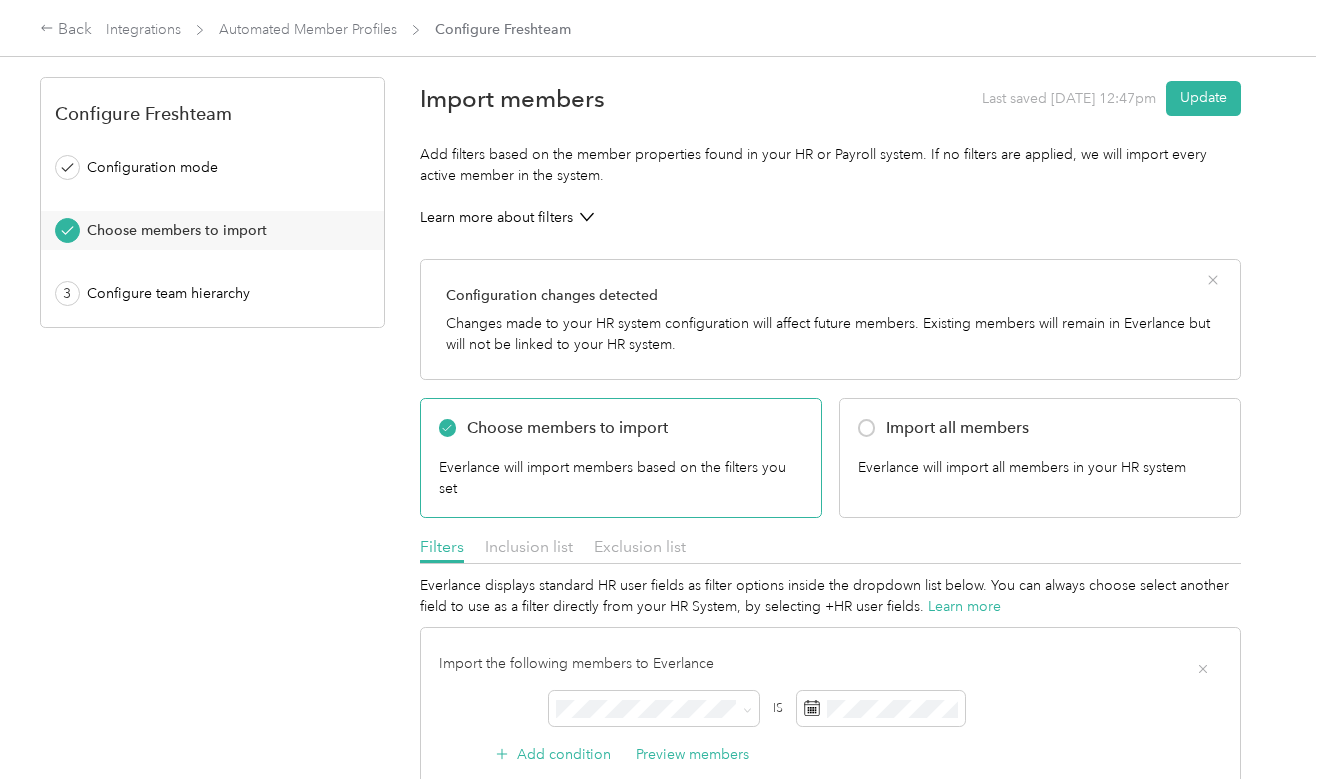 scroll, scrollTop: 0, scrollLeft: 0, axis: both 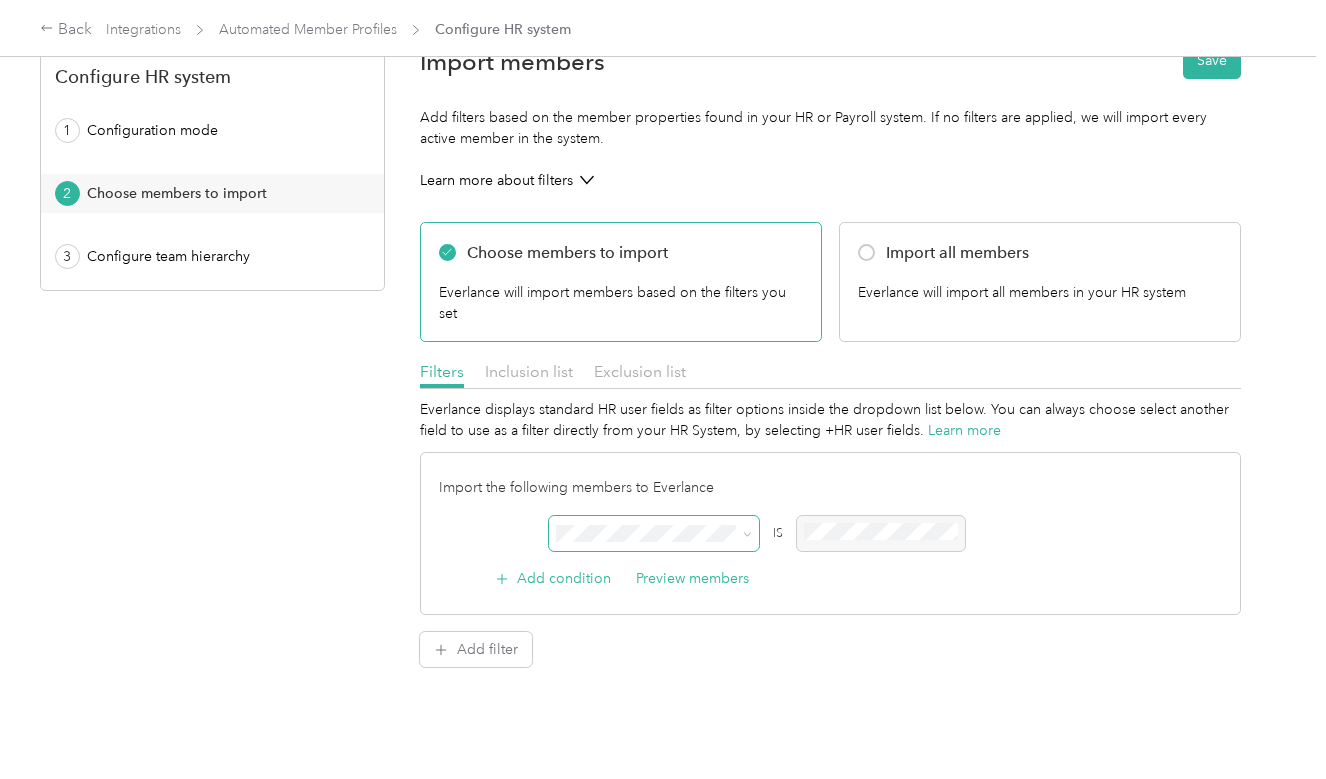 click 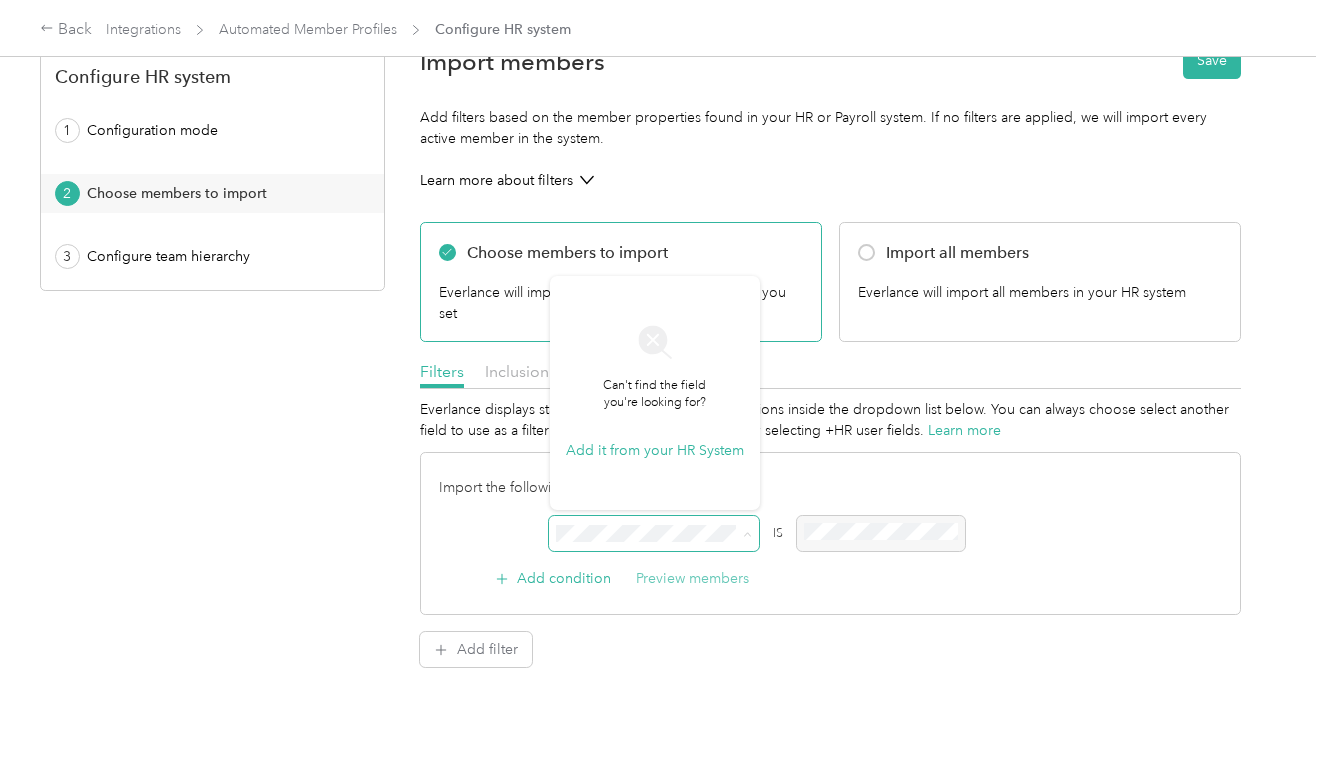 click on "Preview members" at bounding box center [692, 578] 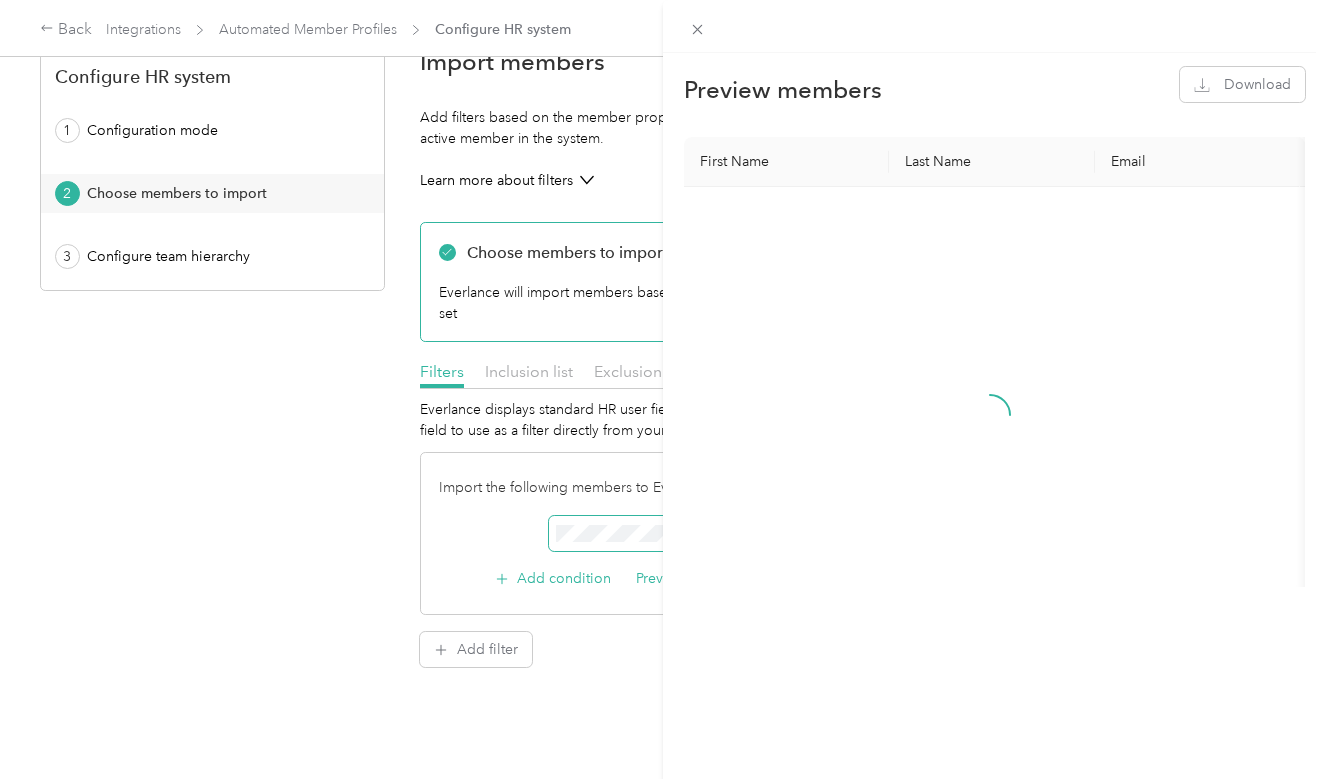 click on "Preview members Download First Name Last Name Email" at bounding box center [663, 389] 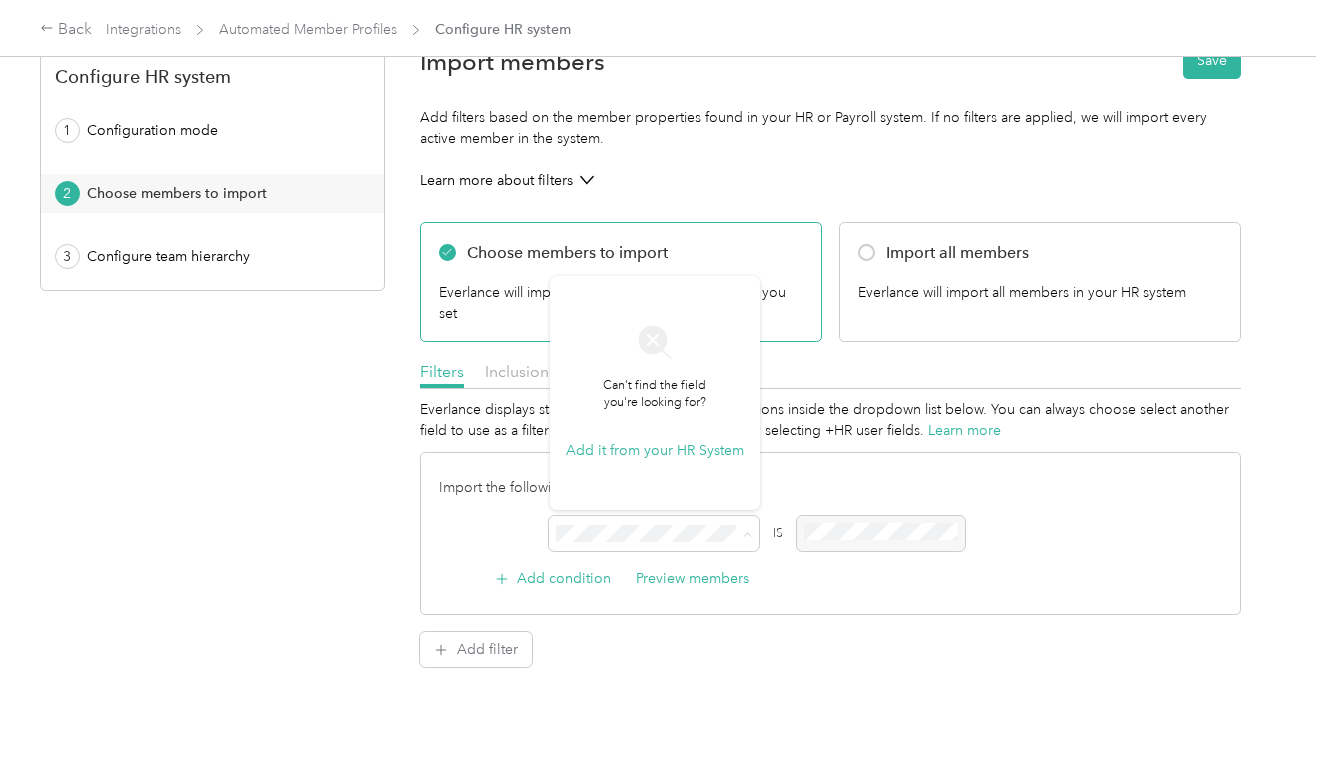 click at bounding box center [747, 533] 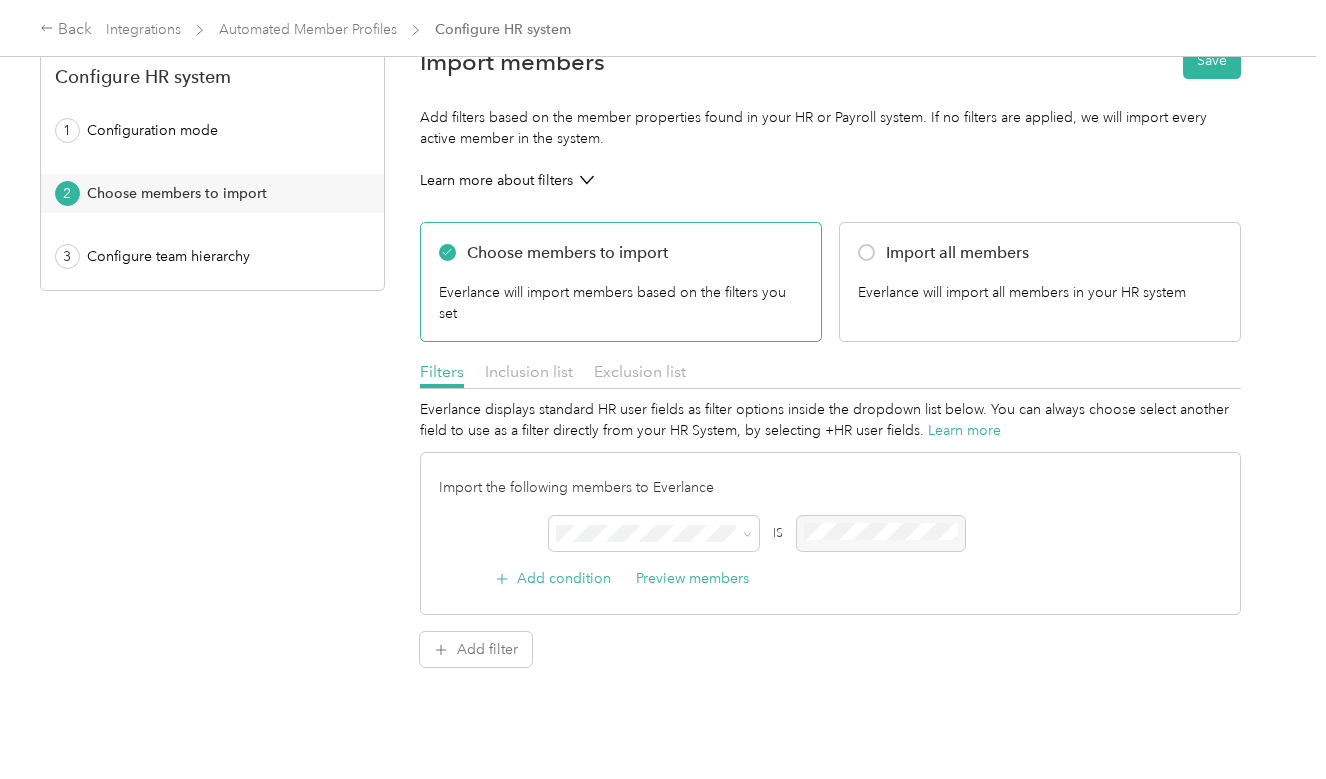 click 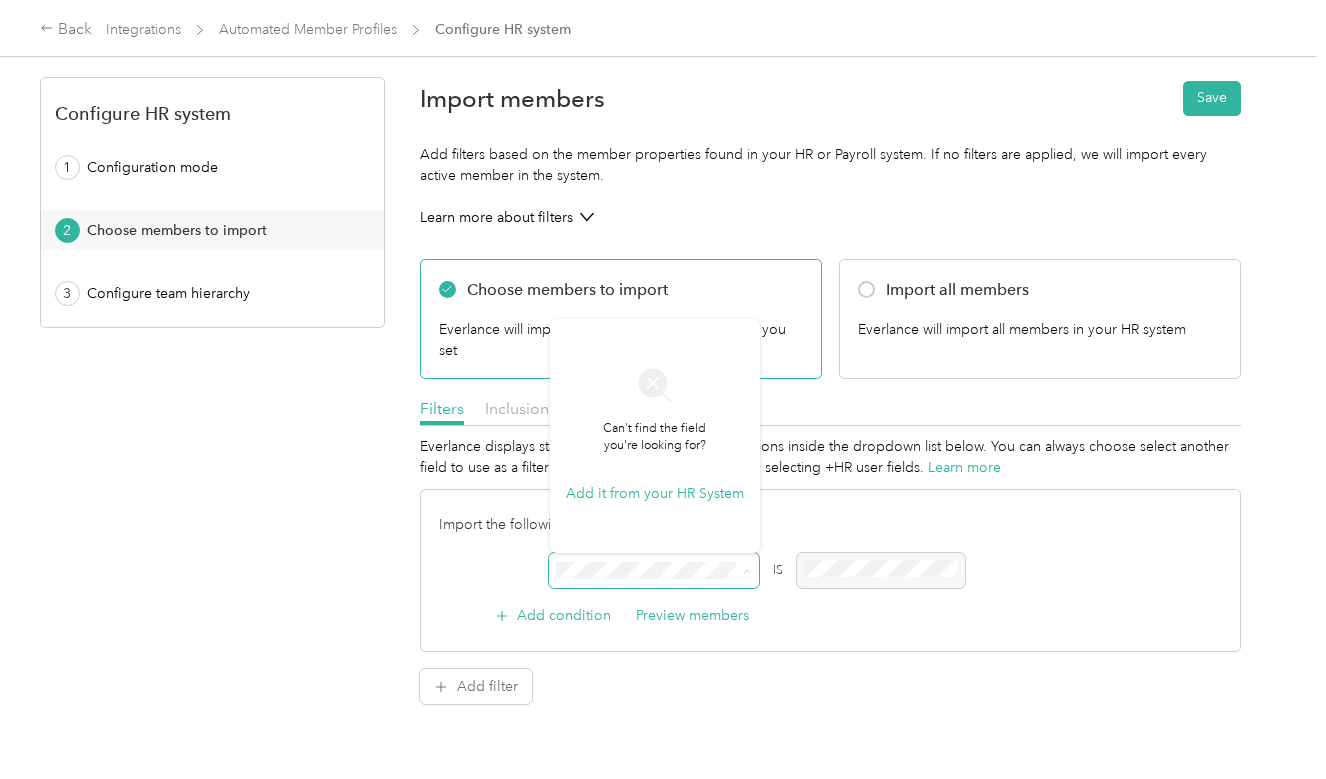 scroll, scrollTop: 0, scrollLeft: 0, axis: both 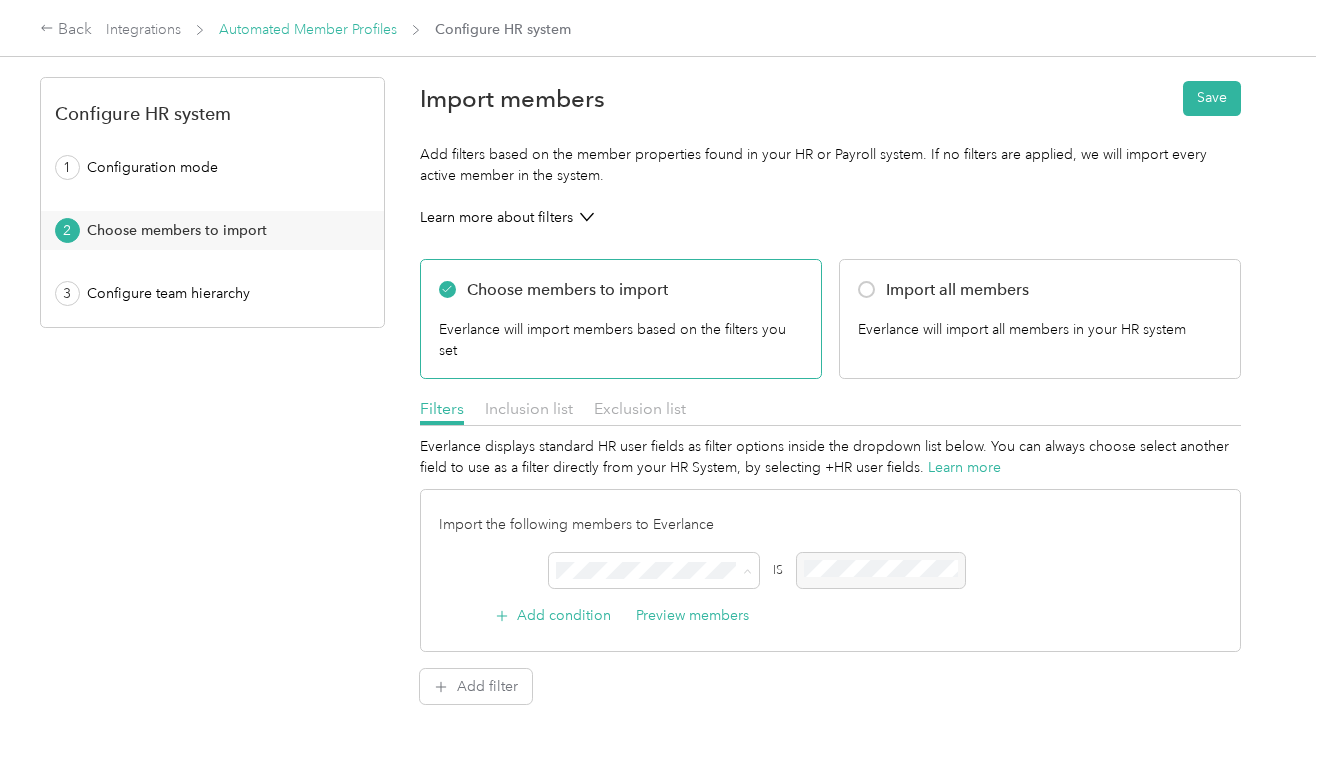 click on "Automated Member Profiles" at bounding box center (308, 29) 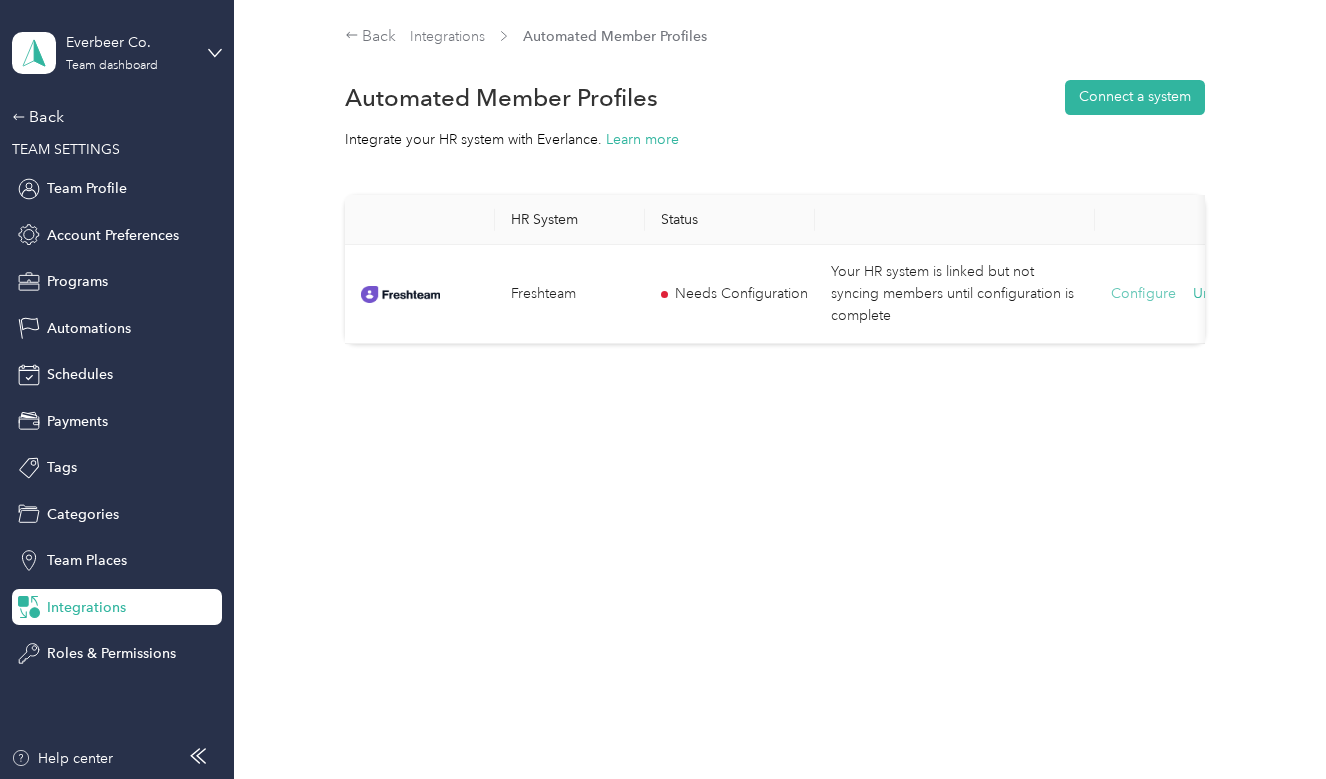 click on "Configure" at bounding box center [1143, 294] 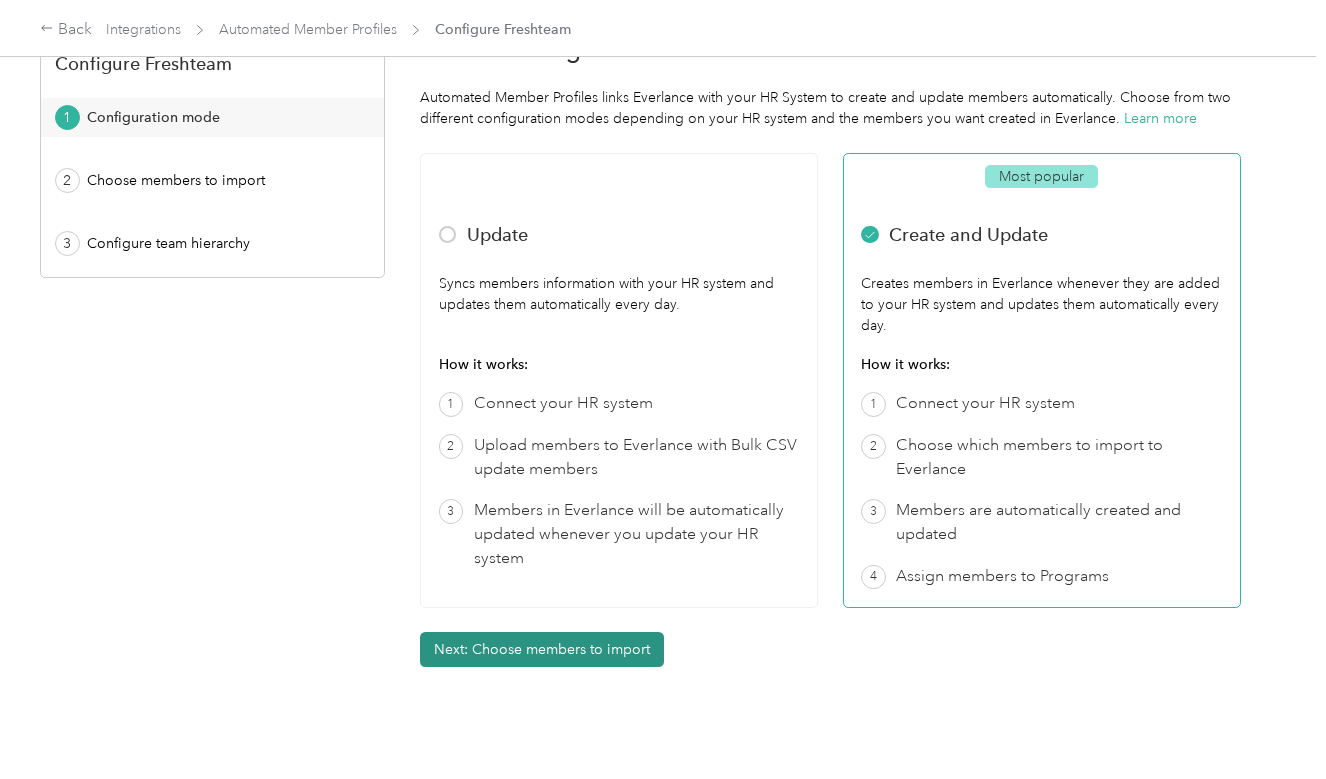 click on "Next: Choose members to import" at bounding box center (542, 649) 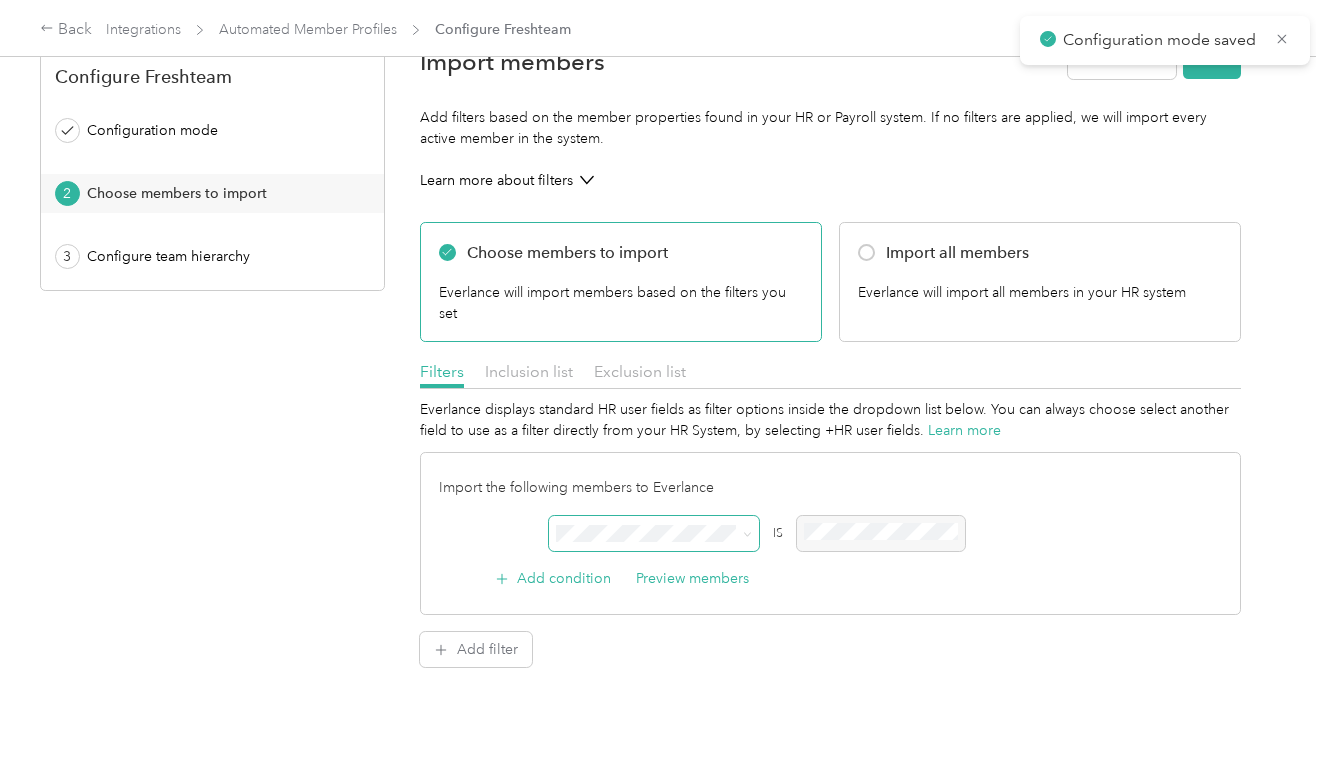 scroll, scrollTop: 41, scrollLeft: 0, axis: vertical 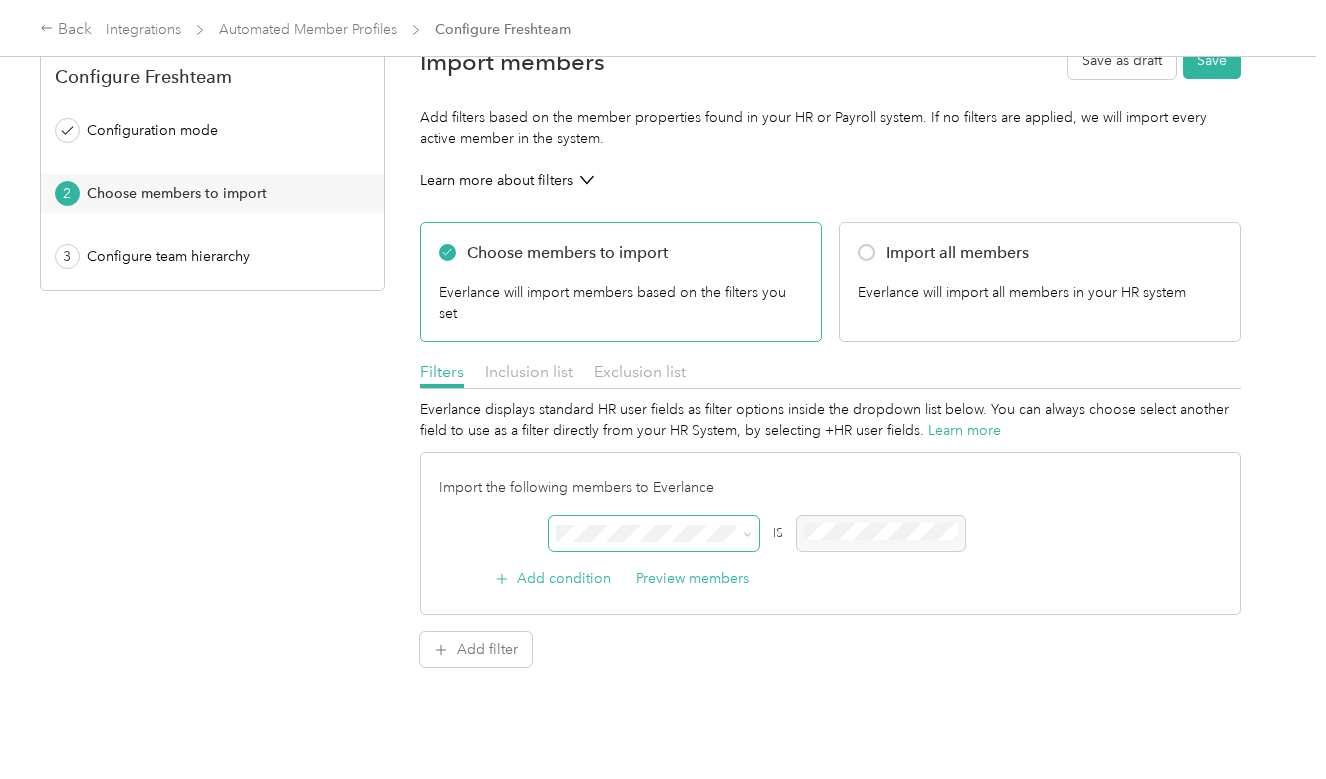 click 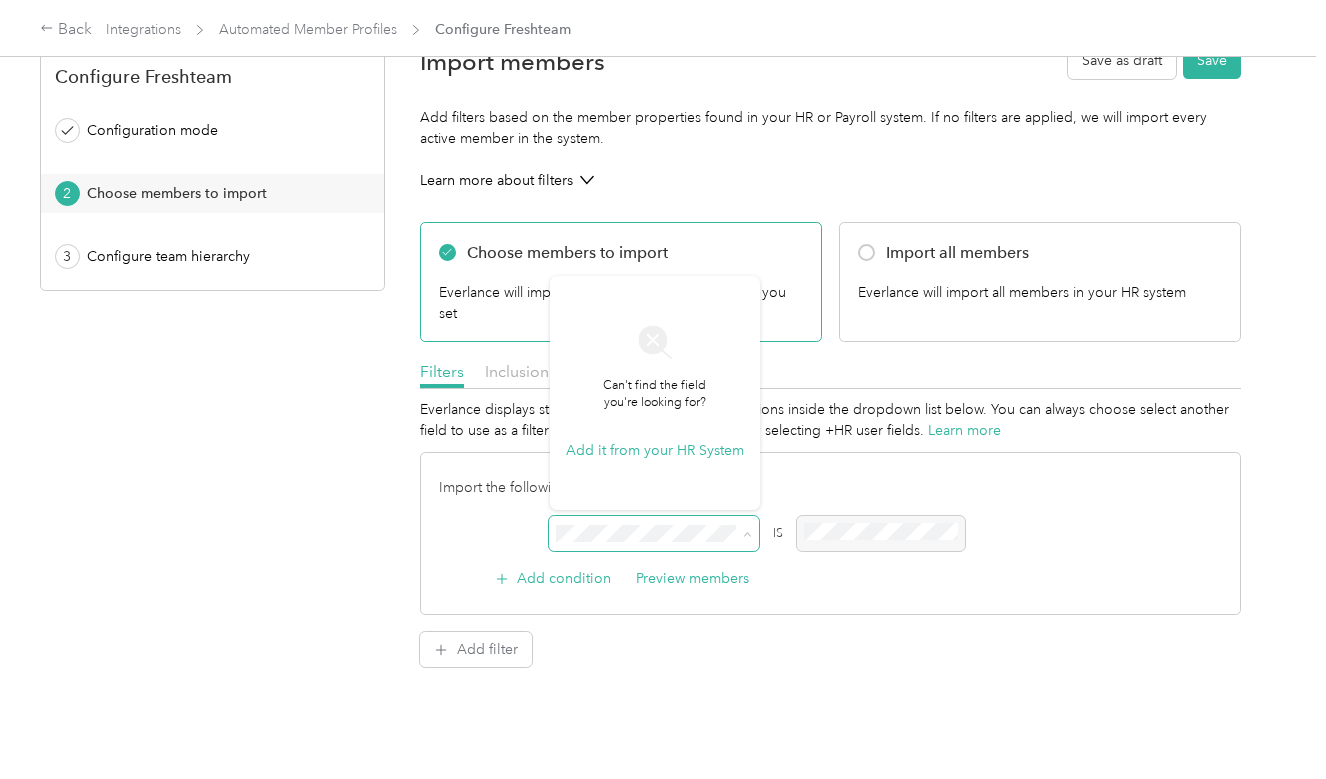 click 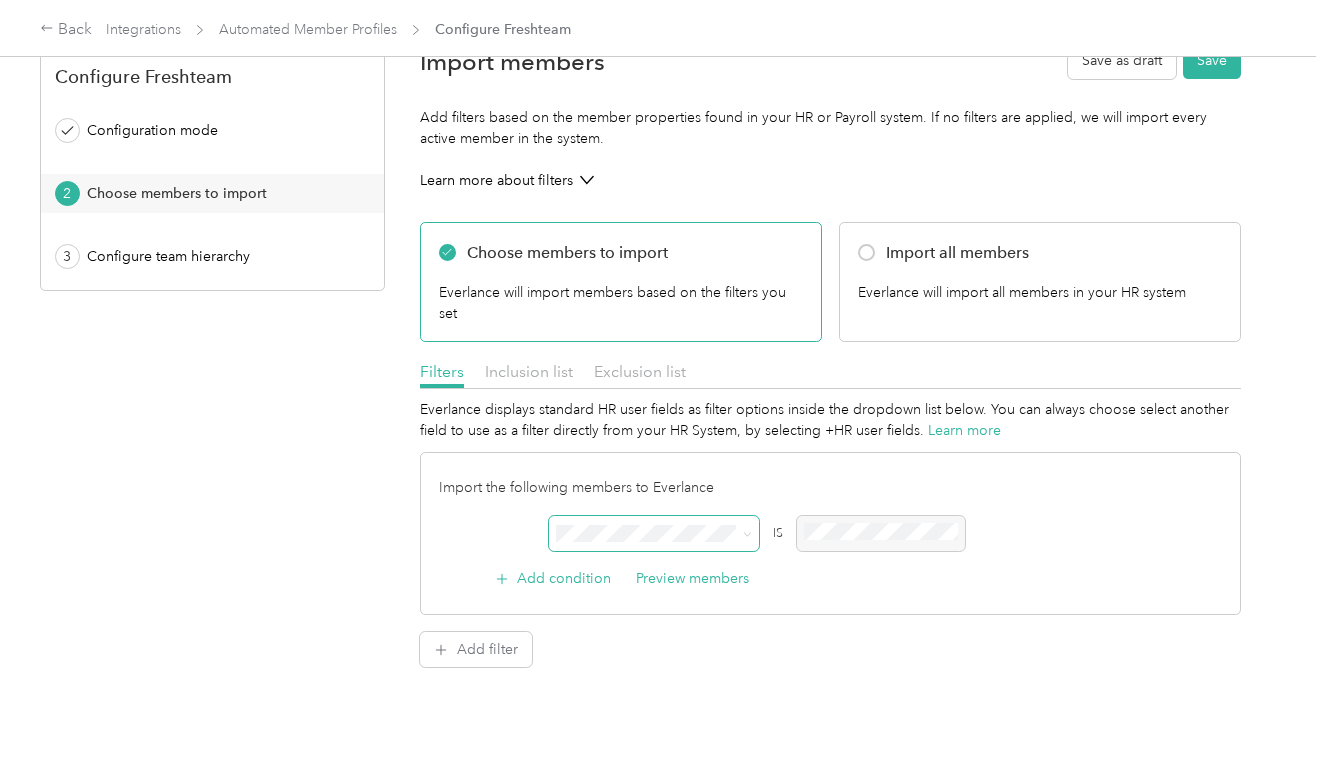 click 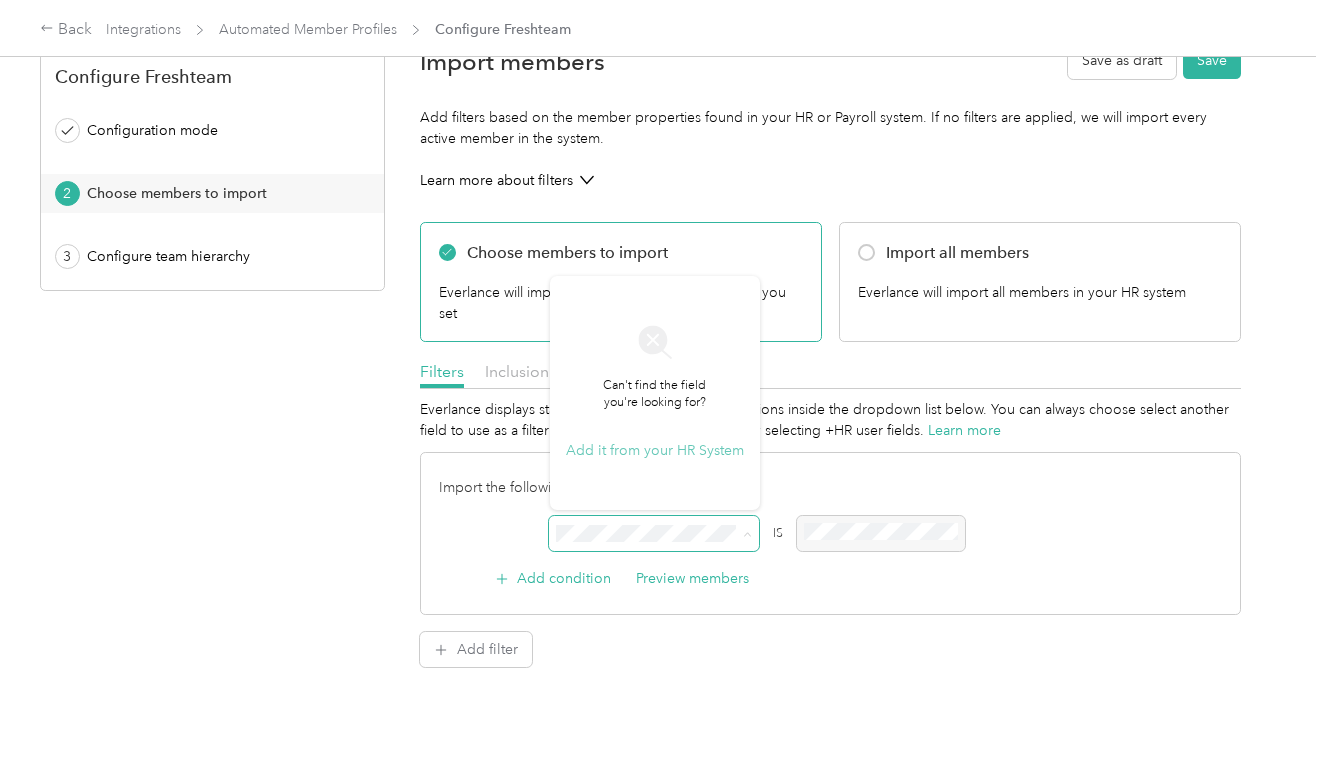 click on "Add it from your HR System" at bounding box center [655, 450] 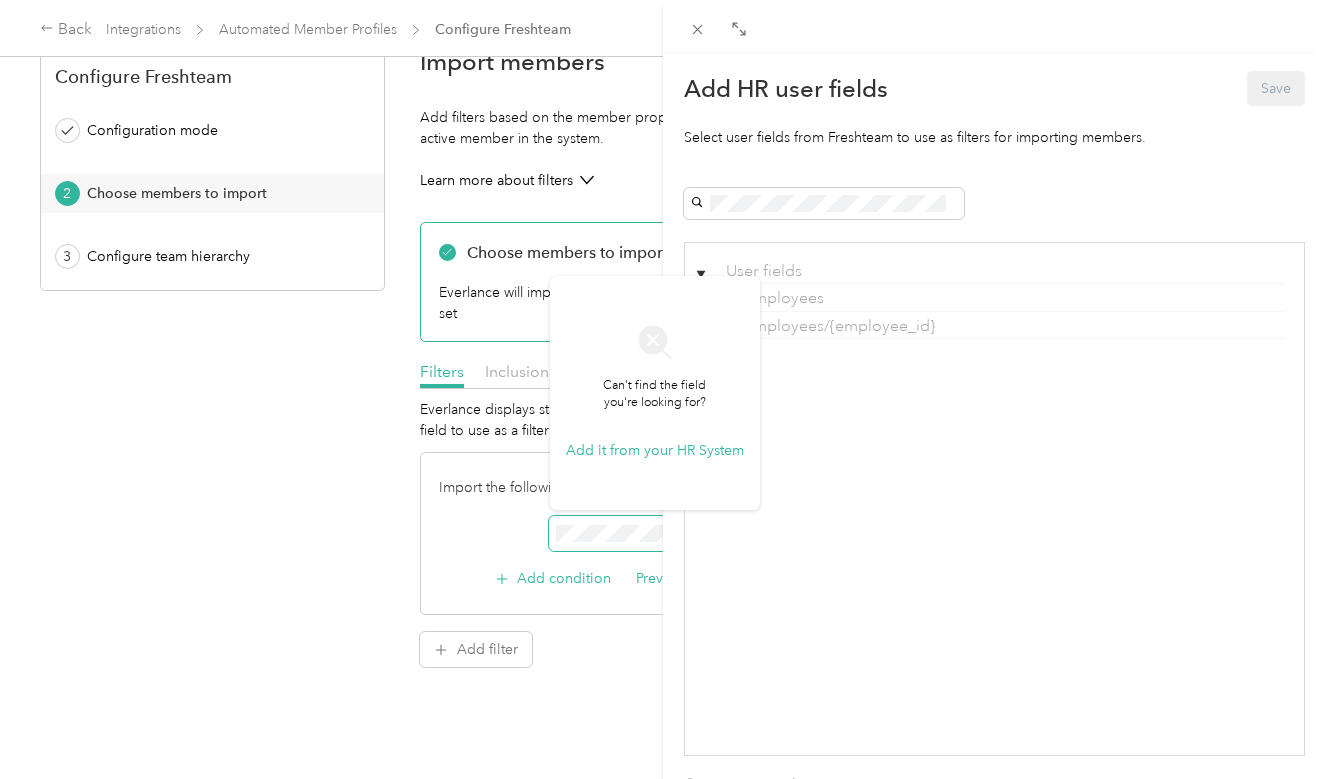 click on "▶ User fields {}   2 keys ▶ /employees {}   30 keys ▶ /employees/{employee_id} {}   46 keys" at bounding box center [994, 499] 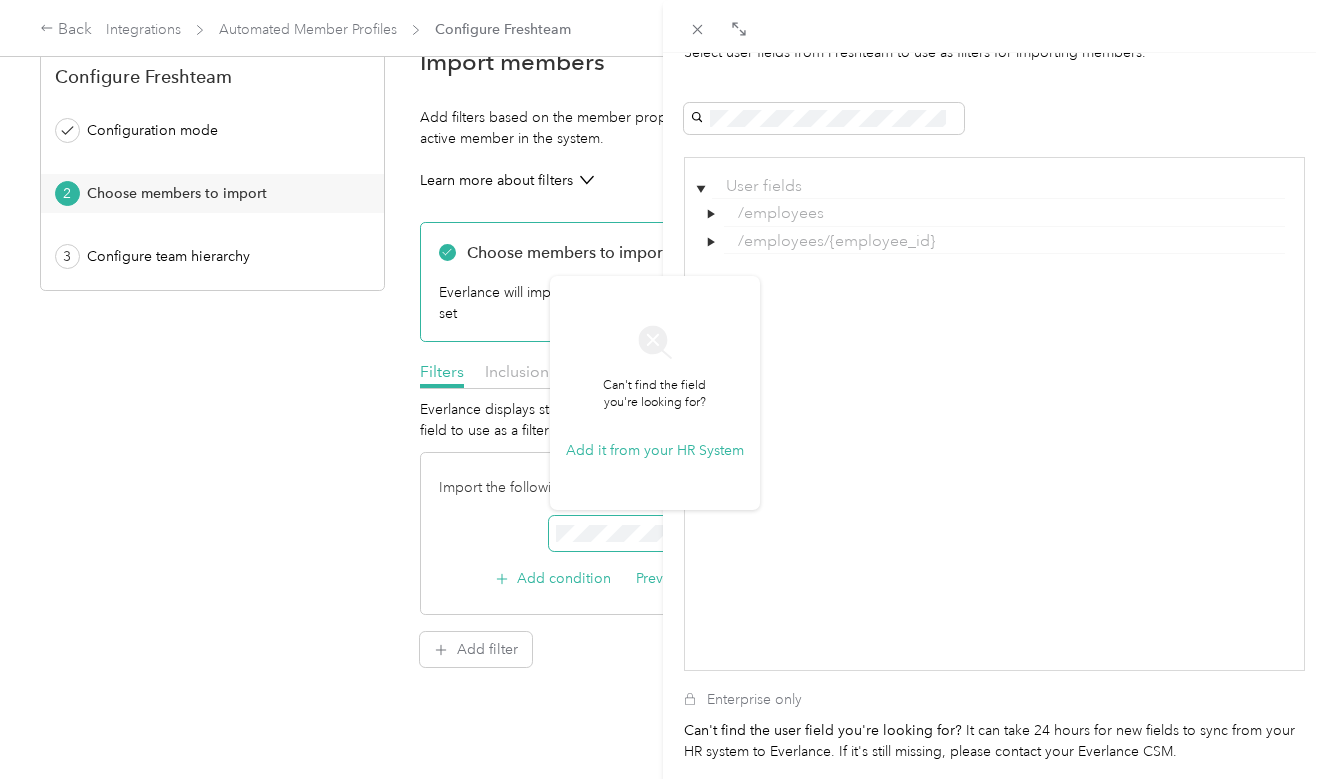 scroll, scrollTop: 90, scrollLeft: 0, axis: vertical 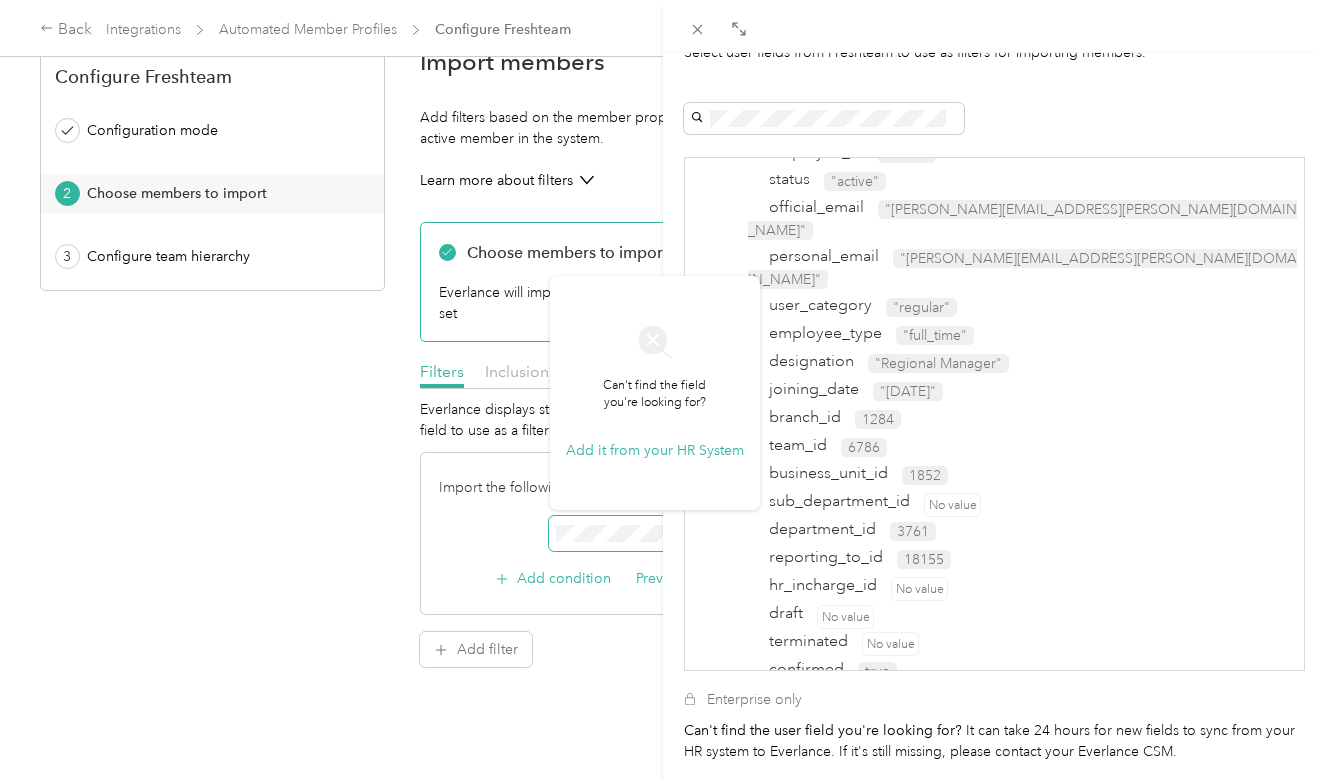 click on "▶" at bounding box center [711, 700] 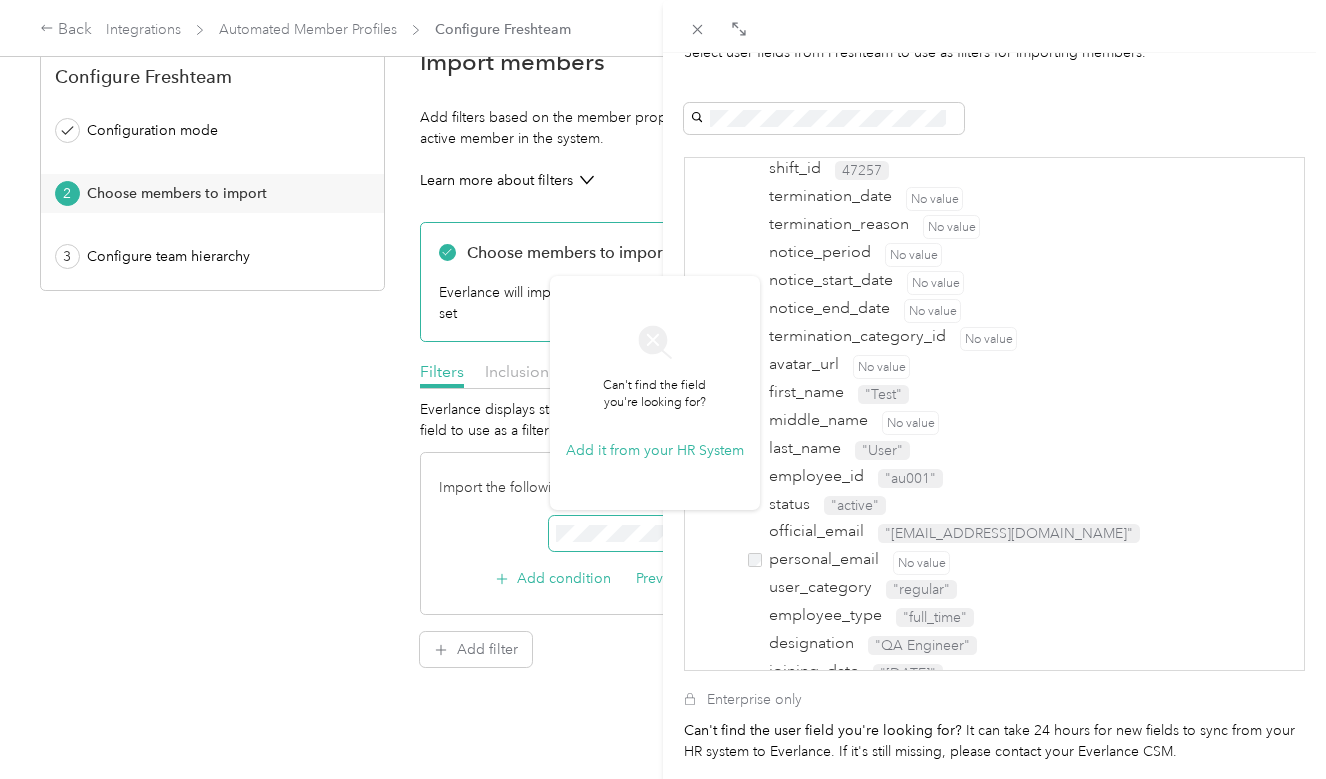 scroll, scrollTop: 1386, scrollLeft: 0, axis: vertical 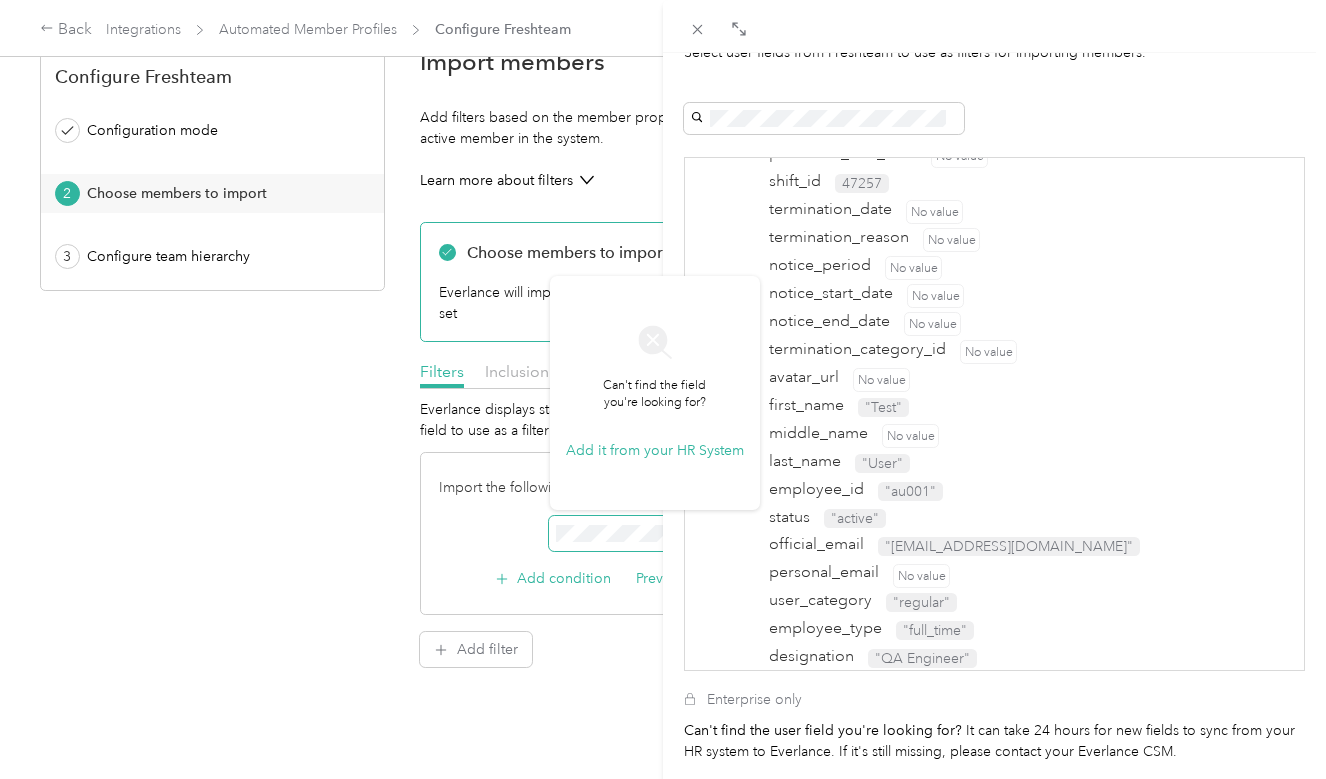 click on "joining_date" at bounding box center (810, 684) 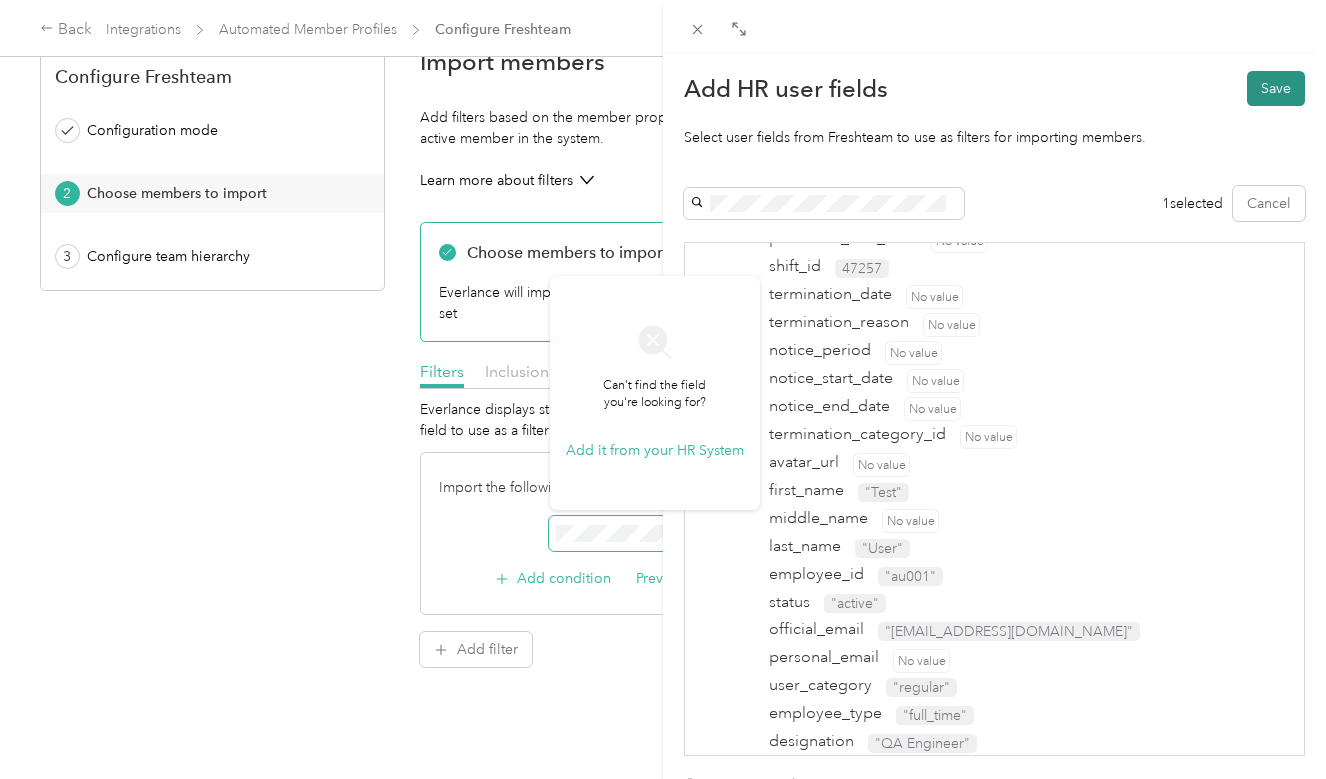 scroll, scrollTop: 0, scrollLeft: 0, axis: both 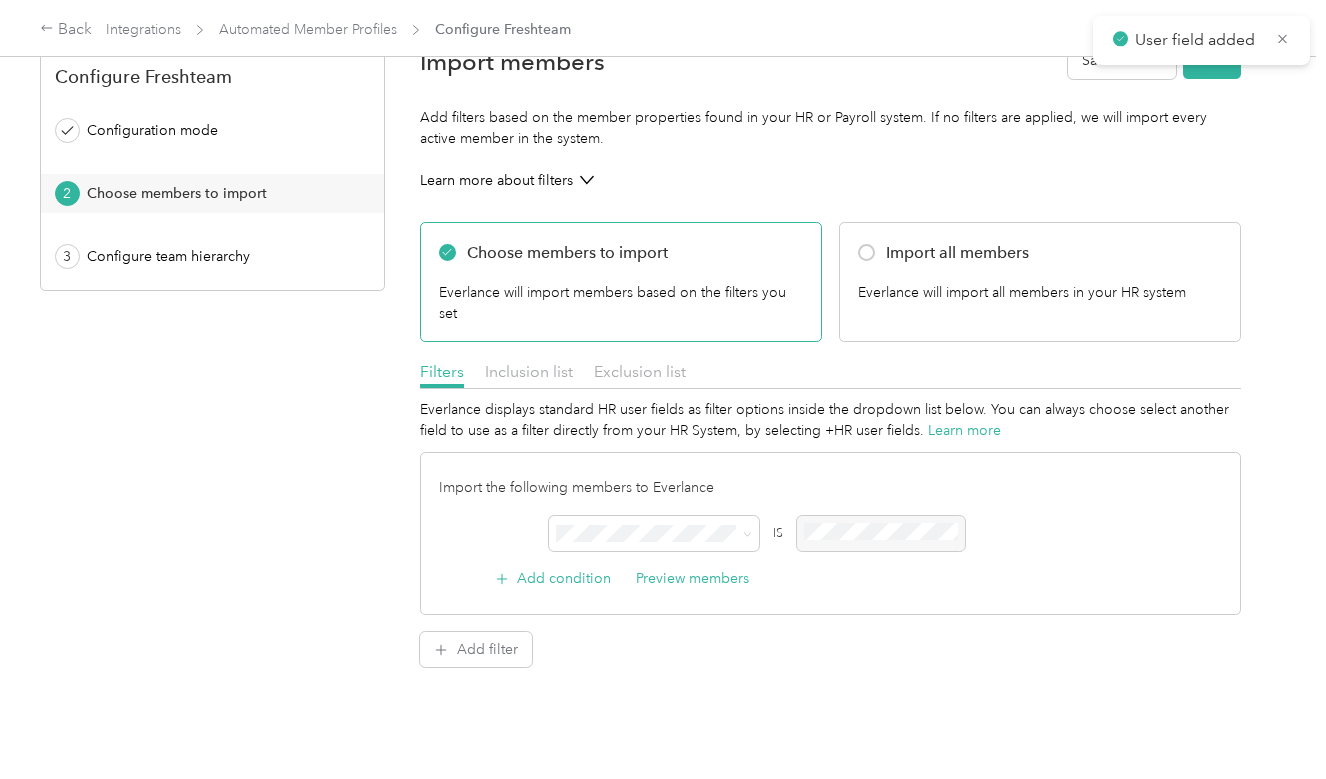 click at bounding box center [881, 533] 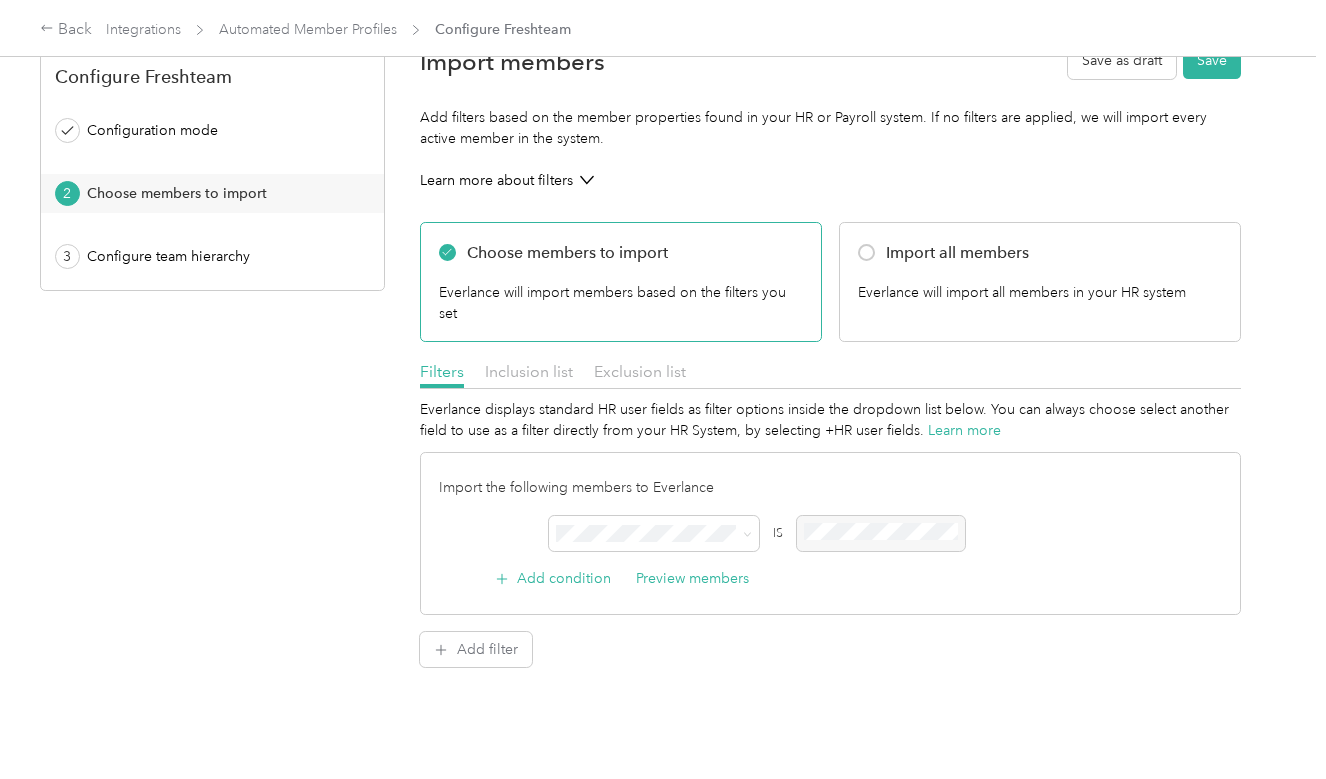 click at bounding box center [881, 533] 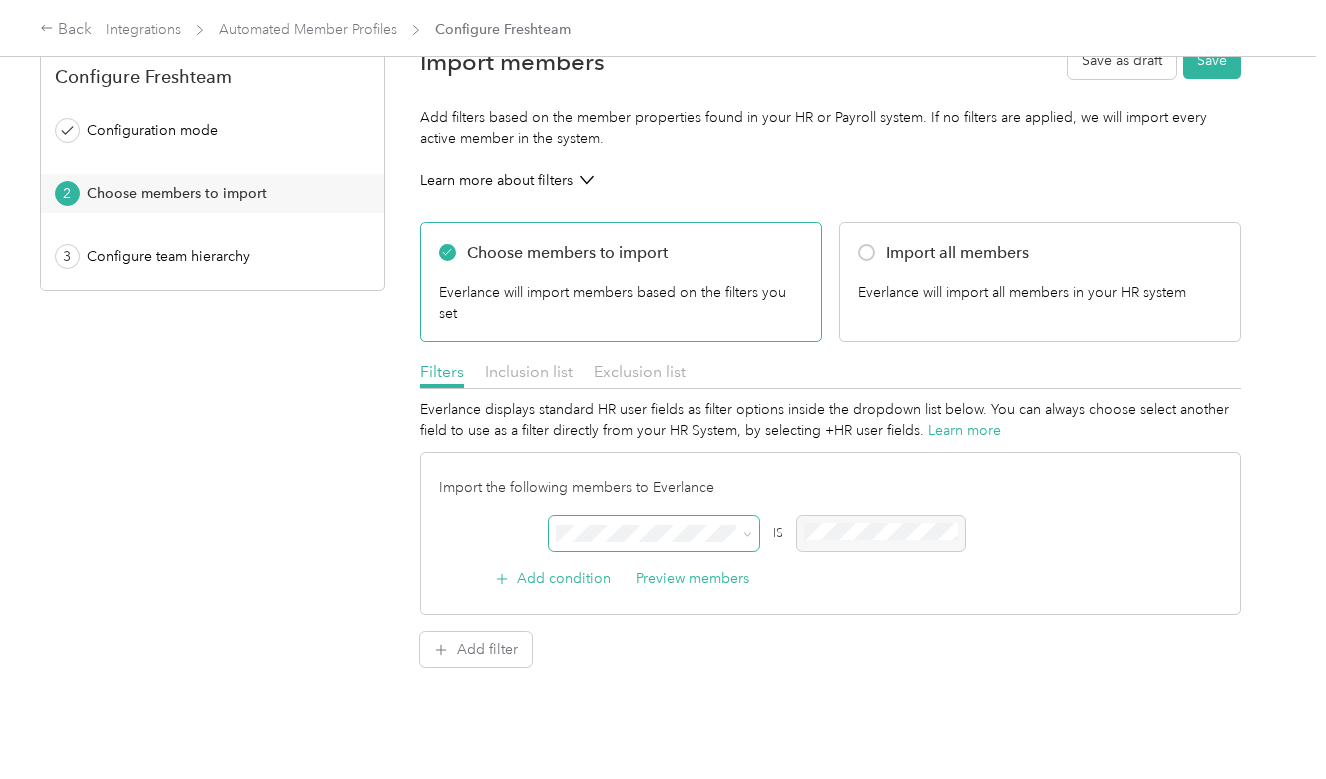 click 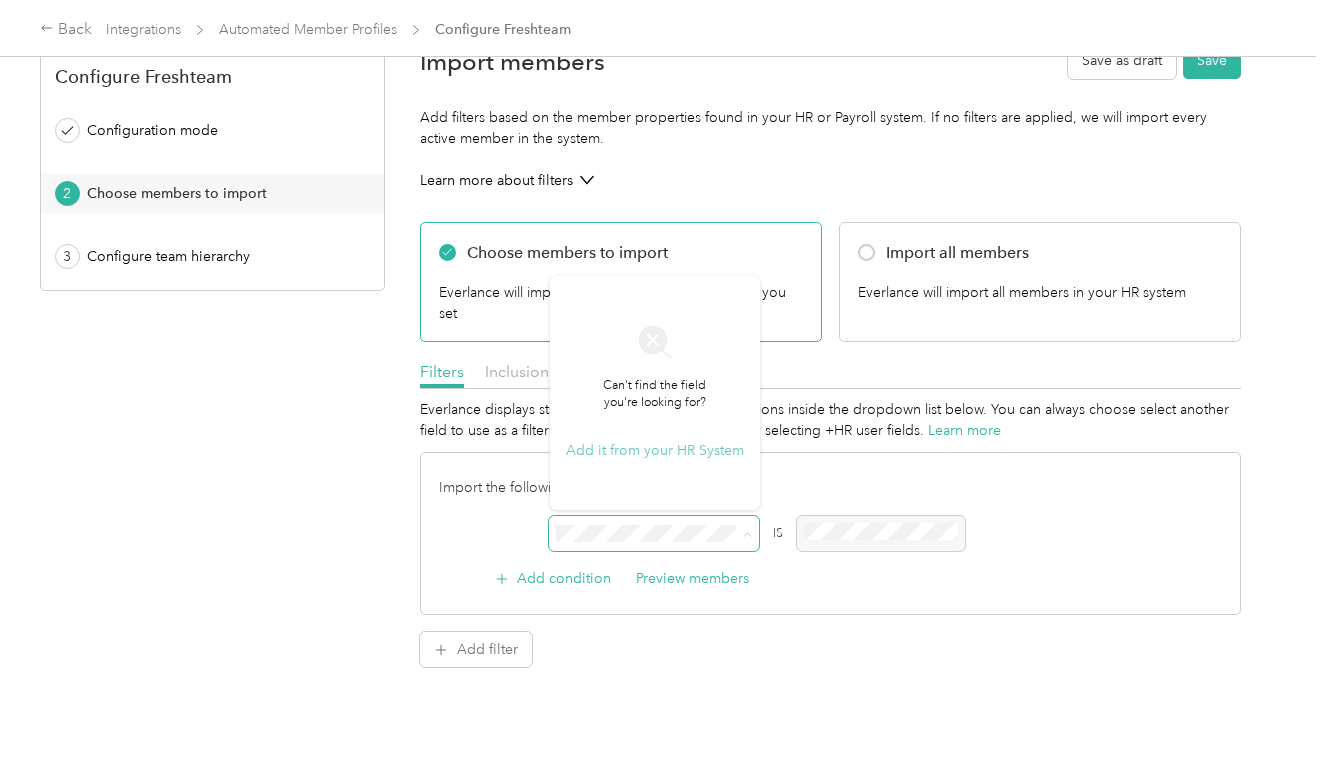 click on "Add it from your HR System" at bounding box center (655, 450) 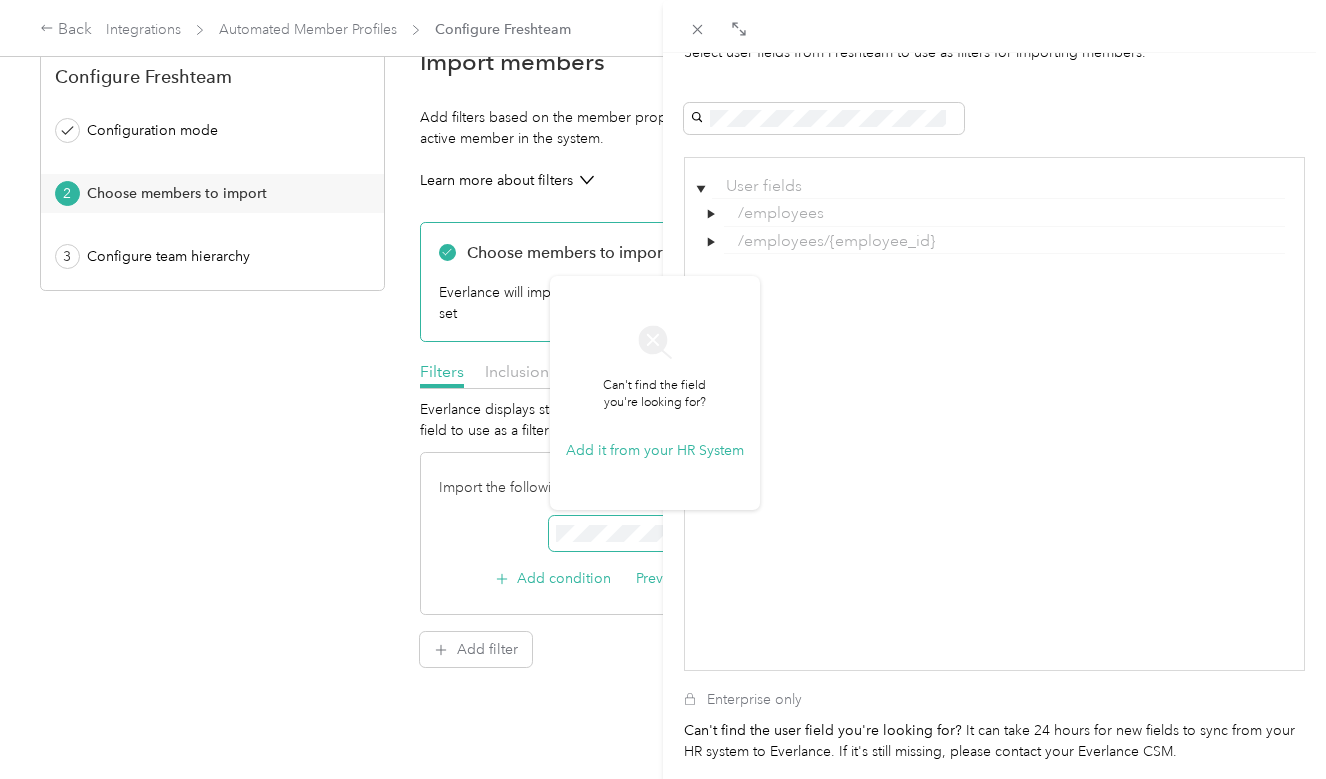 scroll, scrollTop: 90, scrollLeft: 0, axis: vertical 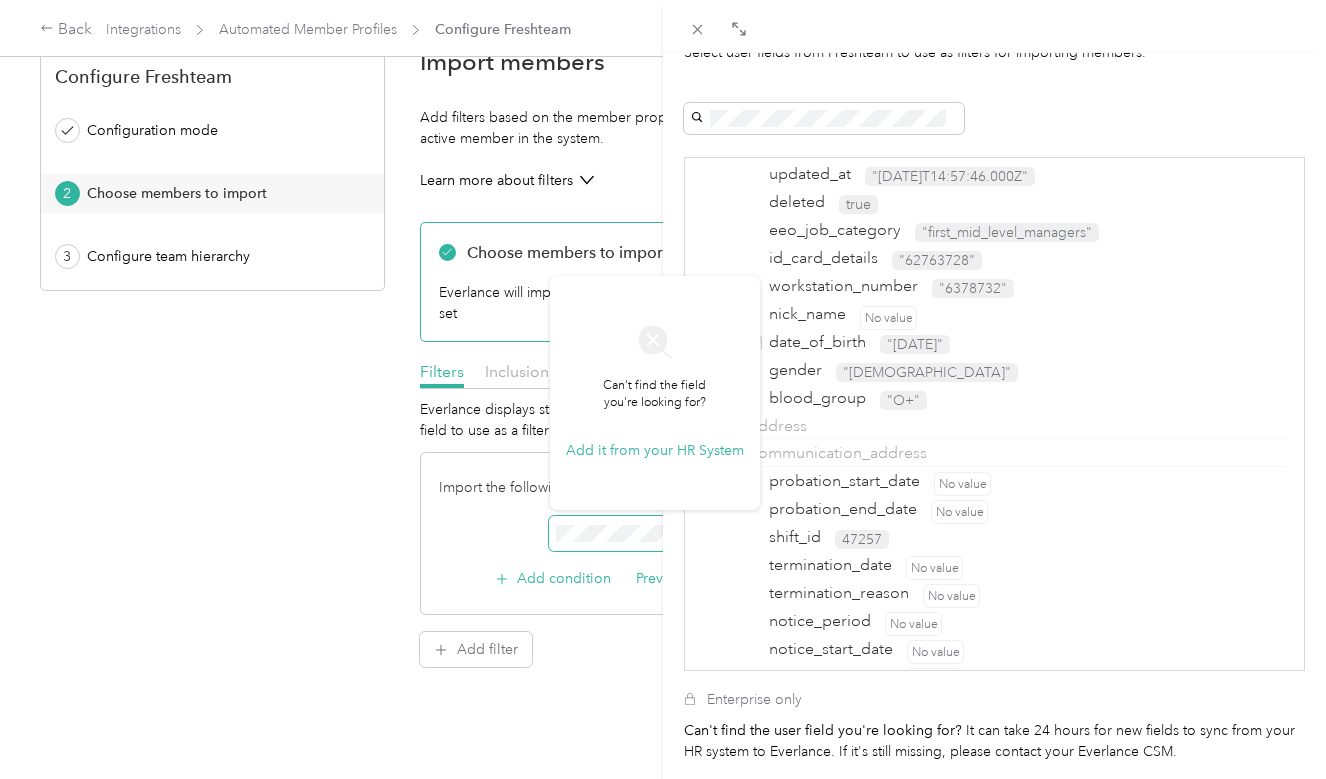 click on "date_of_birth" at bounding box center [814, 342] 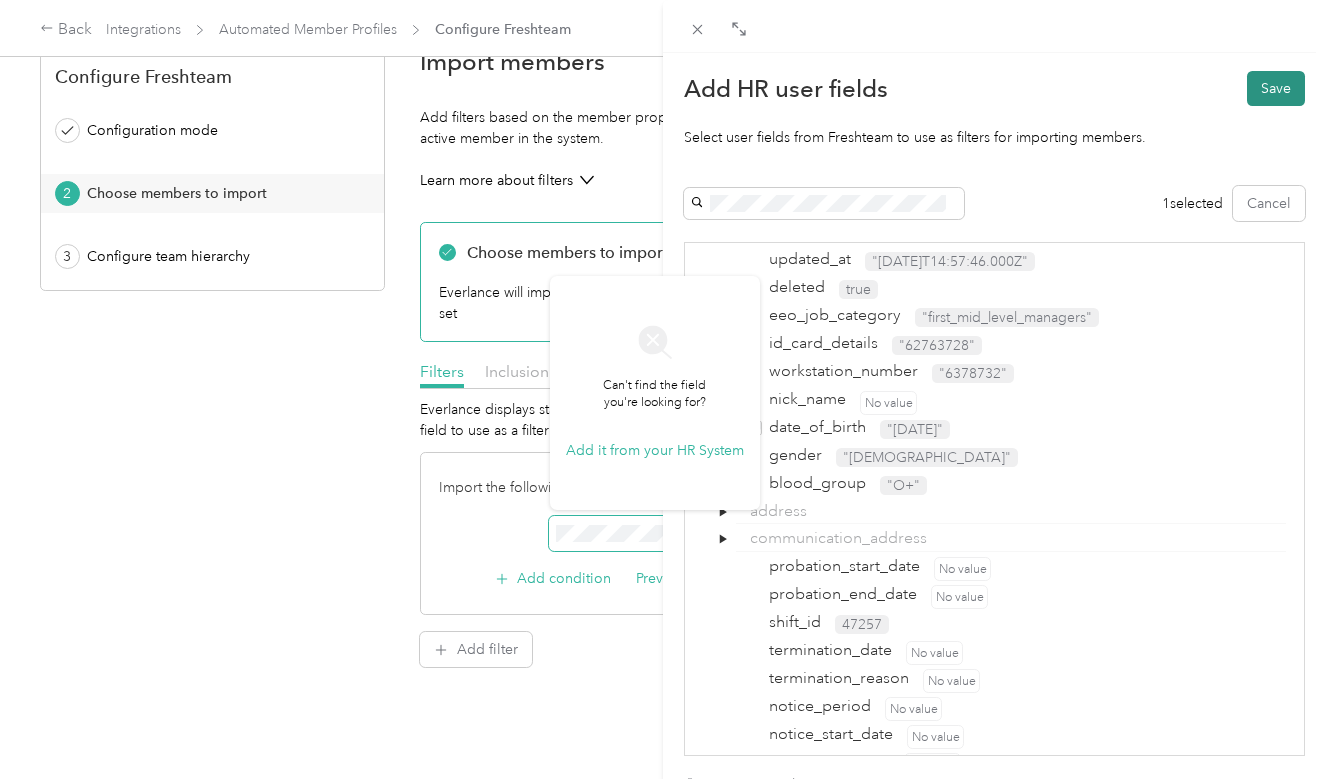 scroll, scrollTop: 0, scrollLeft: 0, axis: both 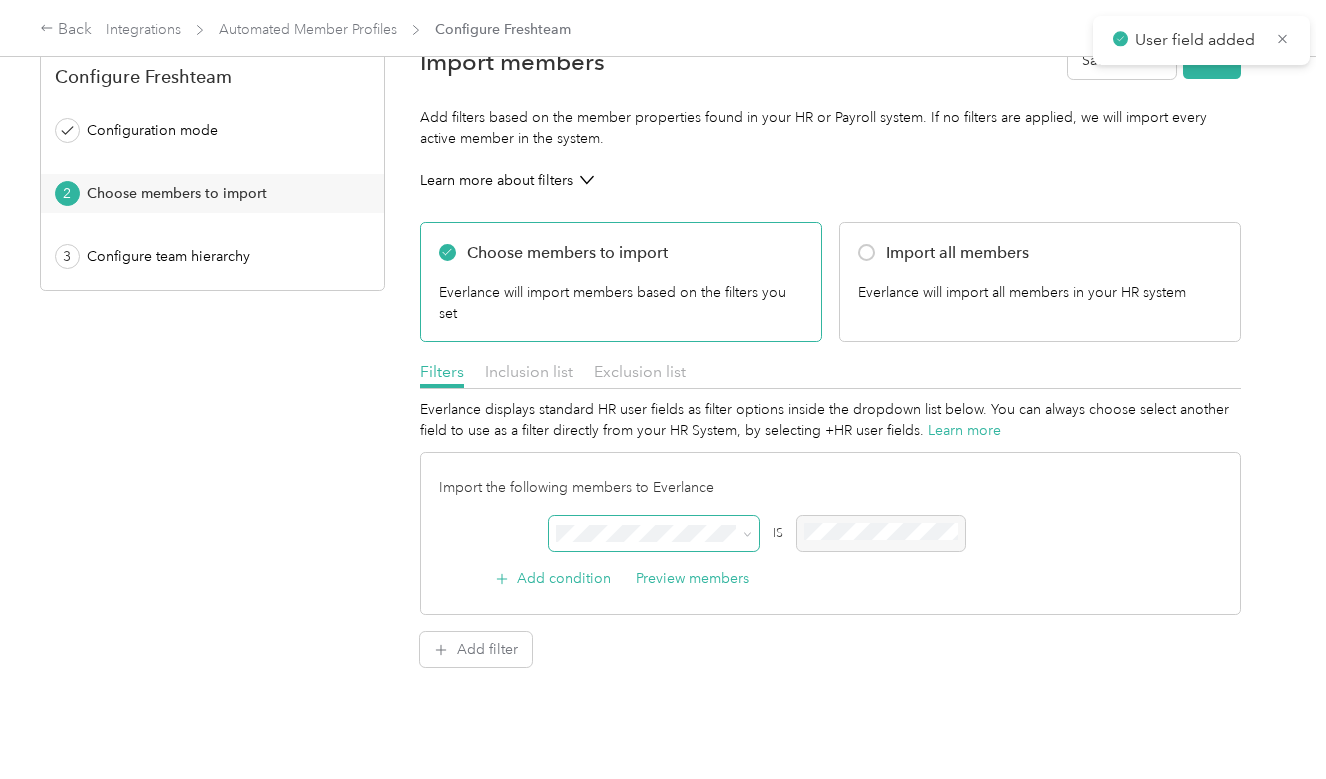 click 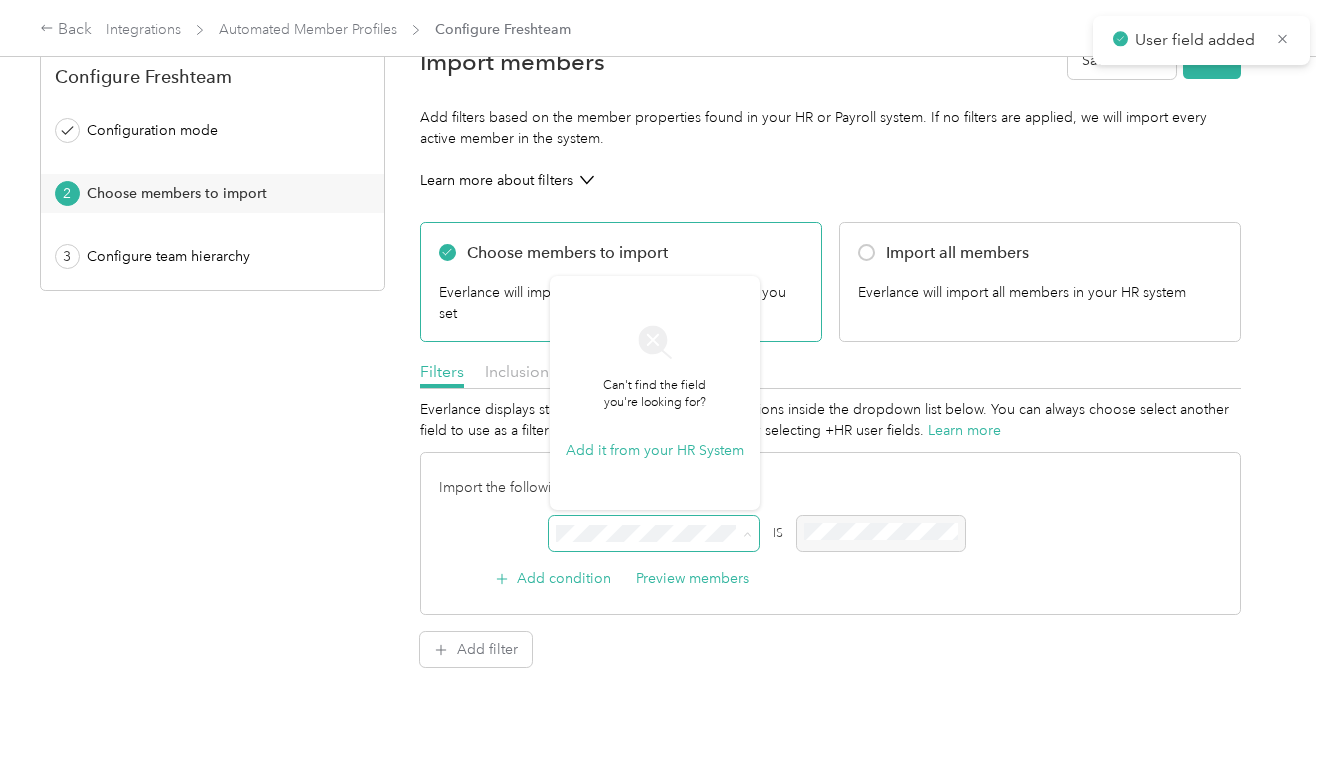 click 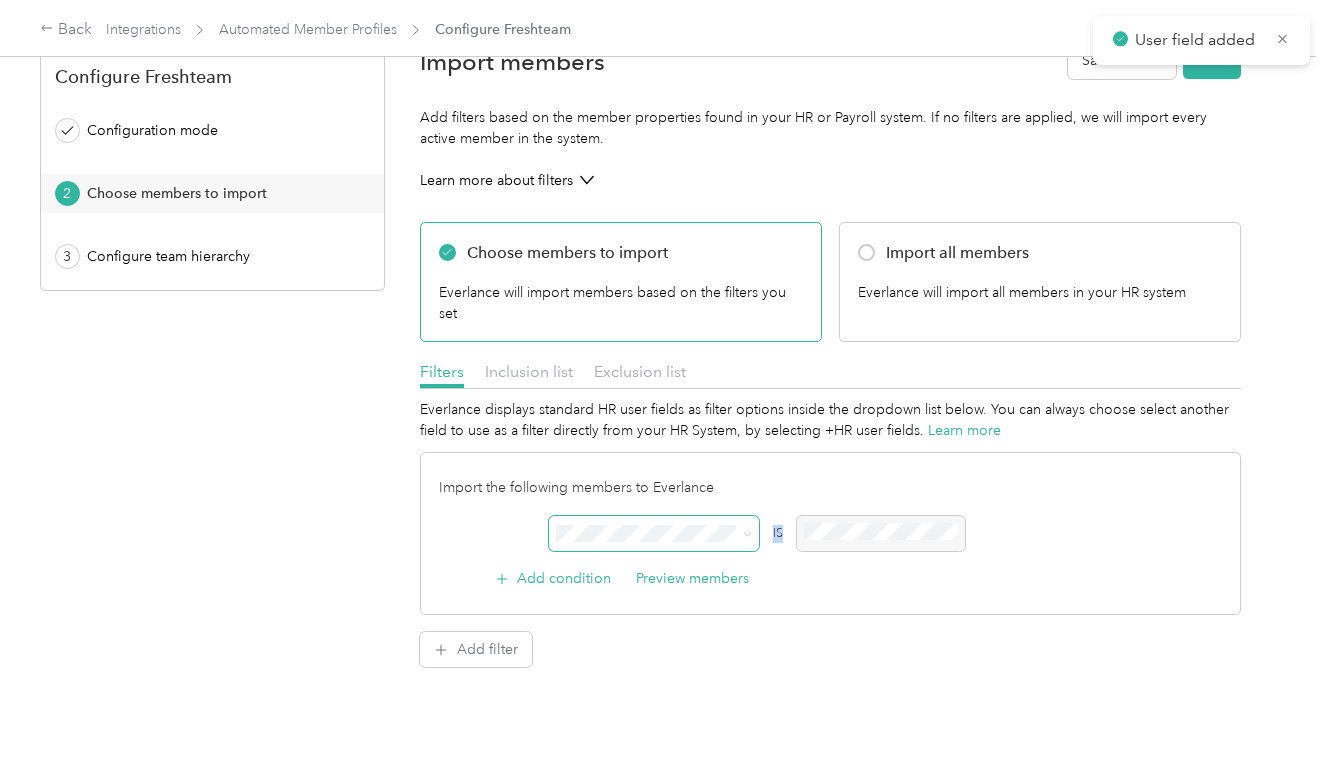 click at bounding box center [881, 533] 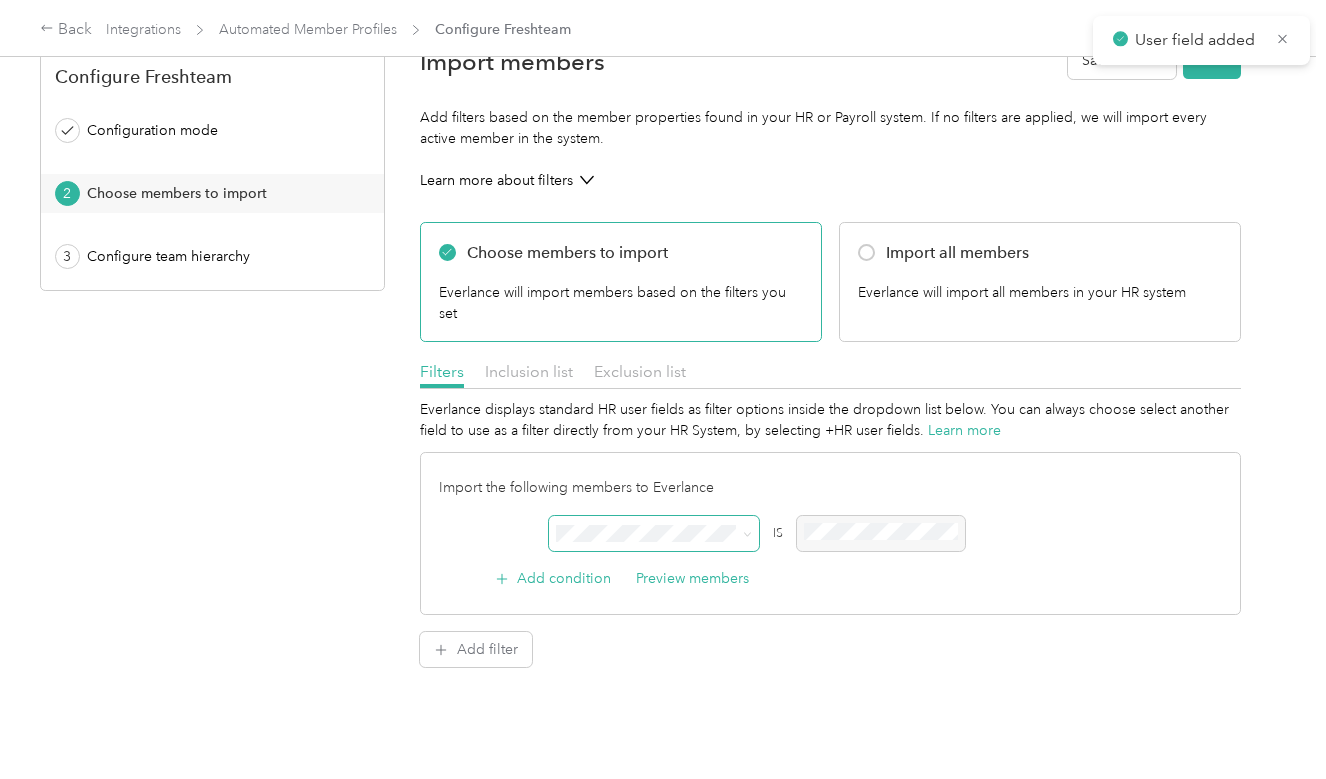 click at bounding box center [881, 533] 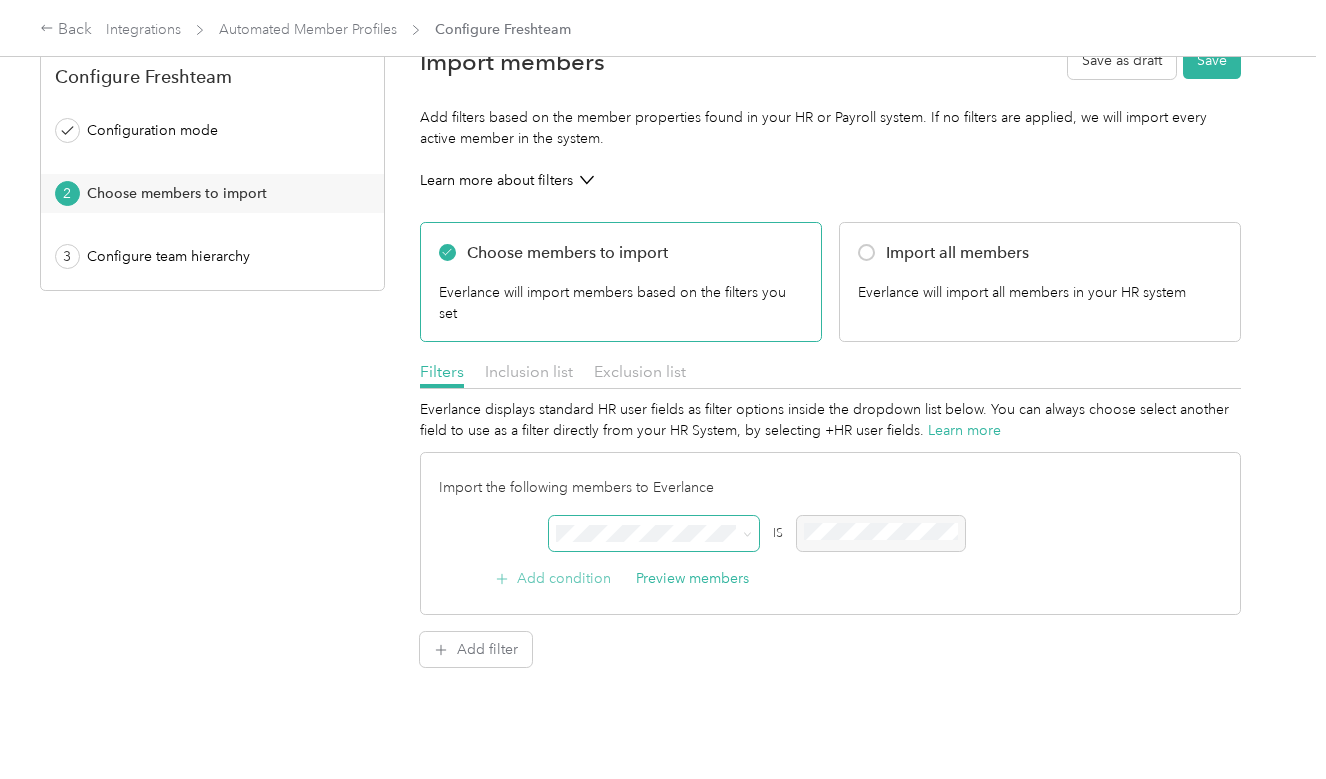 click on "Add condition" at bounding box center (553, 578) 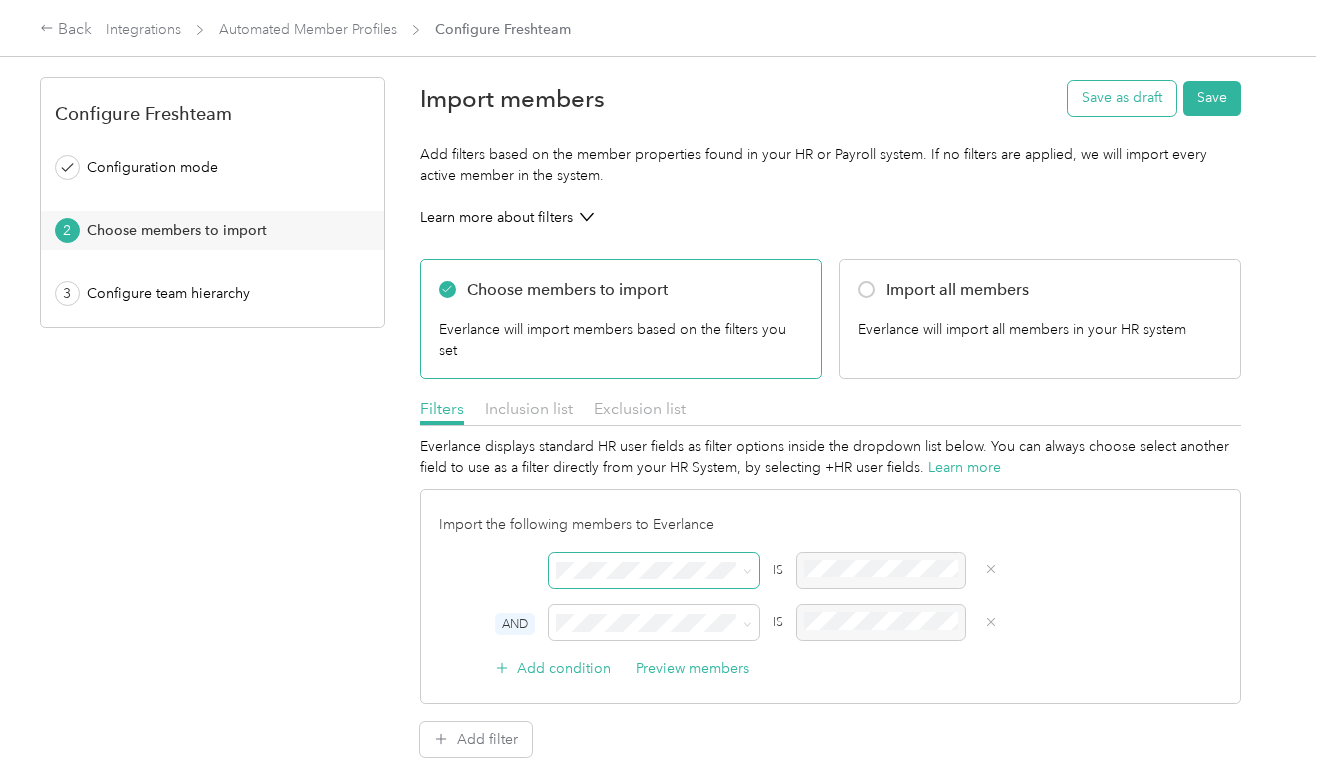 scroll, scrollTop: 0, scrollLeft: 0, axis: both 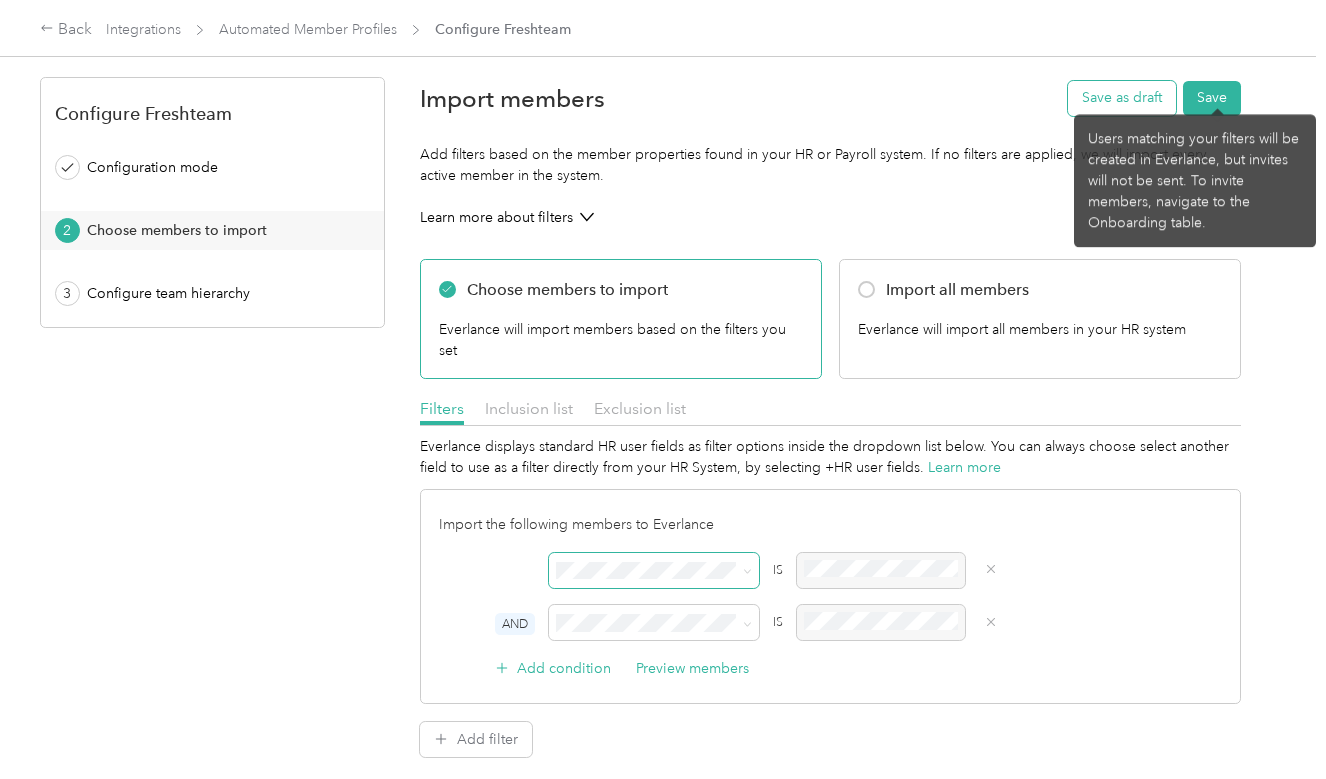 click on "Save as draft" at bounding box center (1122, 98) 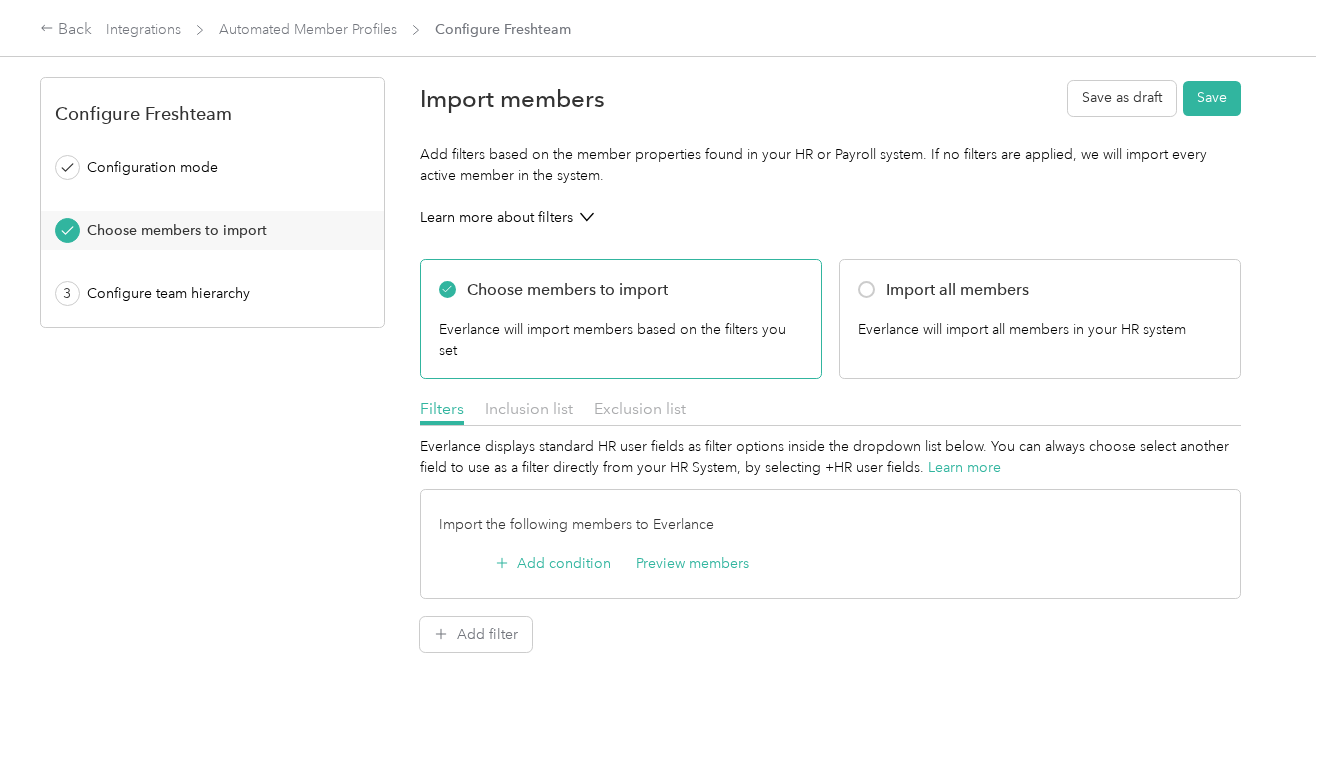 scroll, scrollTop: 0, scrollLeft: 0, axis: both 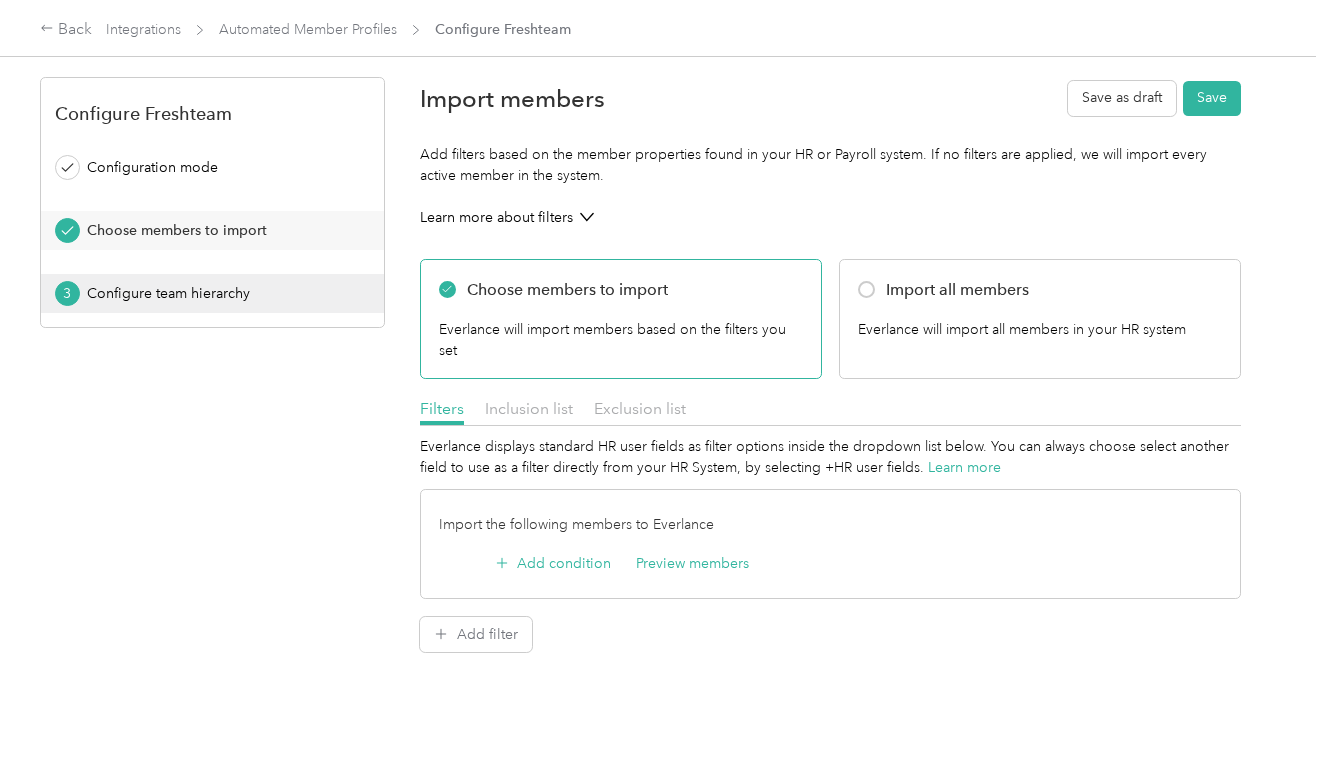 click on "Configure team hierarchy" at bounding box center (219, 293) 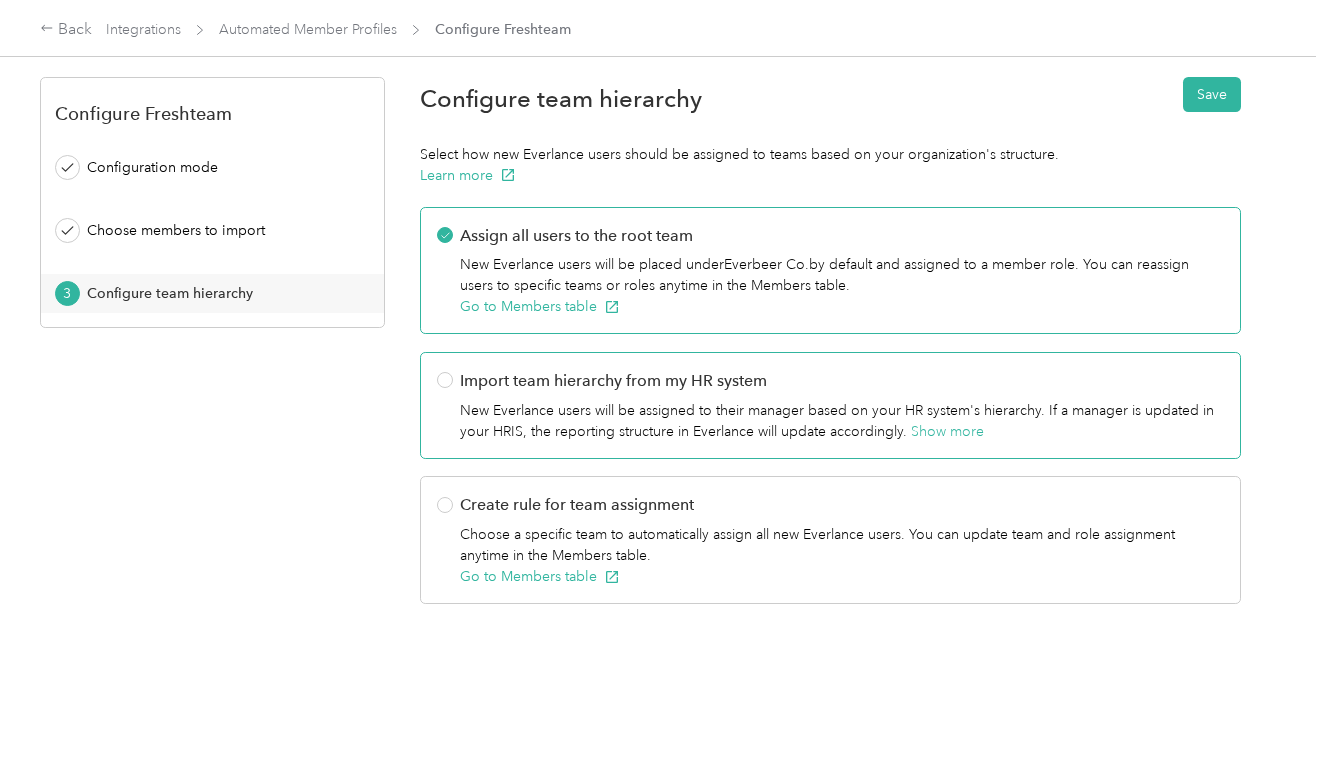 click on "Import team hierarchy from my HR system" at bounding box center [842, 381] 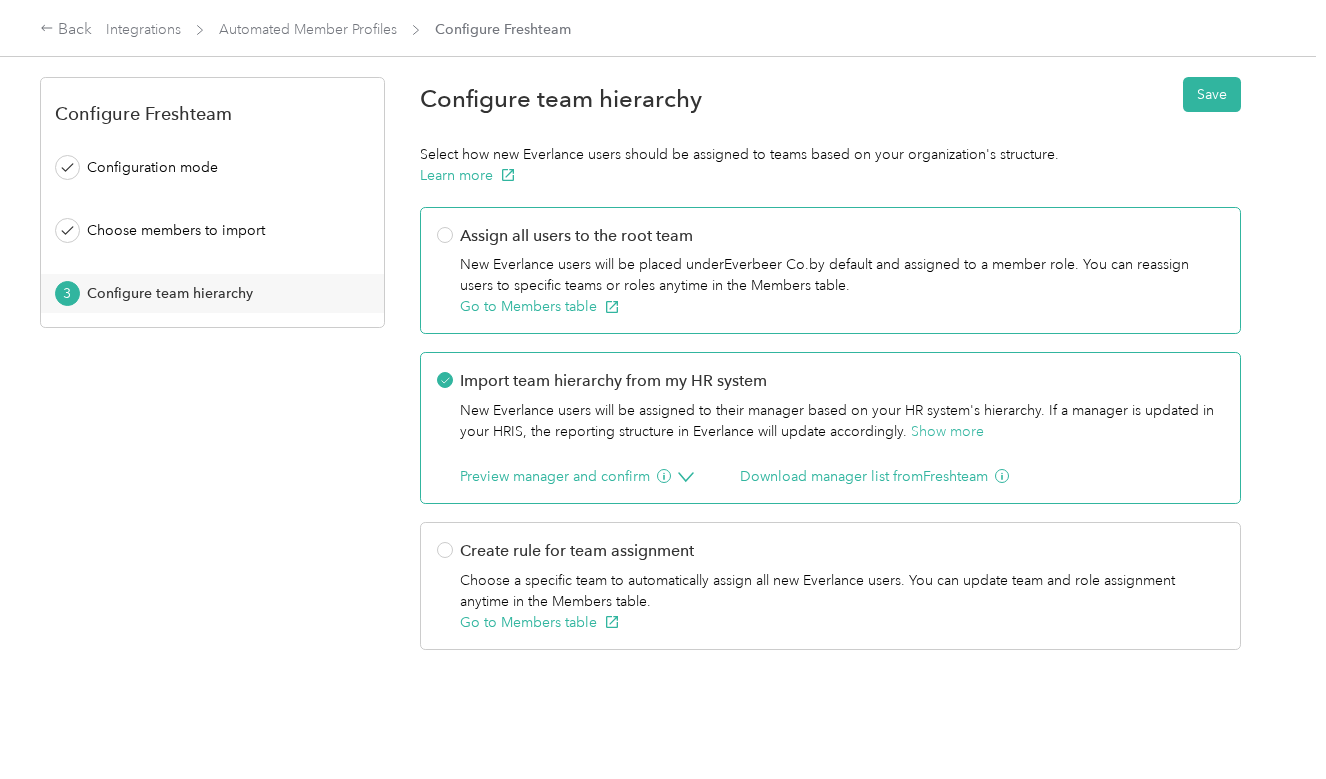 click on "Assign all users to the root team" at bounding box center [842, 236] 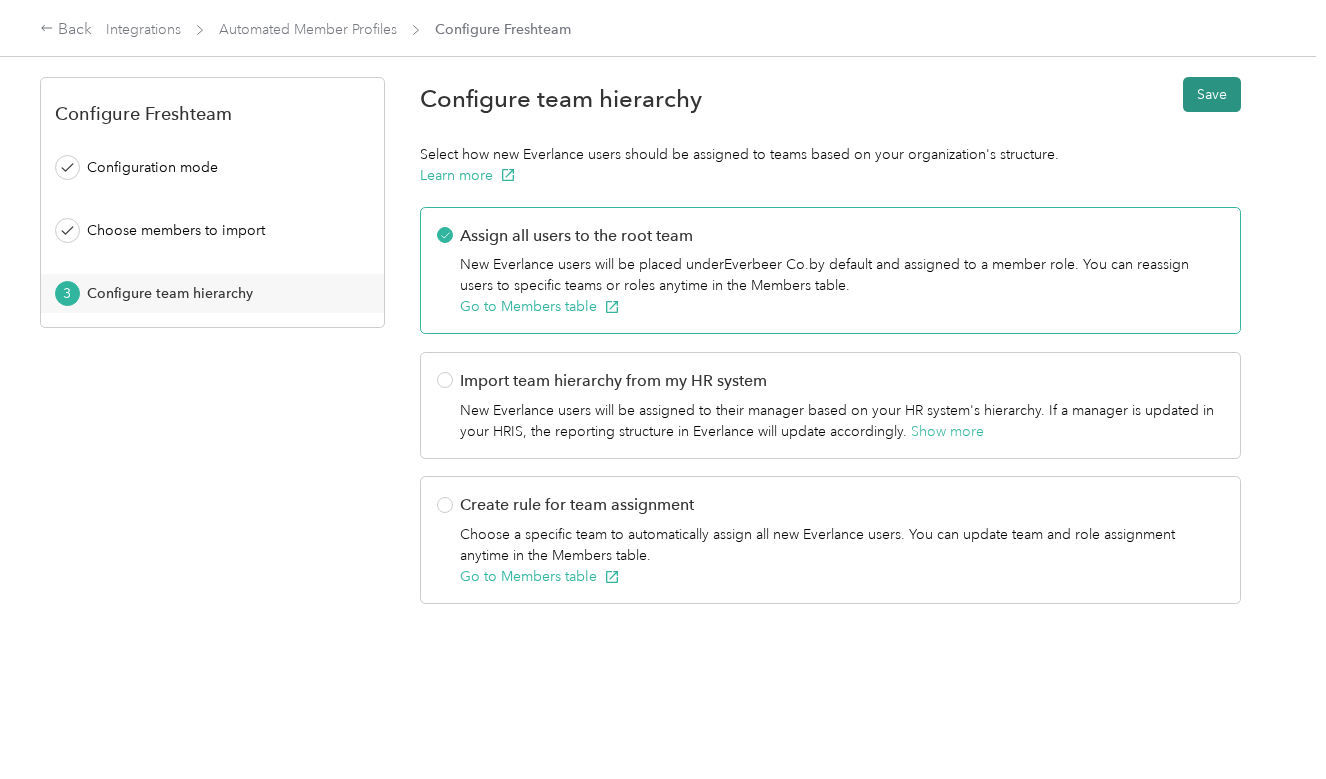 click on "Save" at bounding box center (1212, 94) 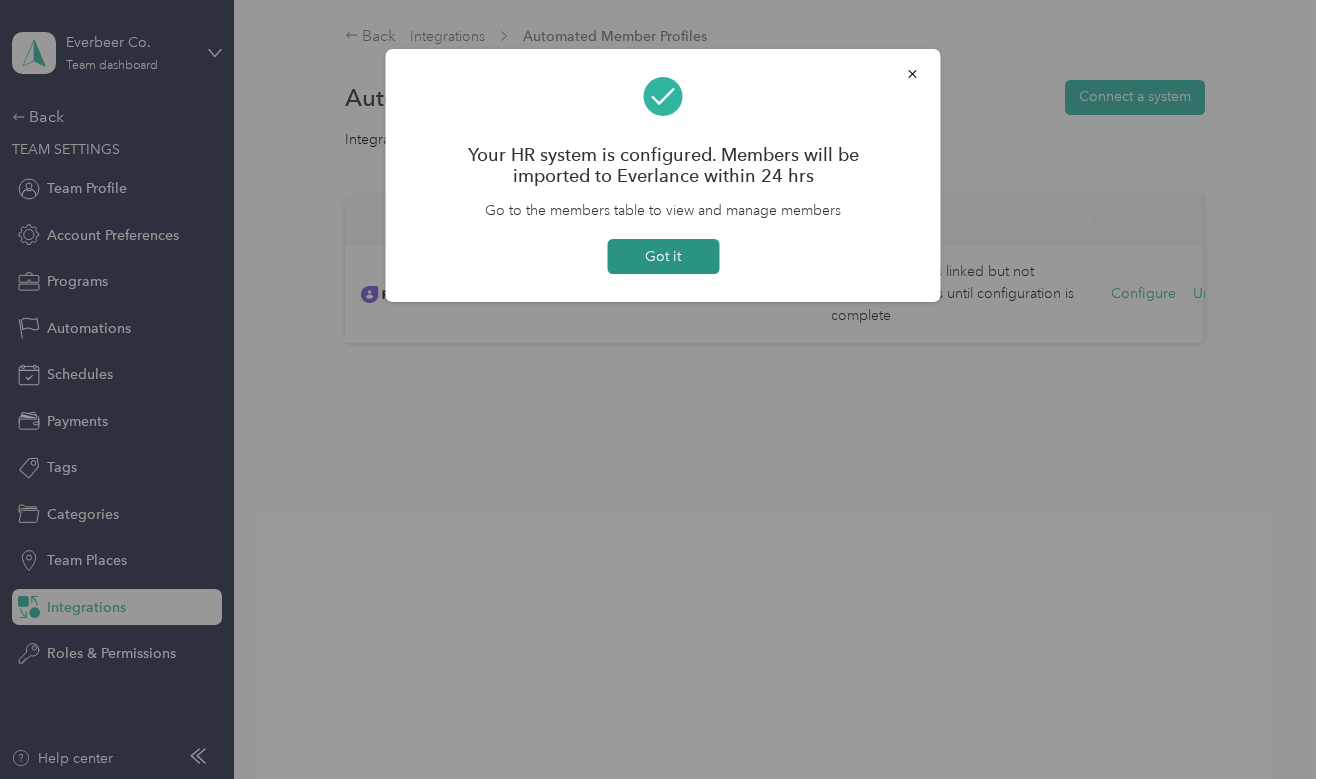 click on "Got it" at bounding box center (663, 256) 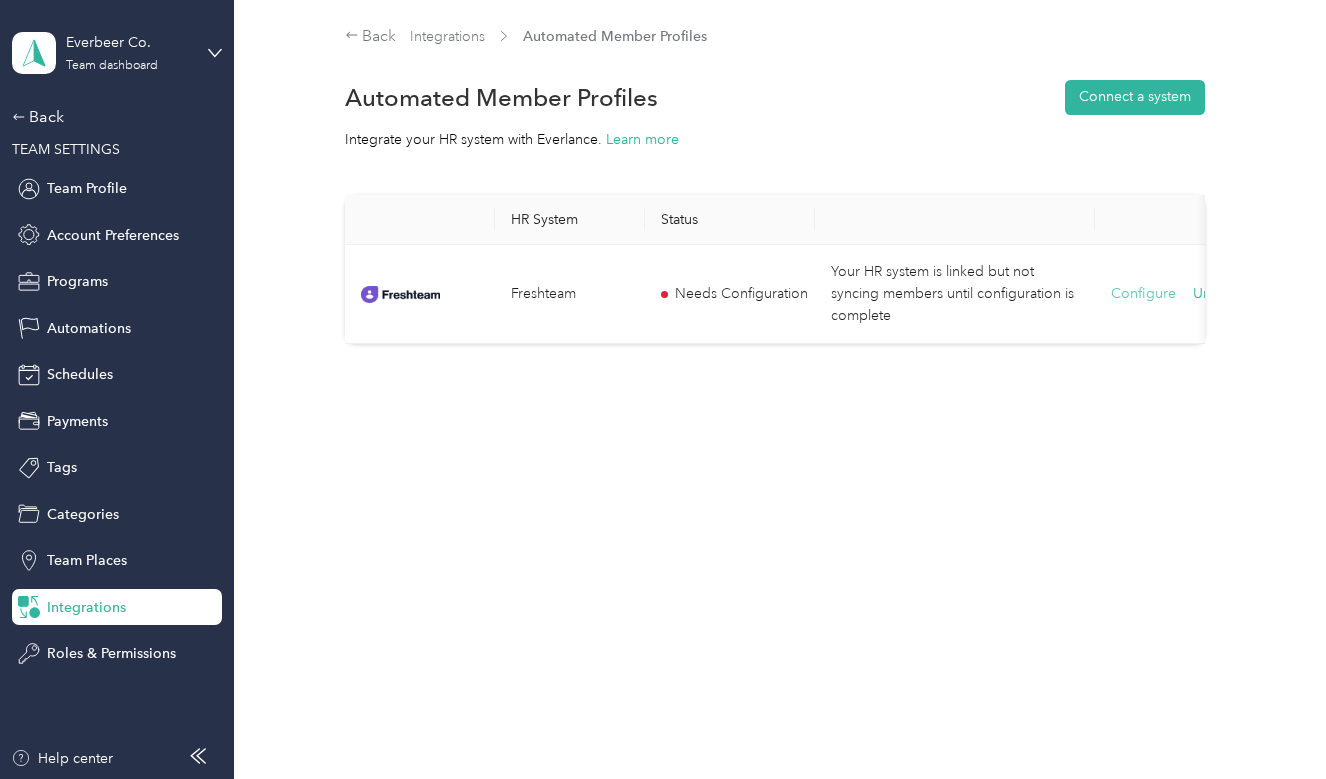 click on "Configure" at bounding box center [1143, 294] 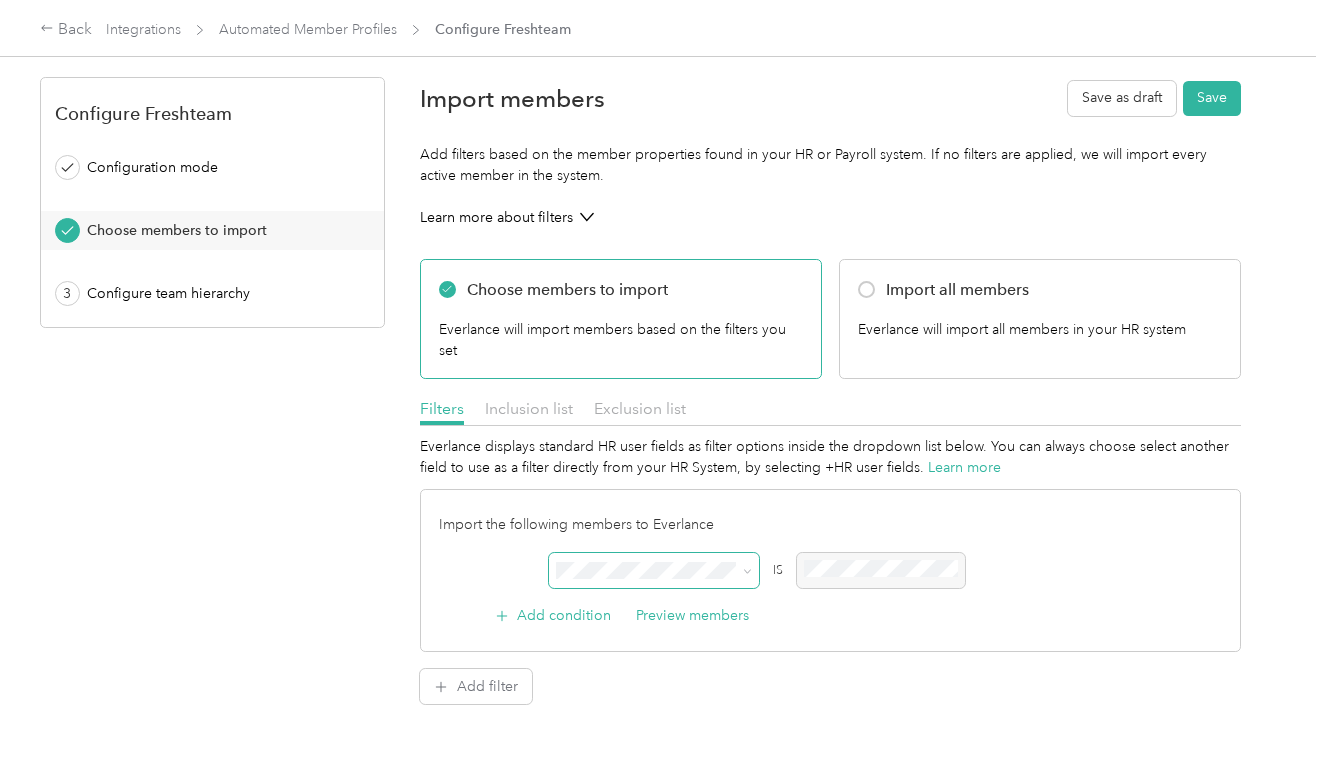 scroll, scrollTop: 0, scrollLeft: 0, axis: both 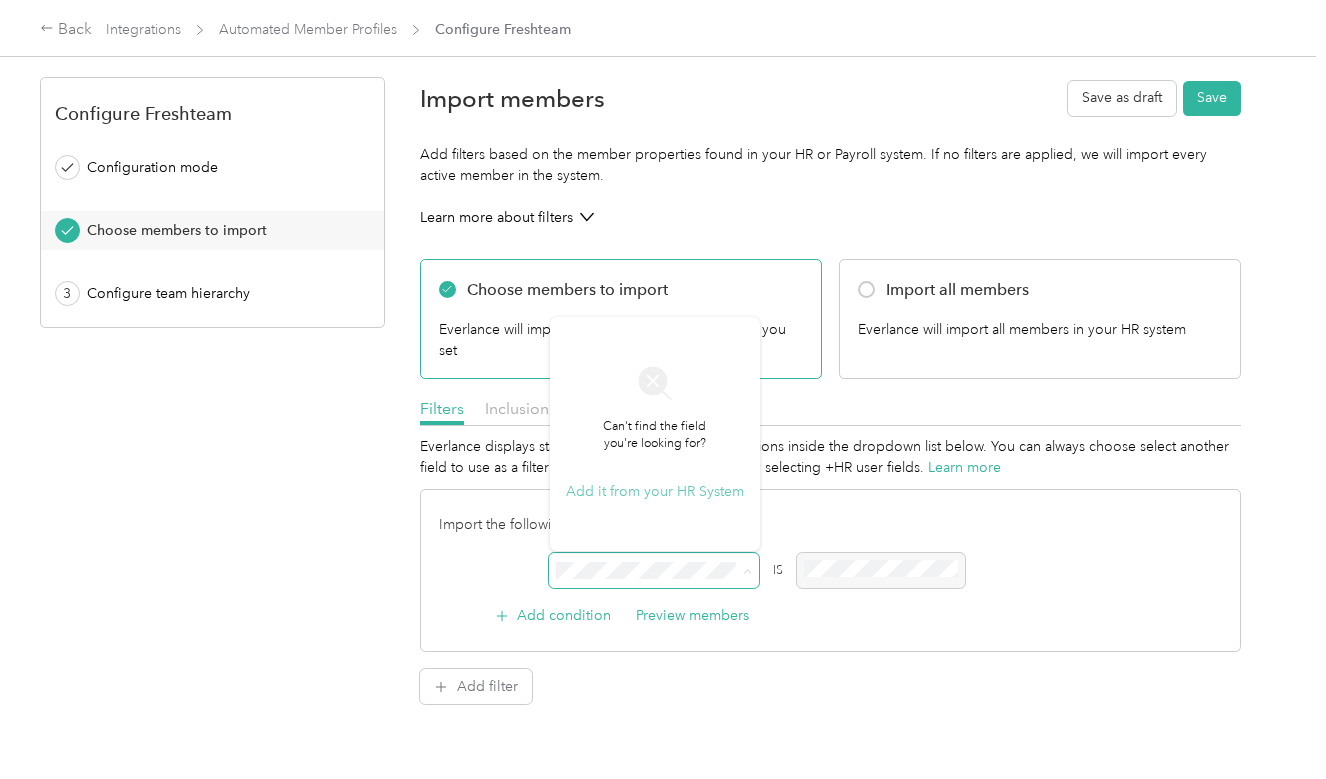click on "Add it from your HR System" at bounding box center (655, 491) 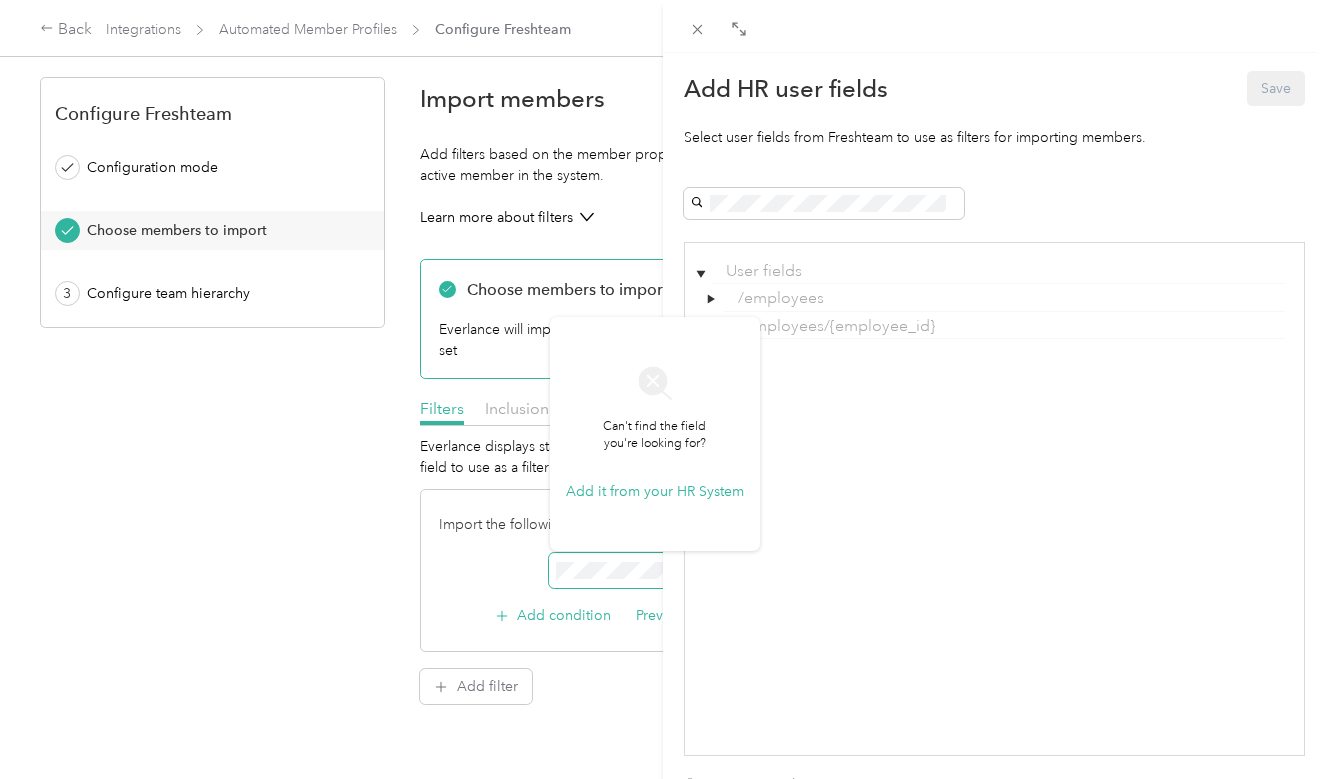 click on "▶" at bounding box center [711, 301] 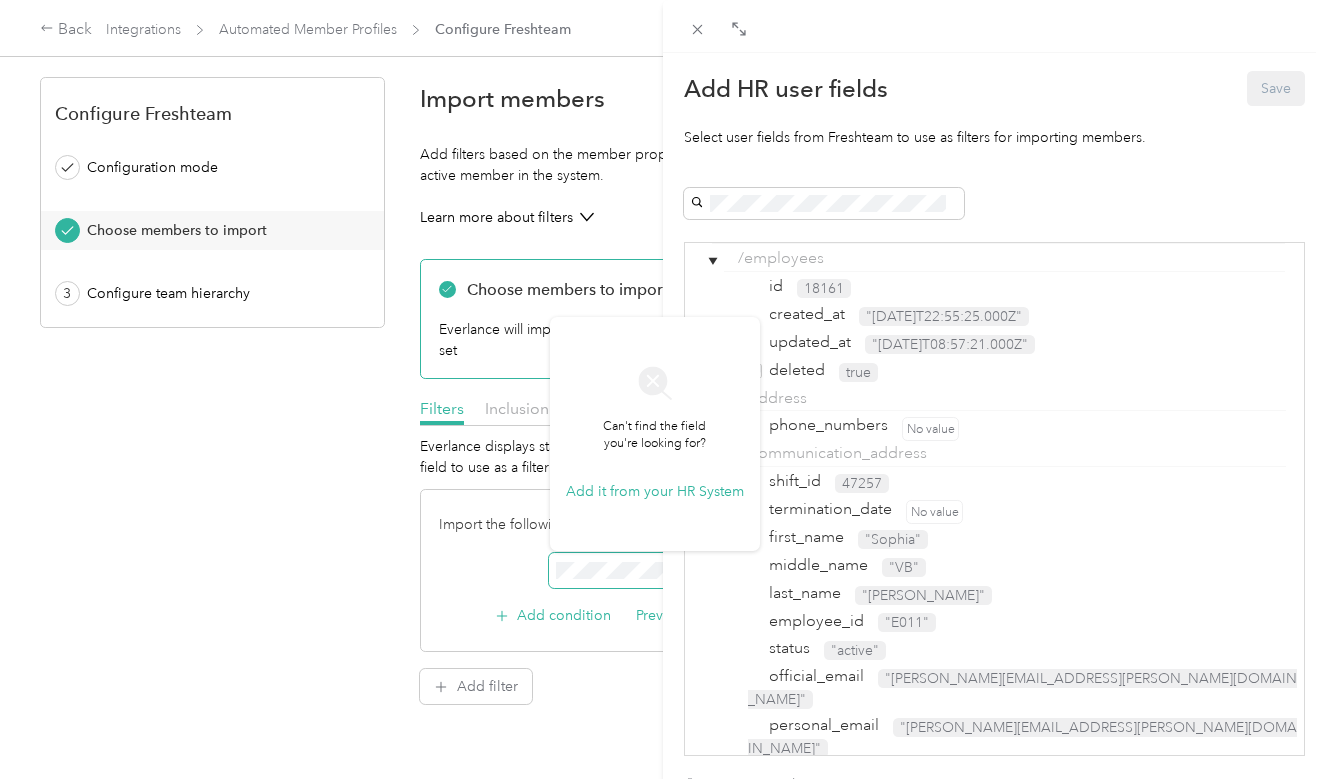 scroll, scrollTop: 22, scrollLeft: 0, axis: vertical 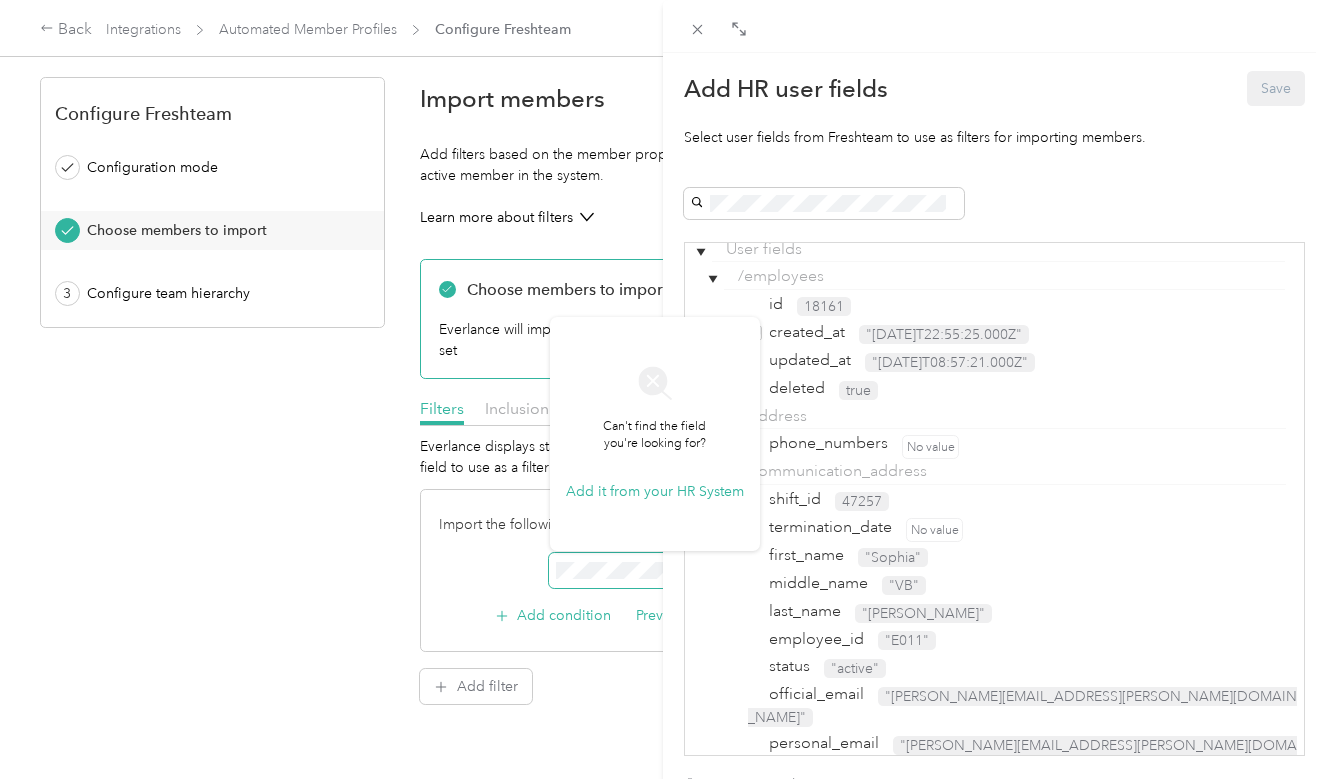 click on "created_at" at bounding box center [803, 332] 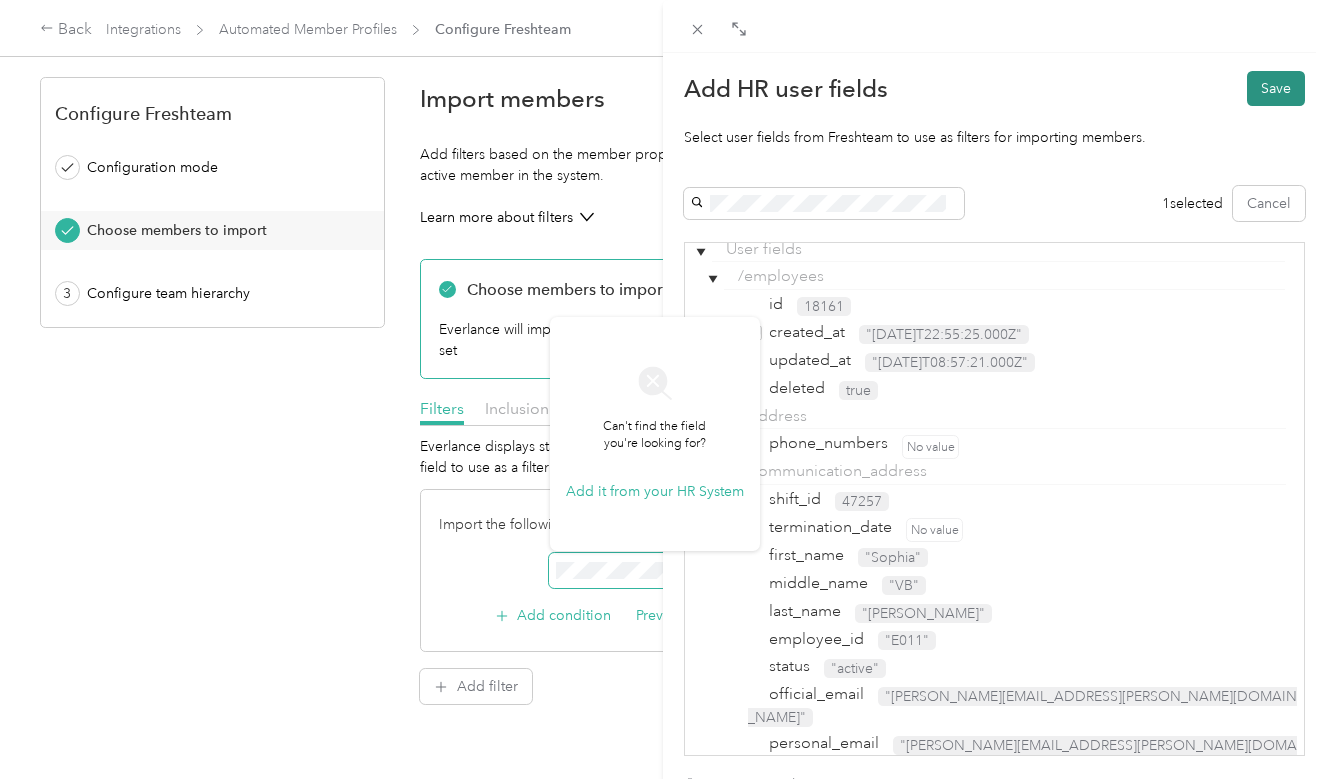 click on "Save" at bounding box center (1276, 88) 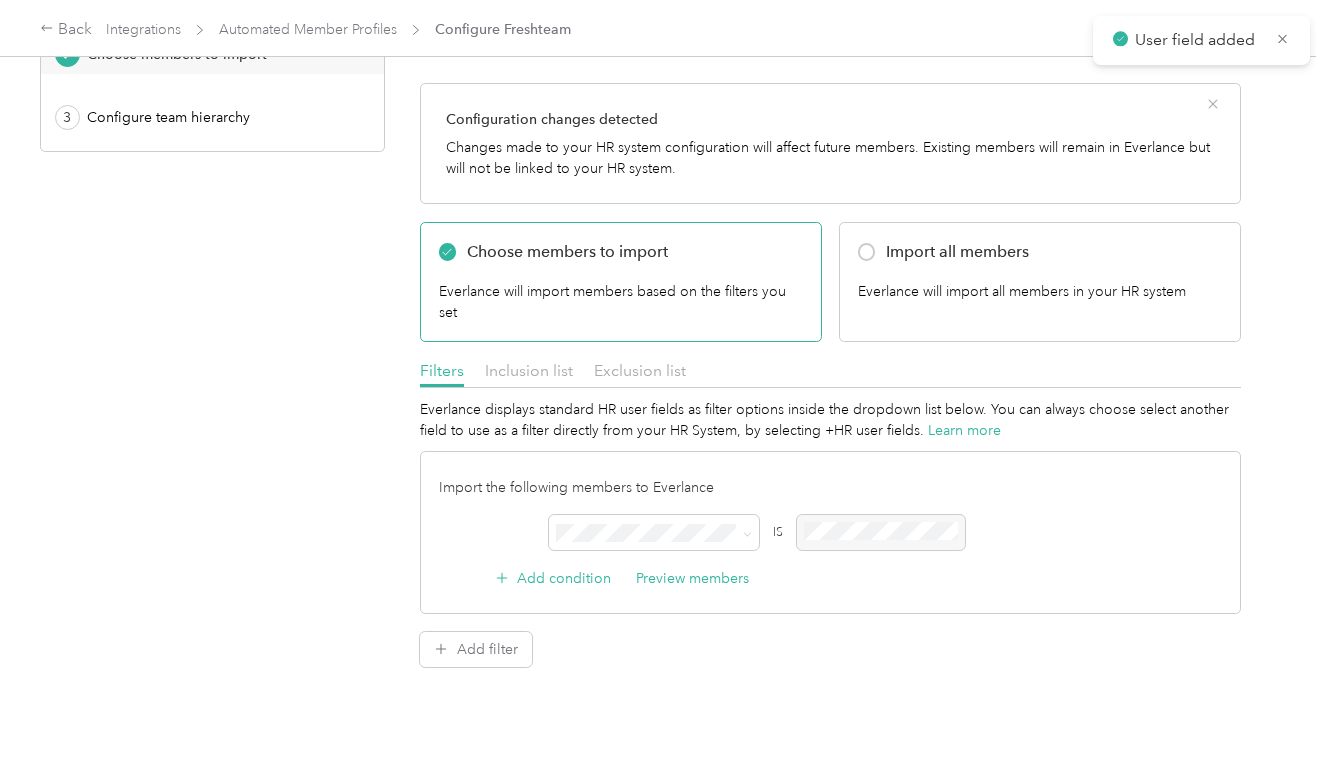 scroll, scrollTop: 180, scrollLeft: 0, axis: vertical 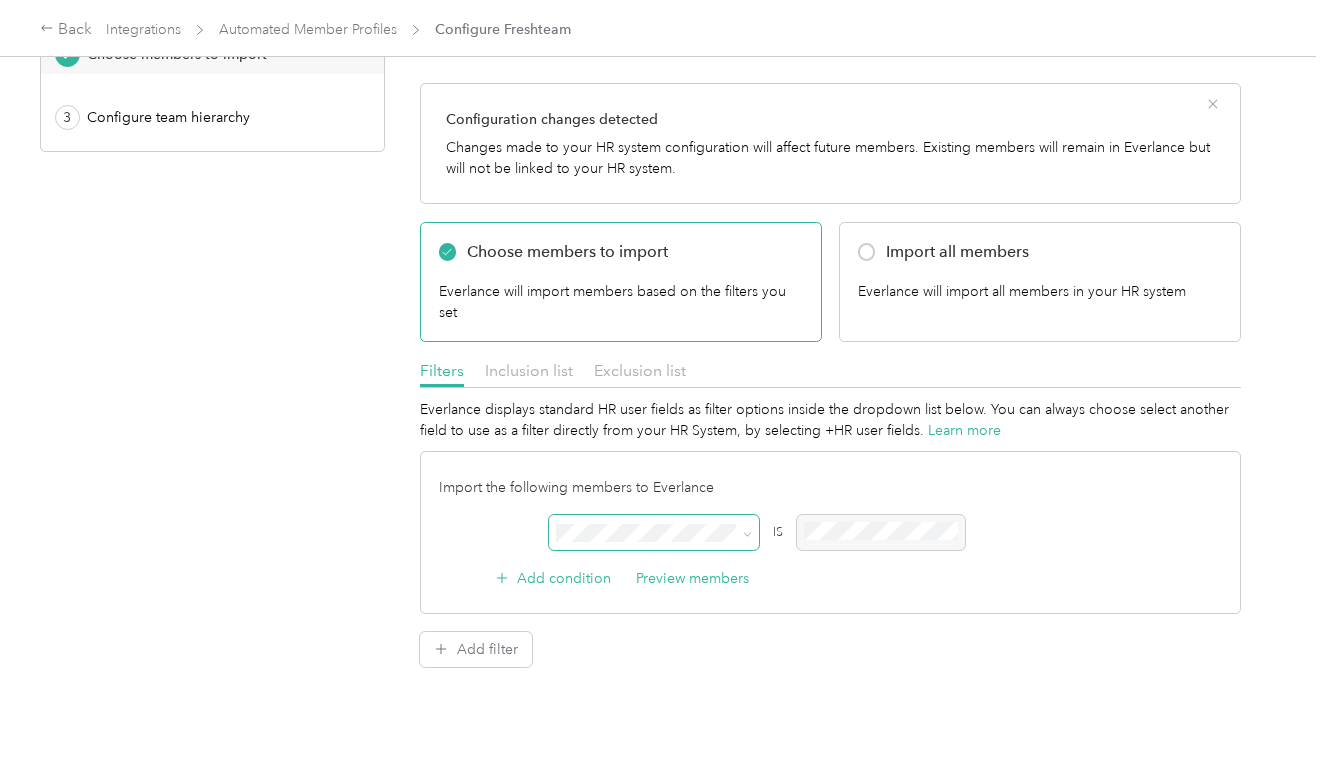 click 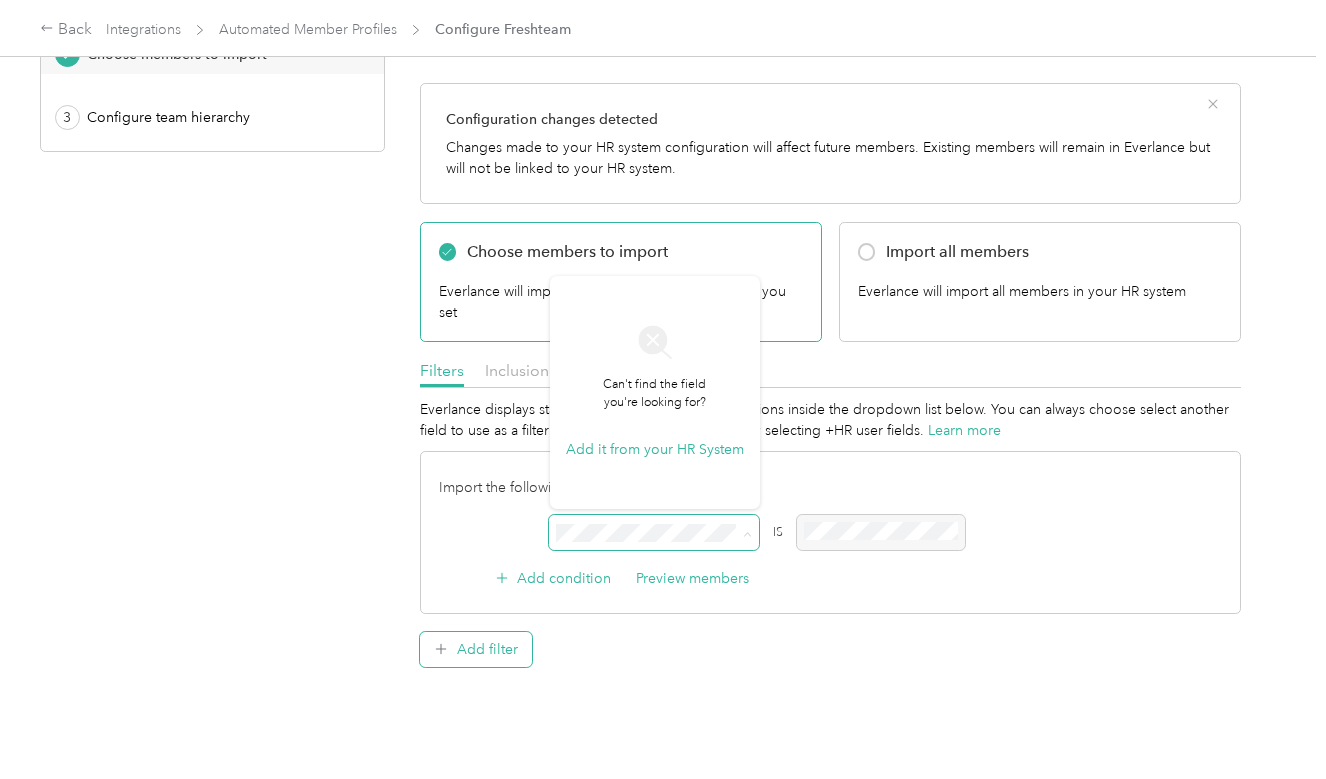 click on "Add filter" at bounding box center [476, 649] 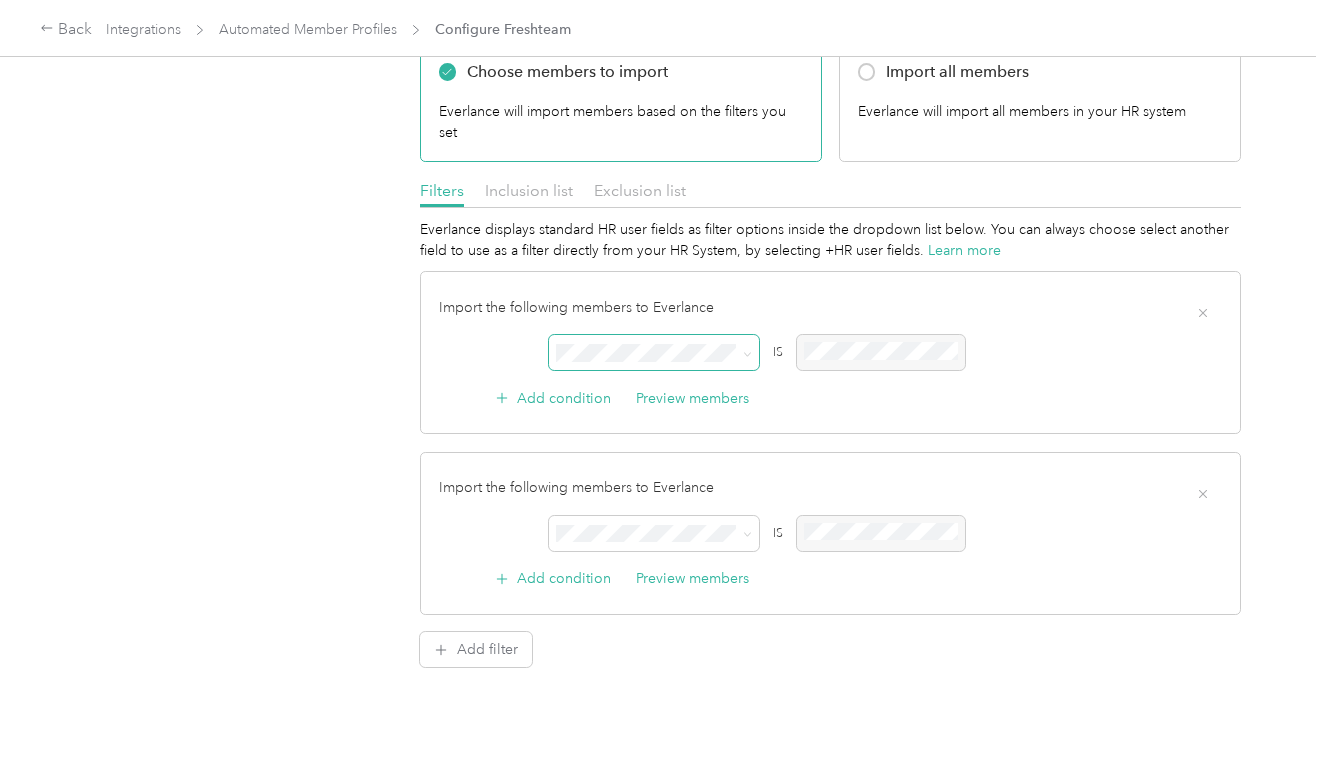 scroll, scrollTop: 360, scrollLeft: 0, axis: vertical 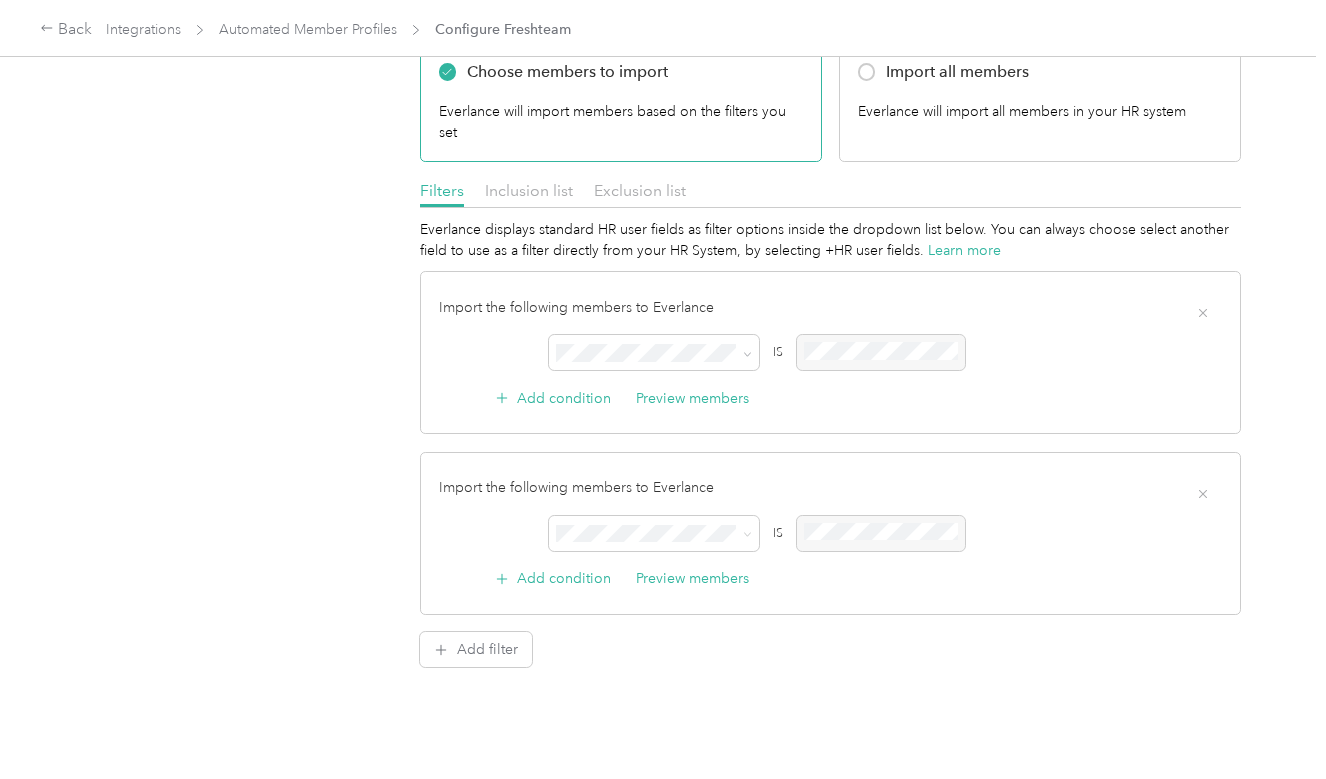 click 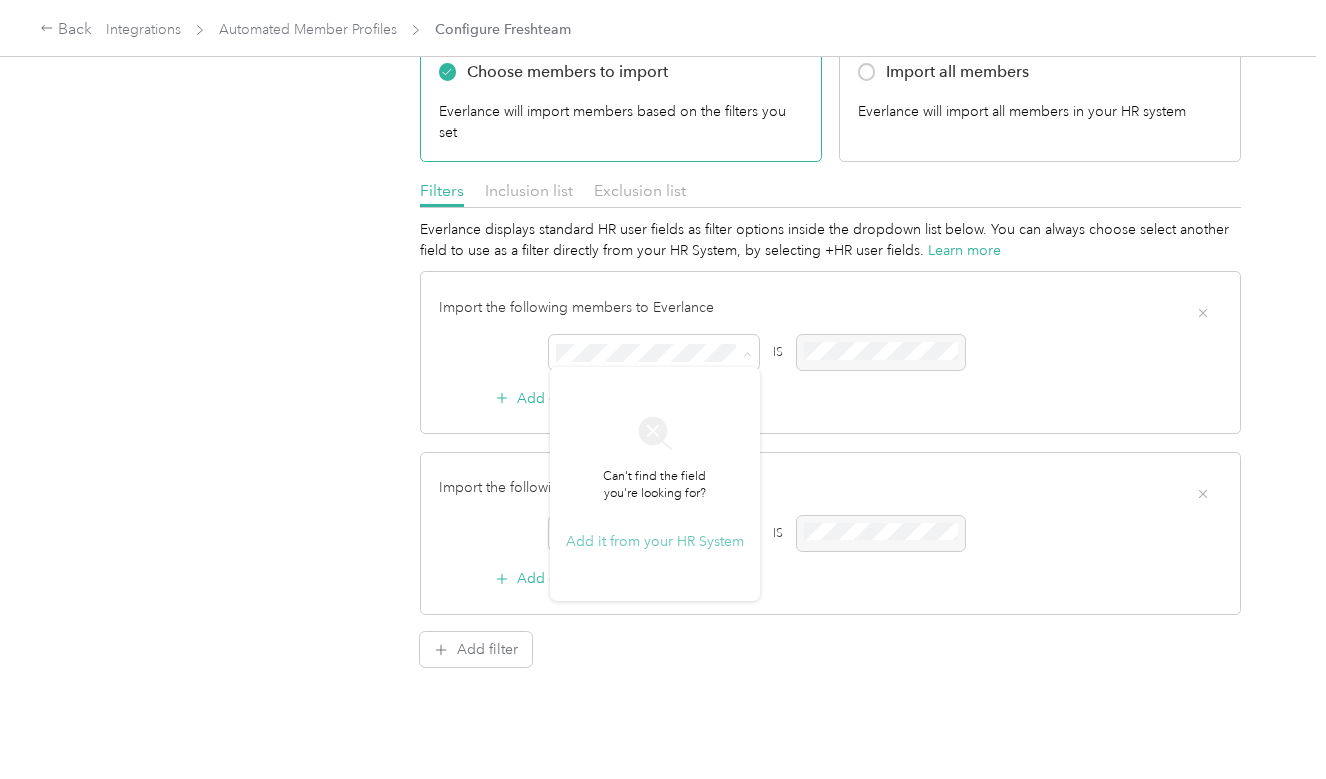 click on "Add it from your HR System" at bounding box center (655, 541) 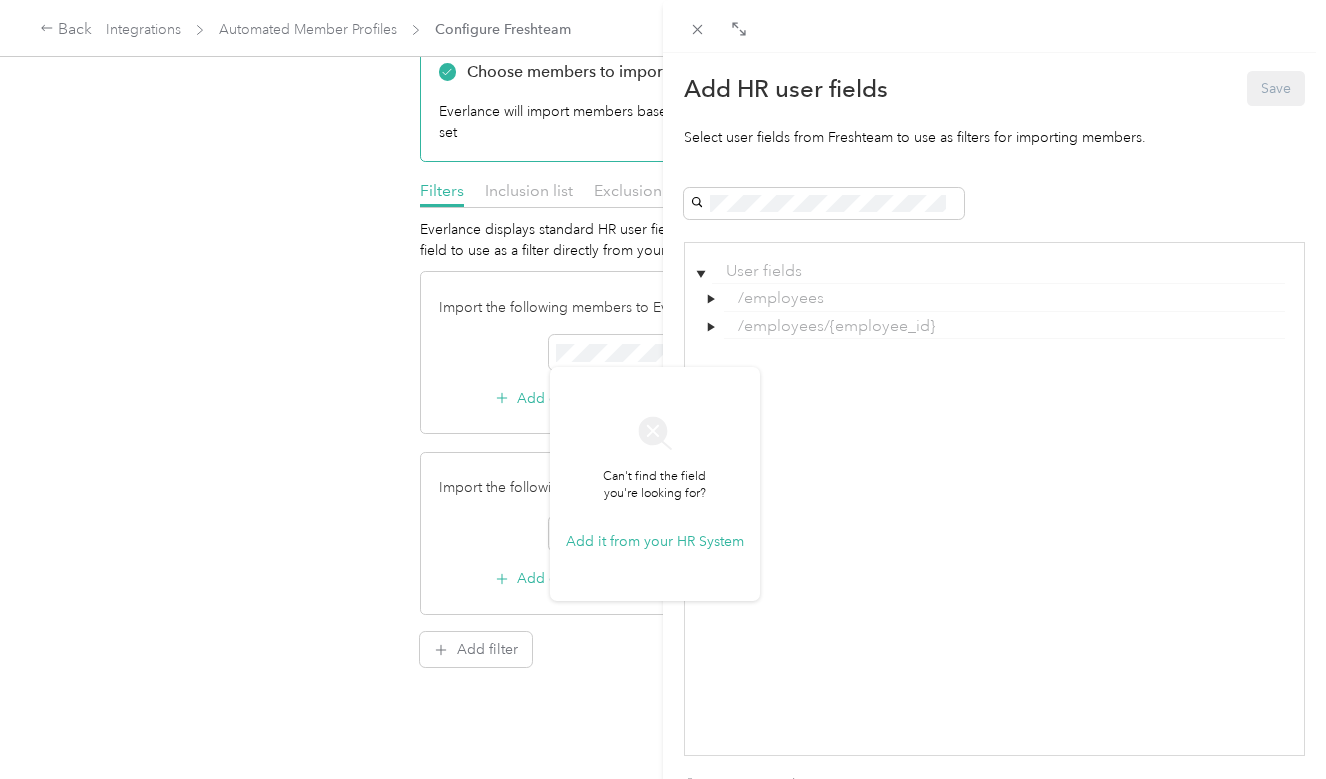 click on "▶" at bounding box center [711, 329] 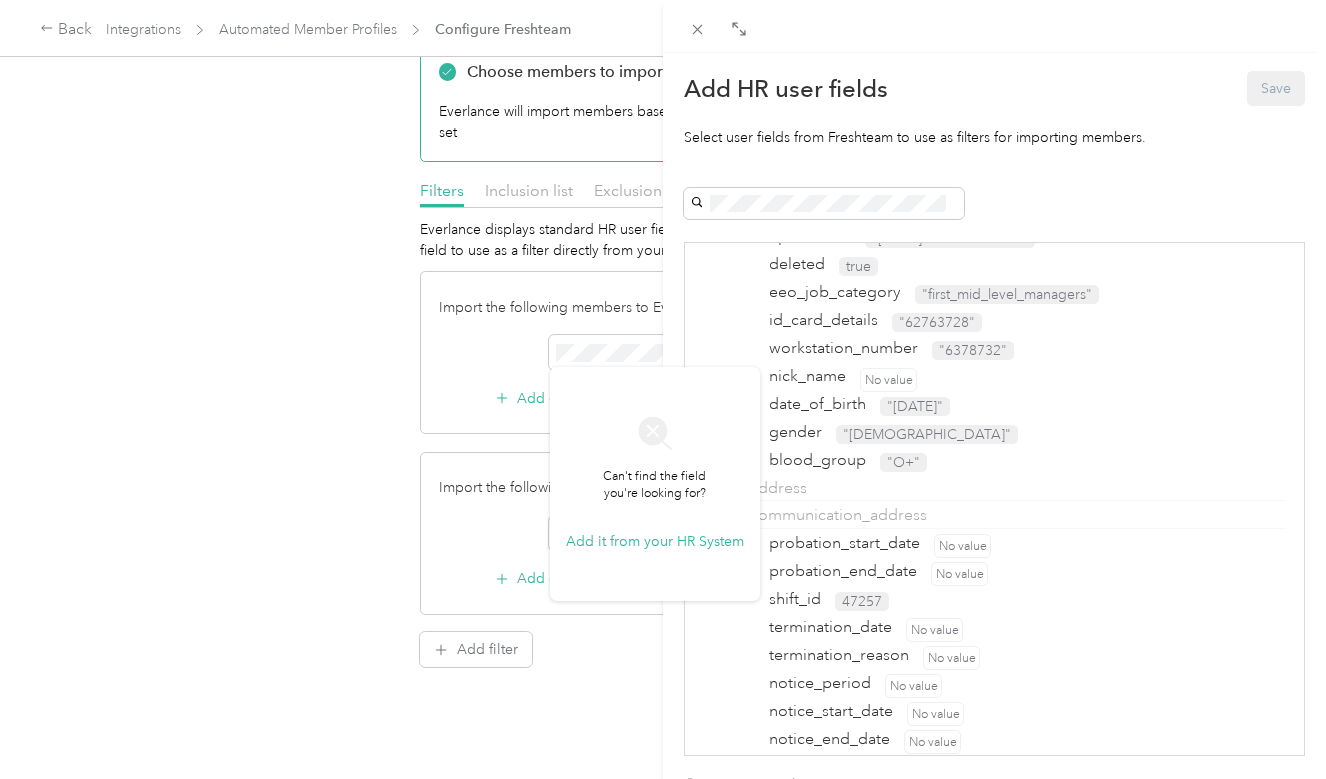 scroll, scrollTop: 198, scrollLeft: 0, axis: vertical 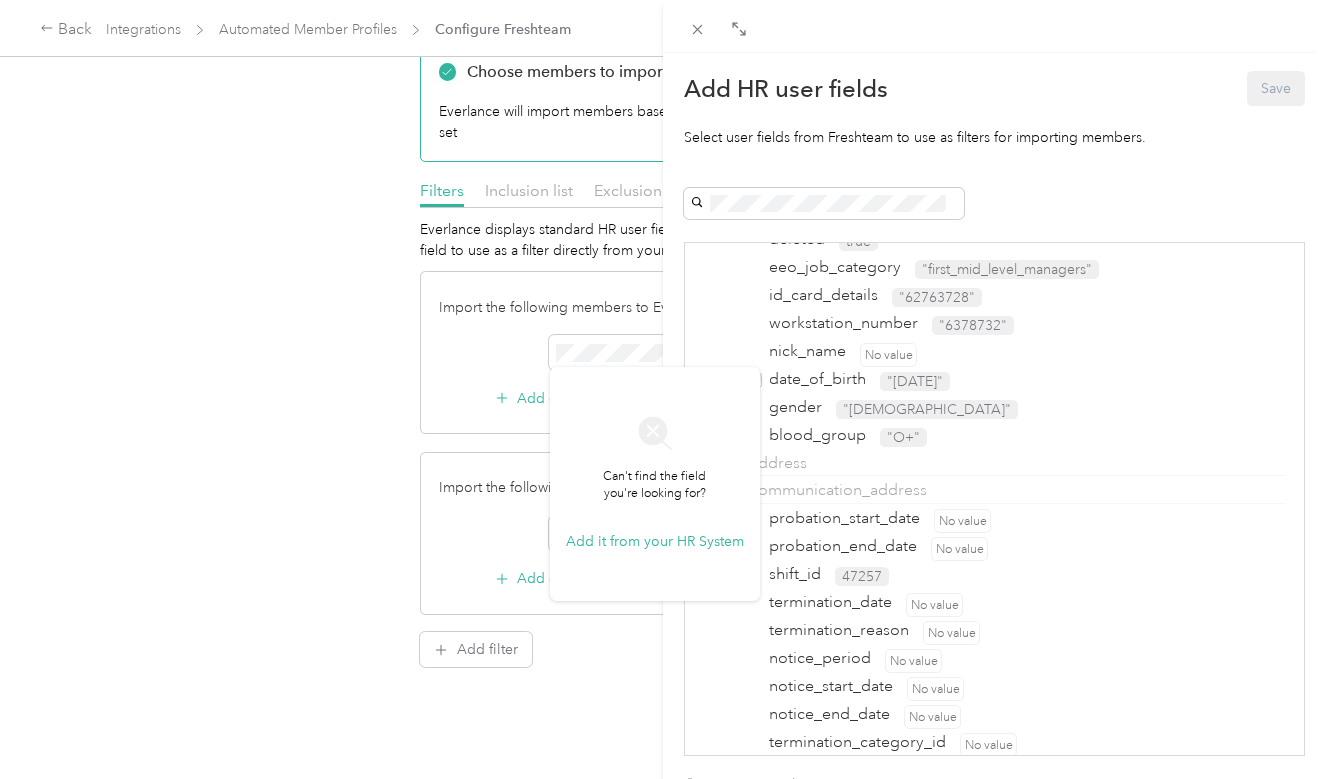 click on "date_of_birth" at bounding box center (814, 379) 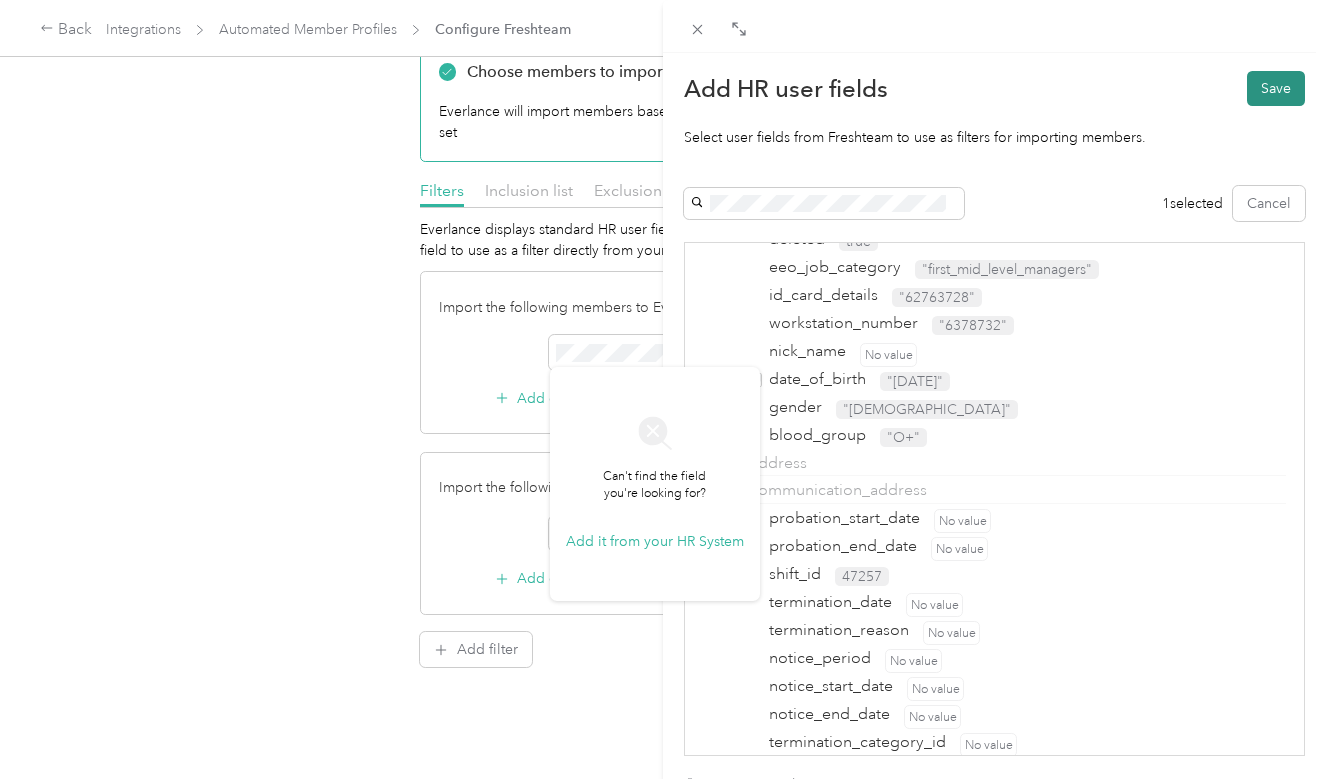 click on "Save" at bounding box center [1276, 88] 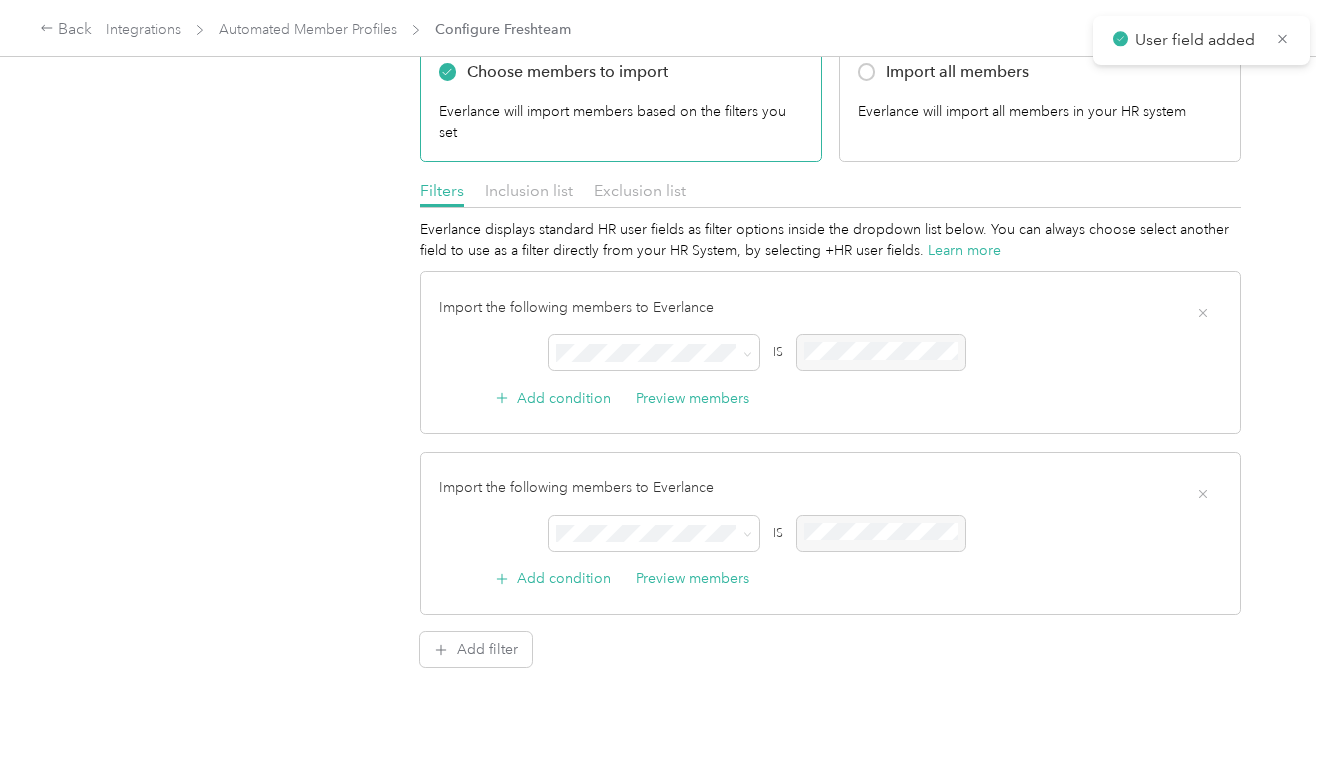 click at bounding box center [881, 533] 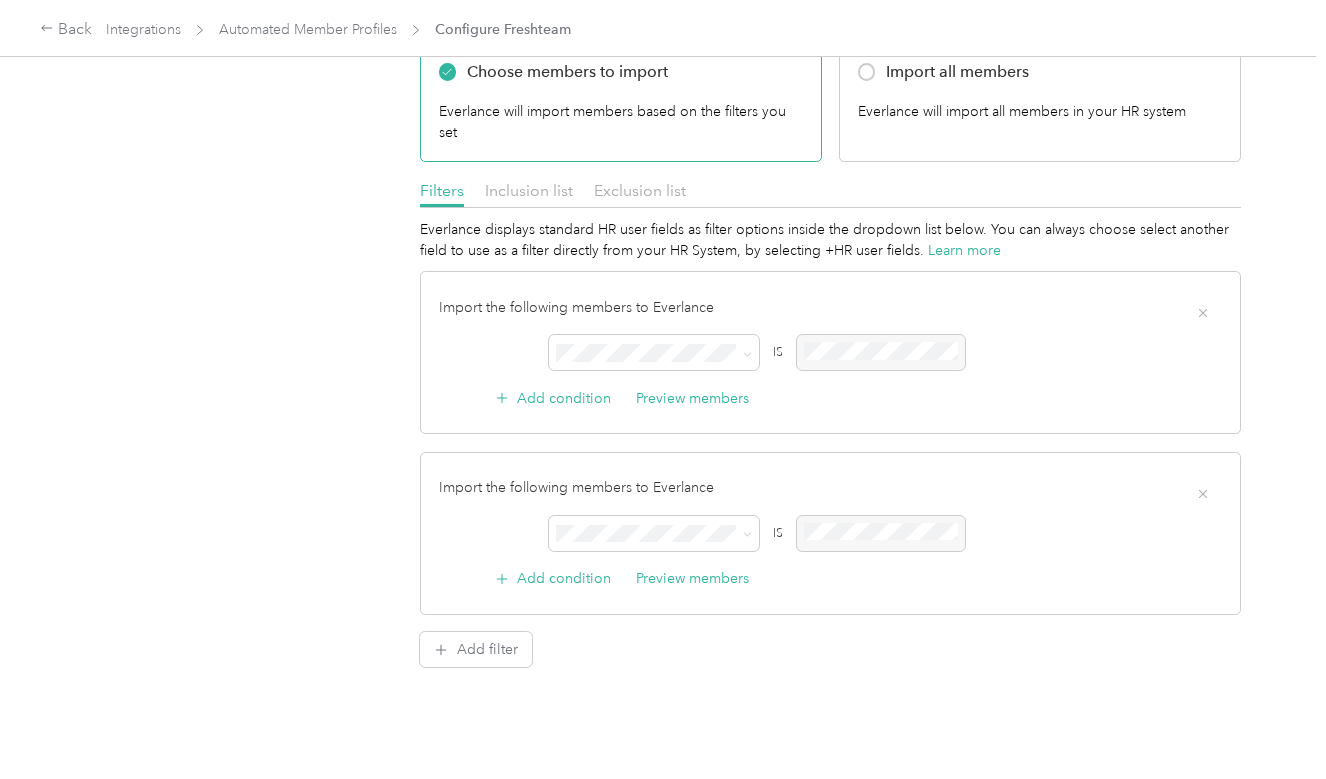 scroll, scrollTop: 360, scrollLeft: 0, axis: vertical 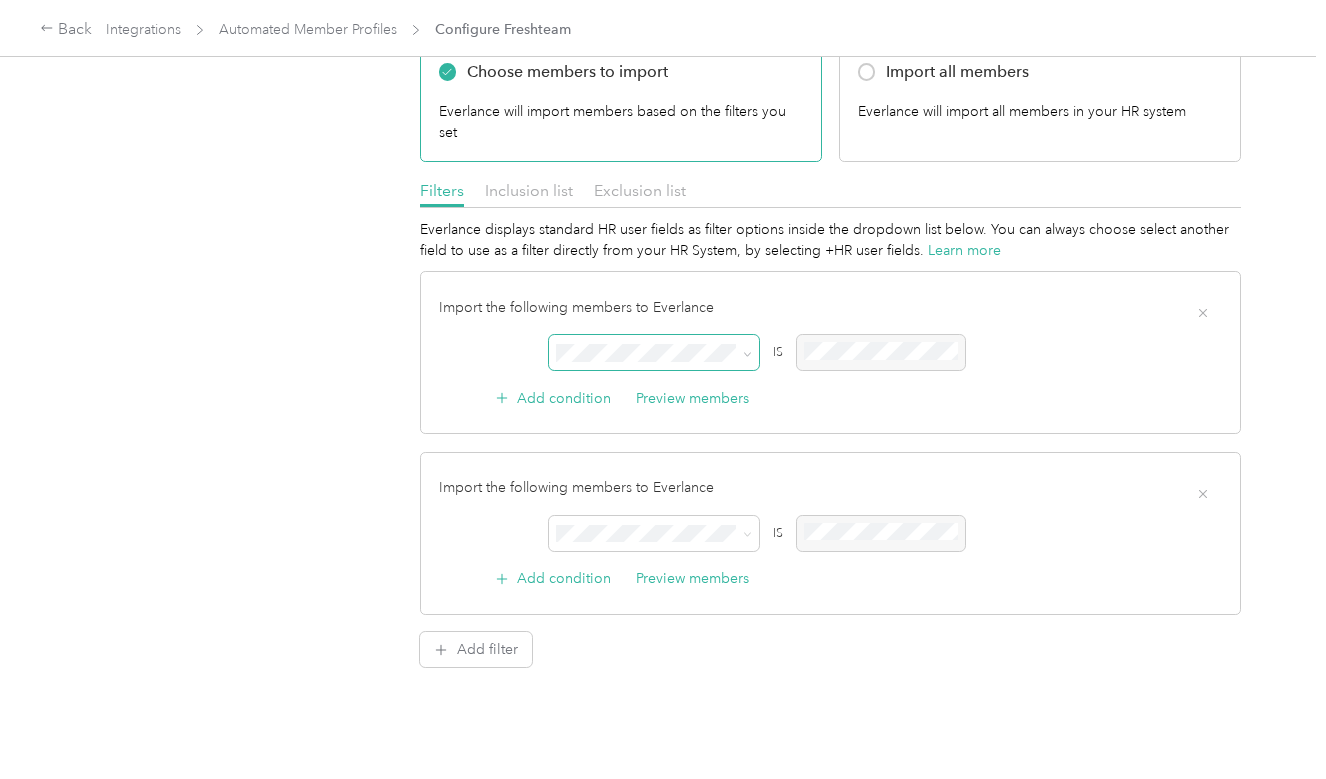 click 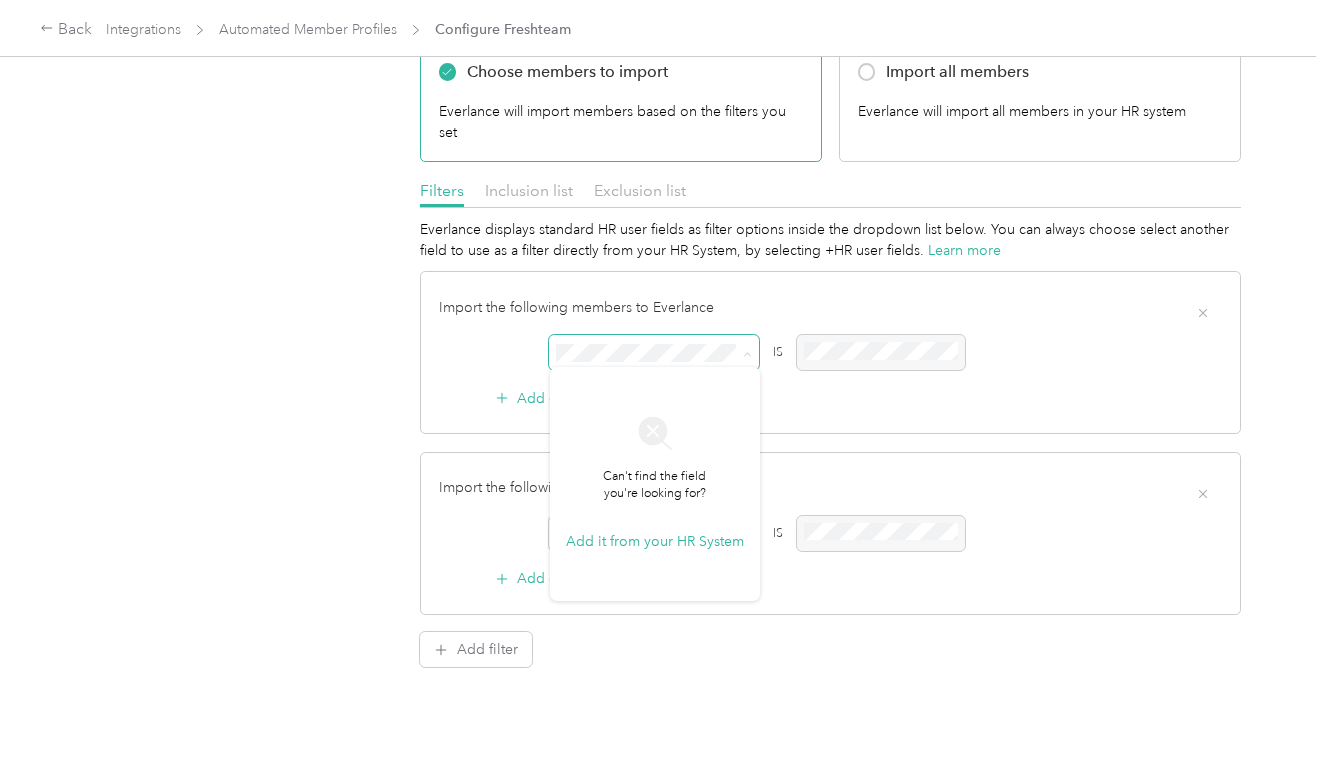 click on "AND IS" at bounding box center (750, 352) 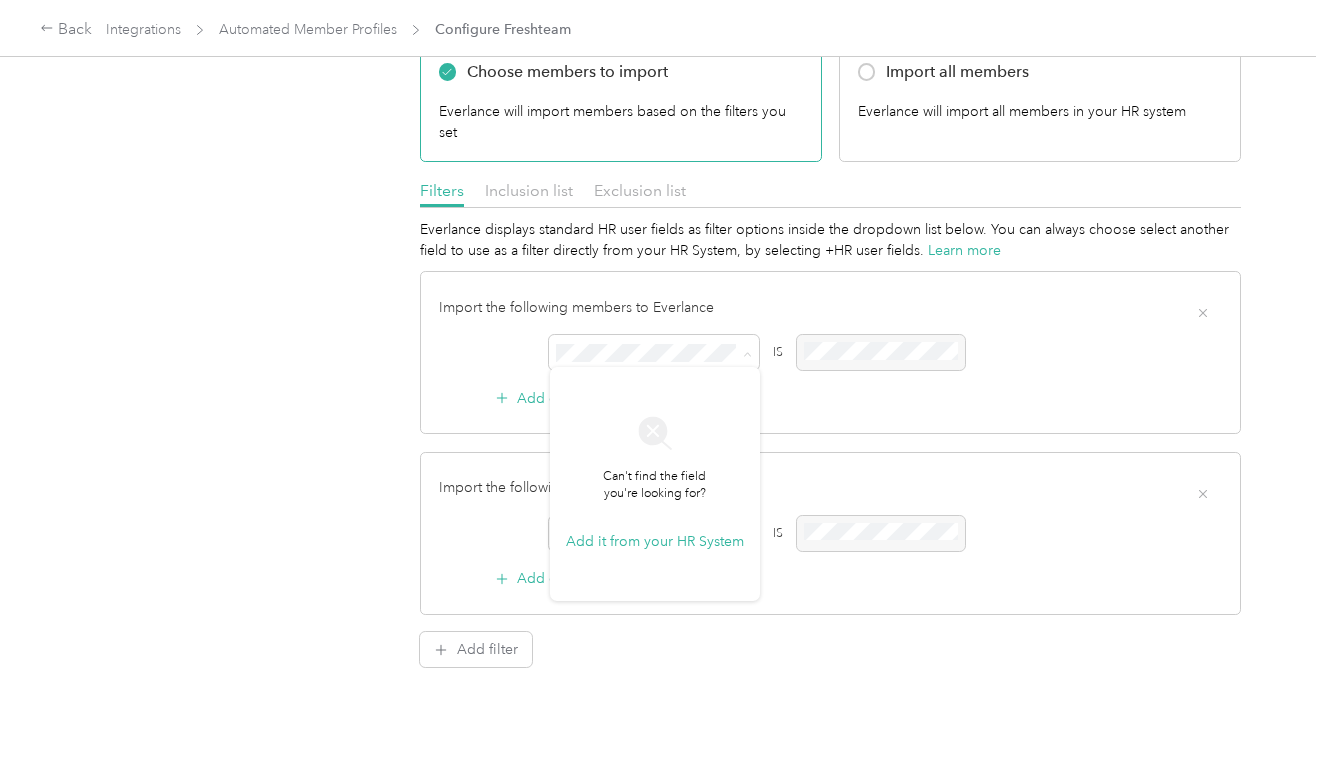 click on "Import the following members to Everlance AND IS Add condition Preview members" at bounding box center (830, 352) 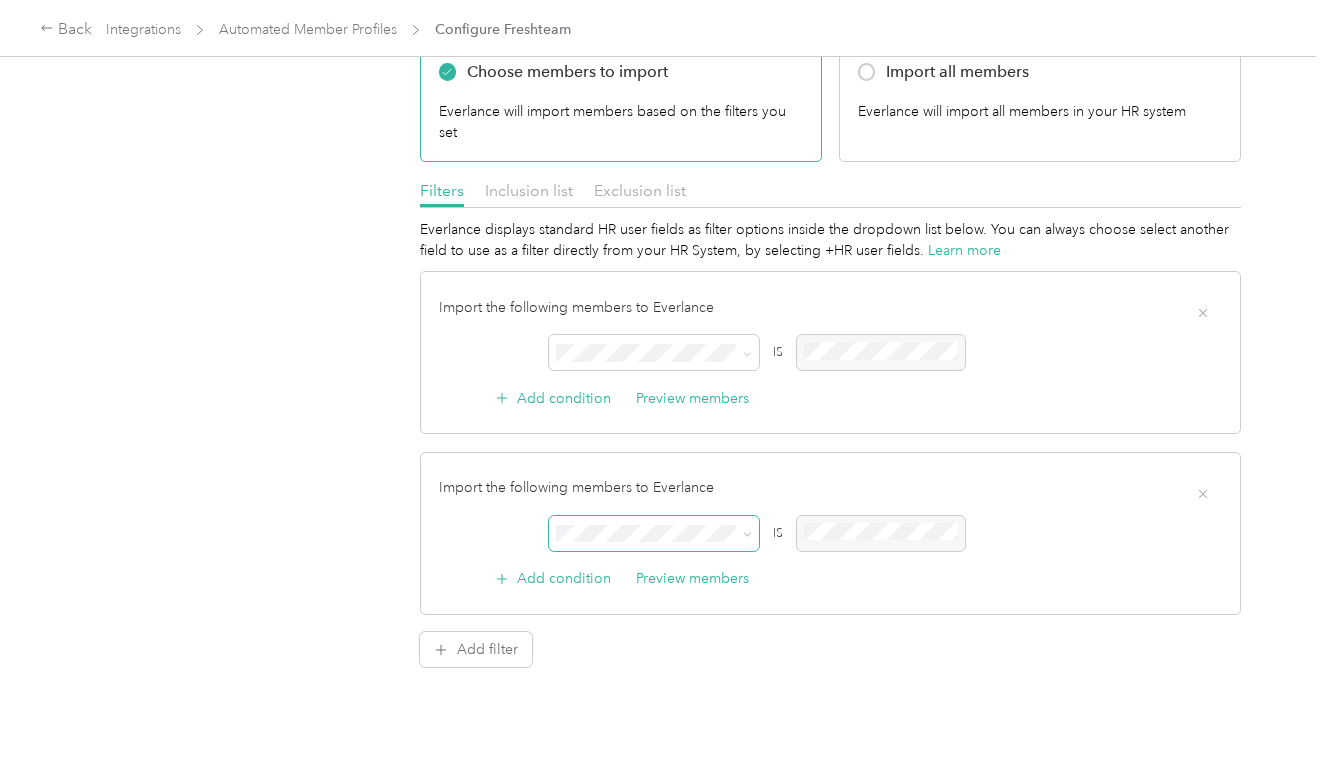 click 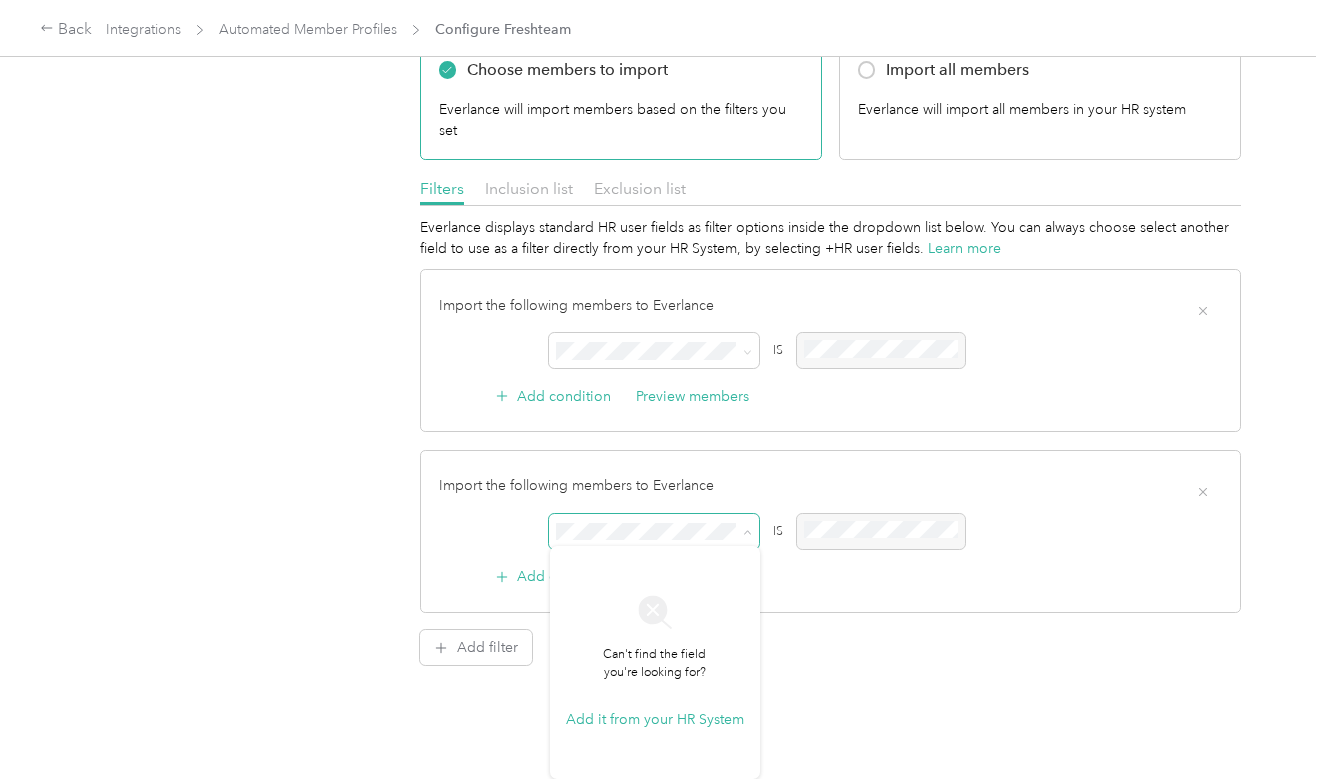 scroll, scrollTop: 0, scrollLeft: 0, axis: both 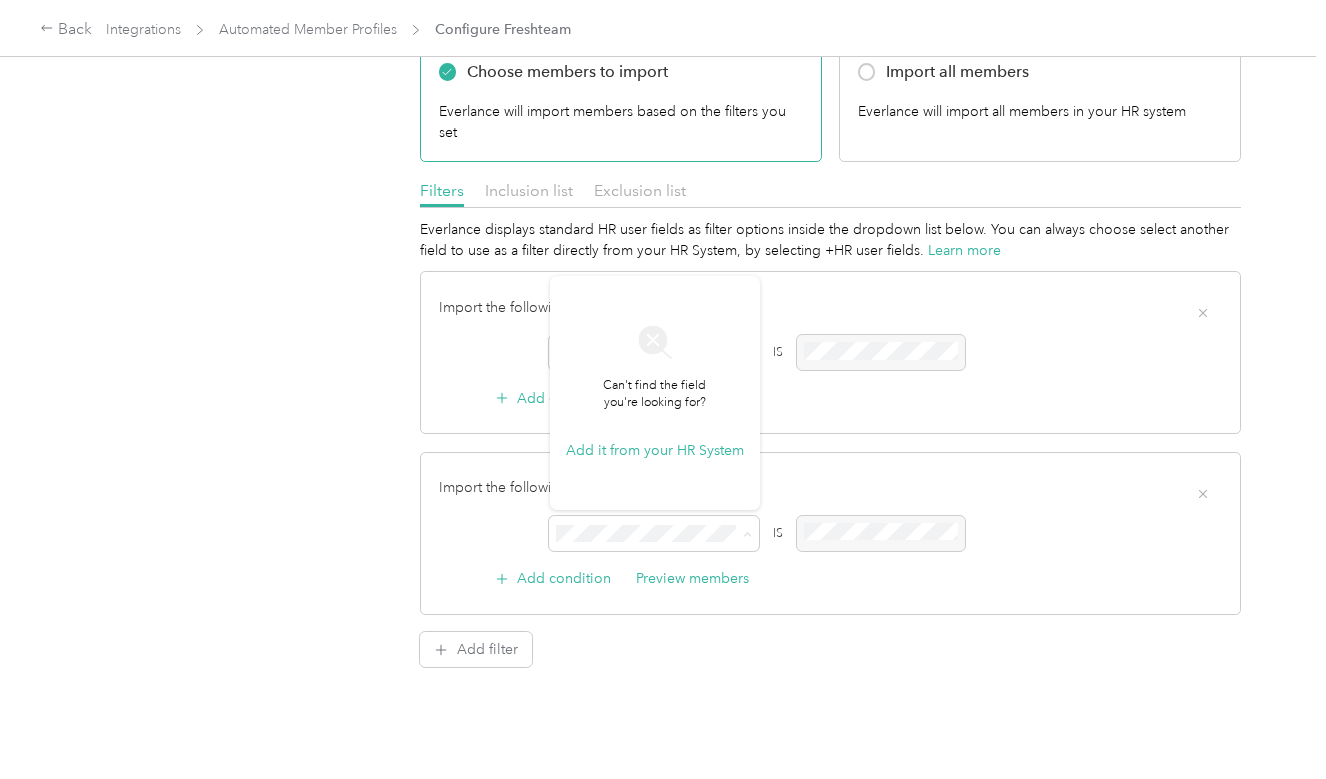 click on "Import the following members to Everlance AND IS Add condition Preview members" at bounding box center (830, 533) 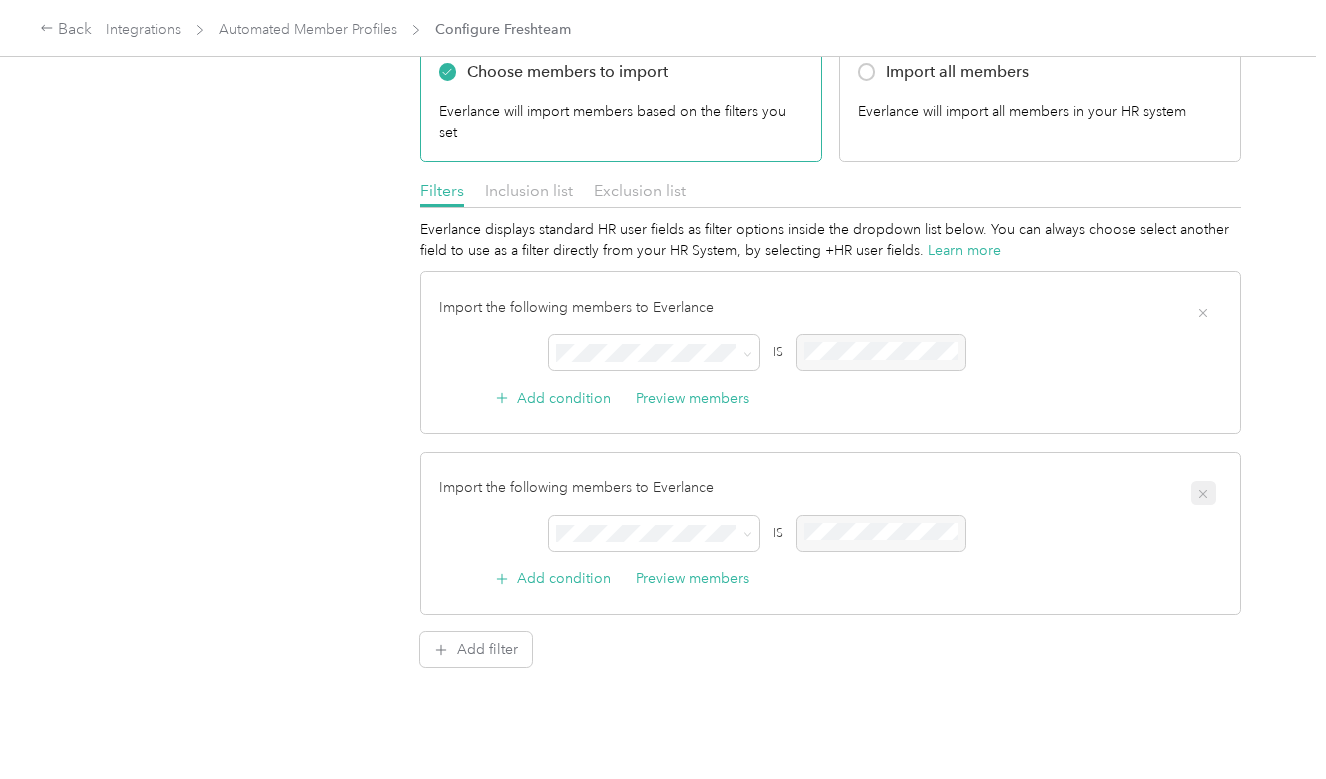 click 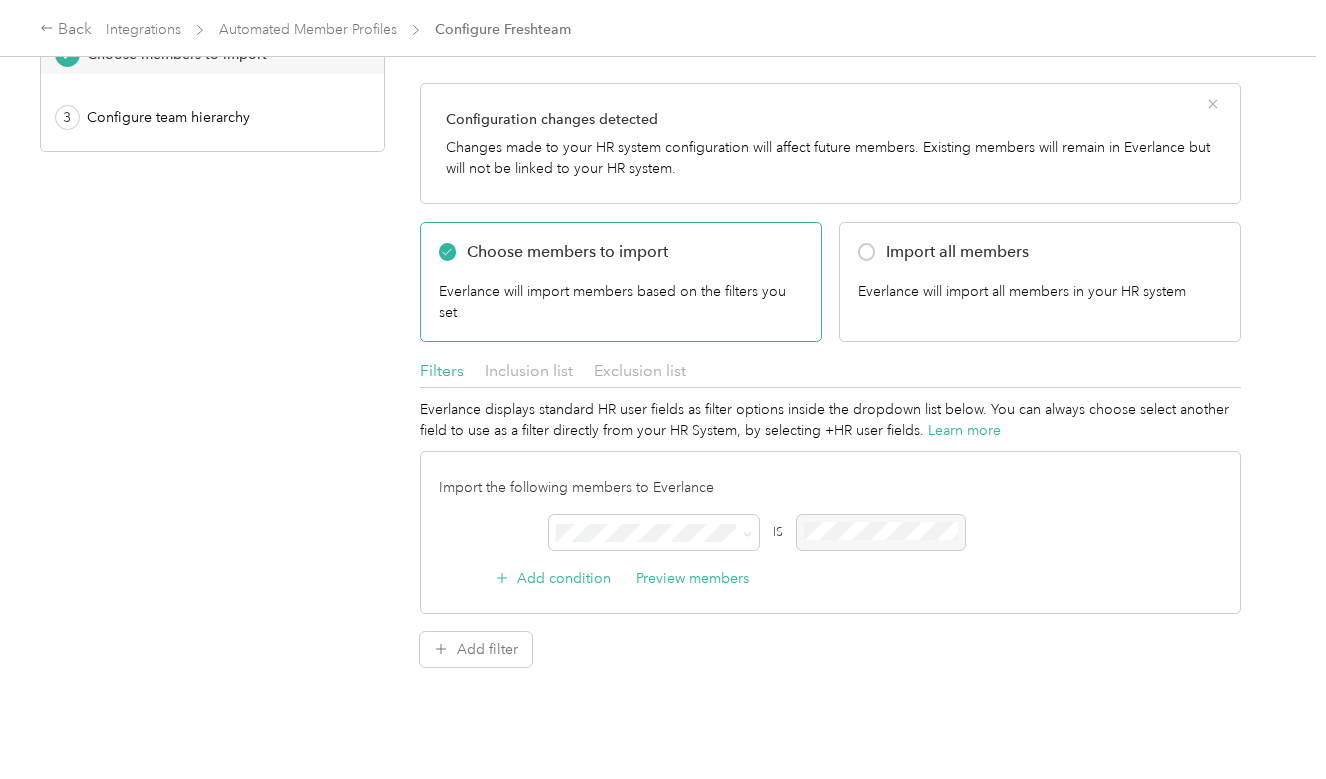 scroll, scrollTop: 180, scrollLeft: 0, axis: vertical 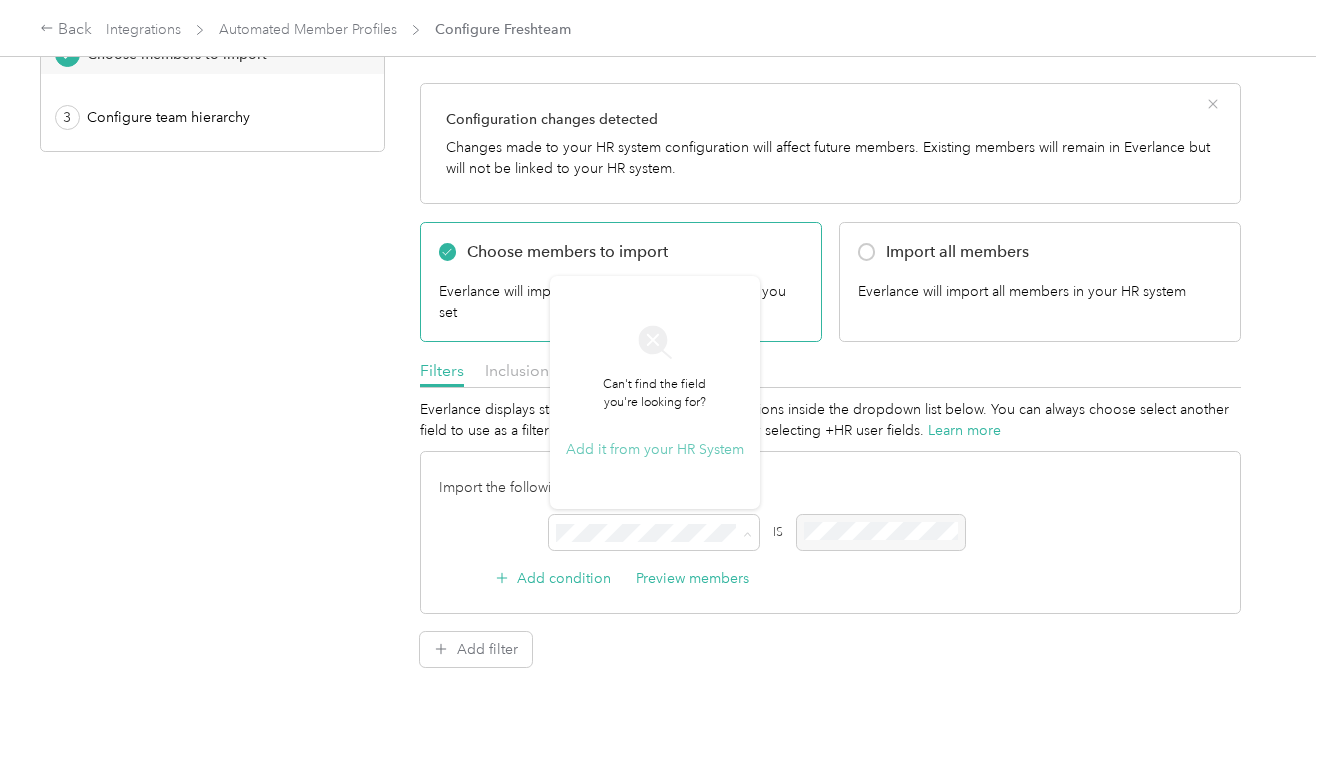 click on "Add it from your HR System" at bounding box center (655, 449) 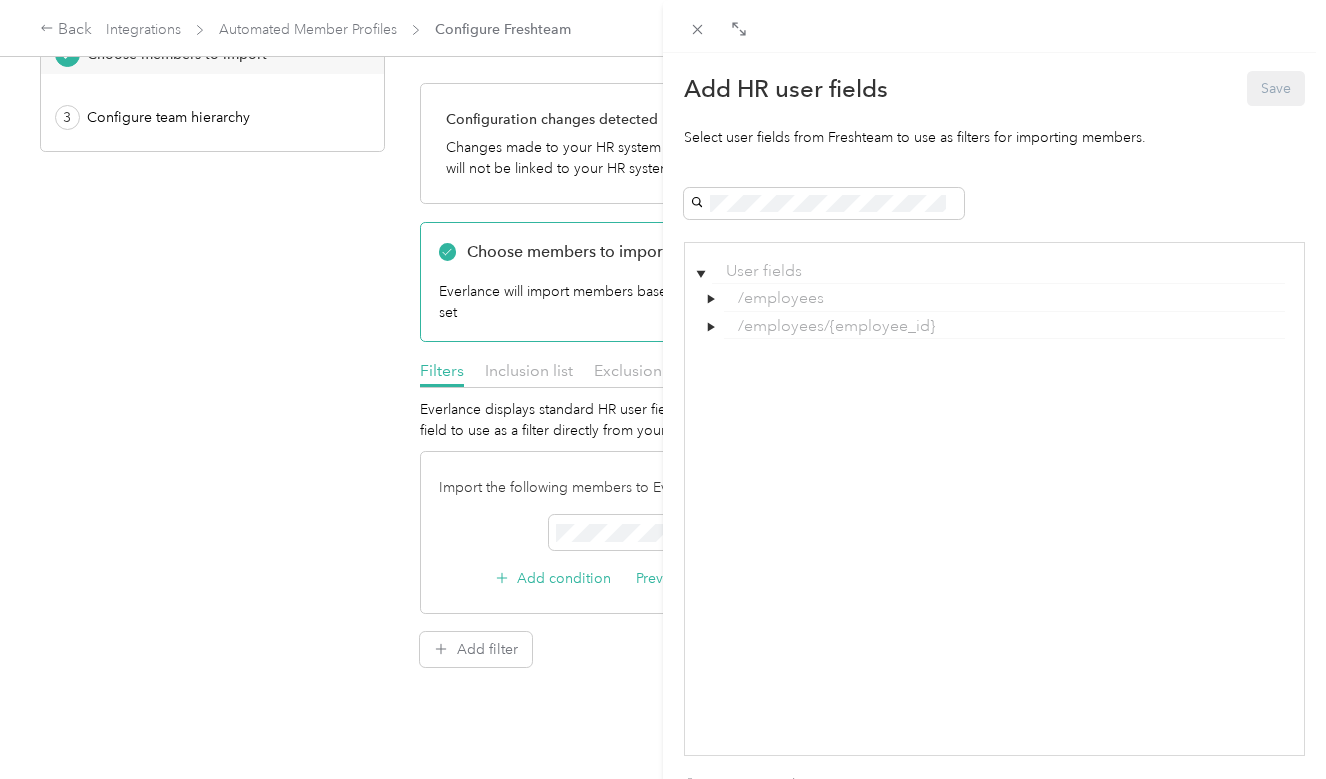 click on "▶" at bounding box center (711, 329) 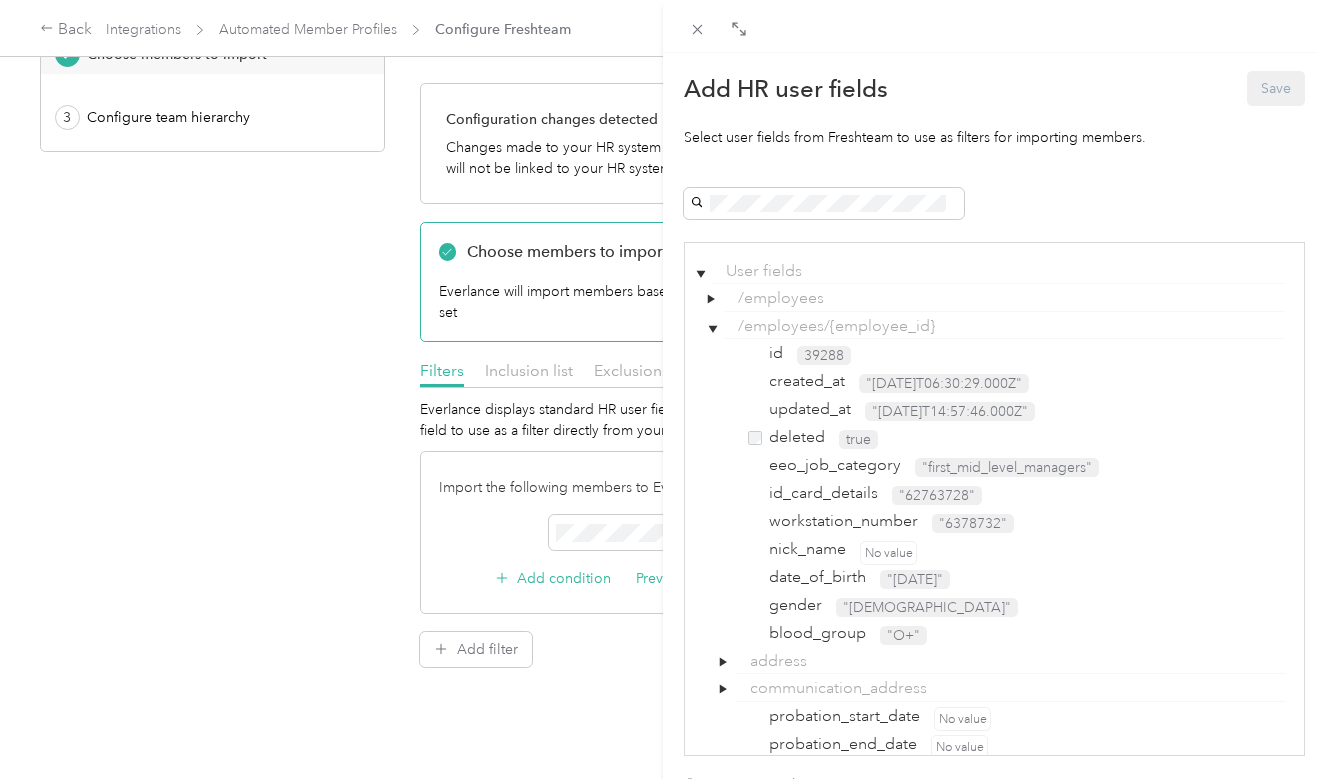click on "deleted" at bounding box center (786, 438) 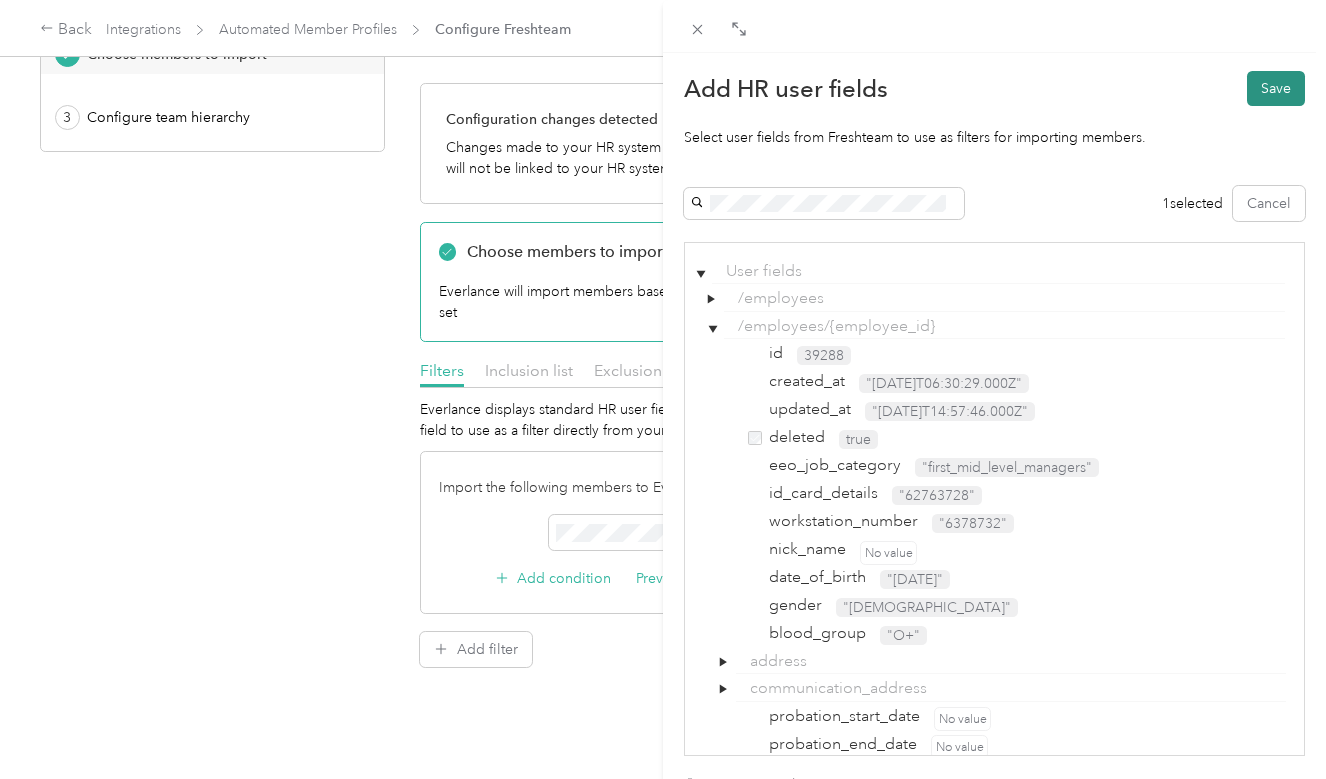 click on "Save" at bounding box center (1276, 88) 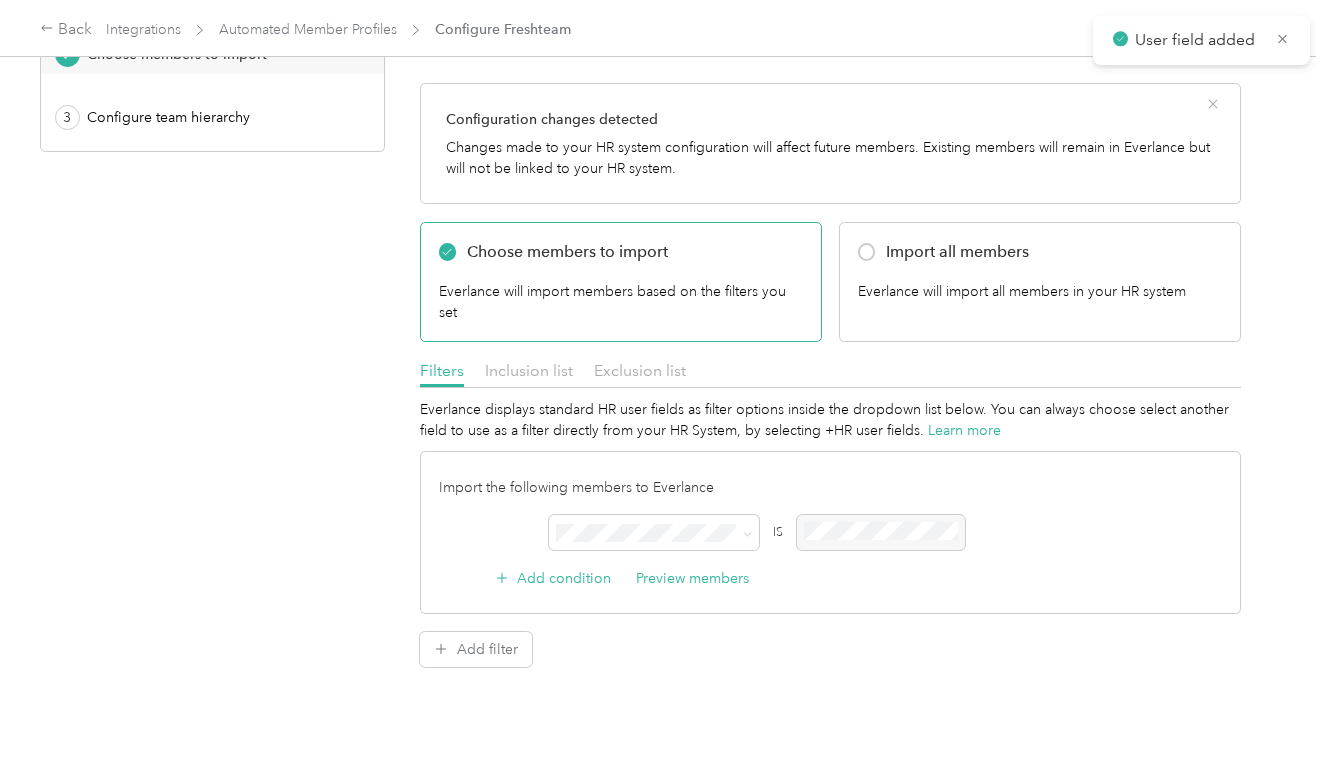 click at bounding box center (881, 532) 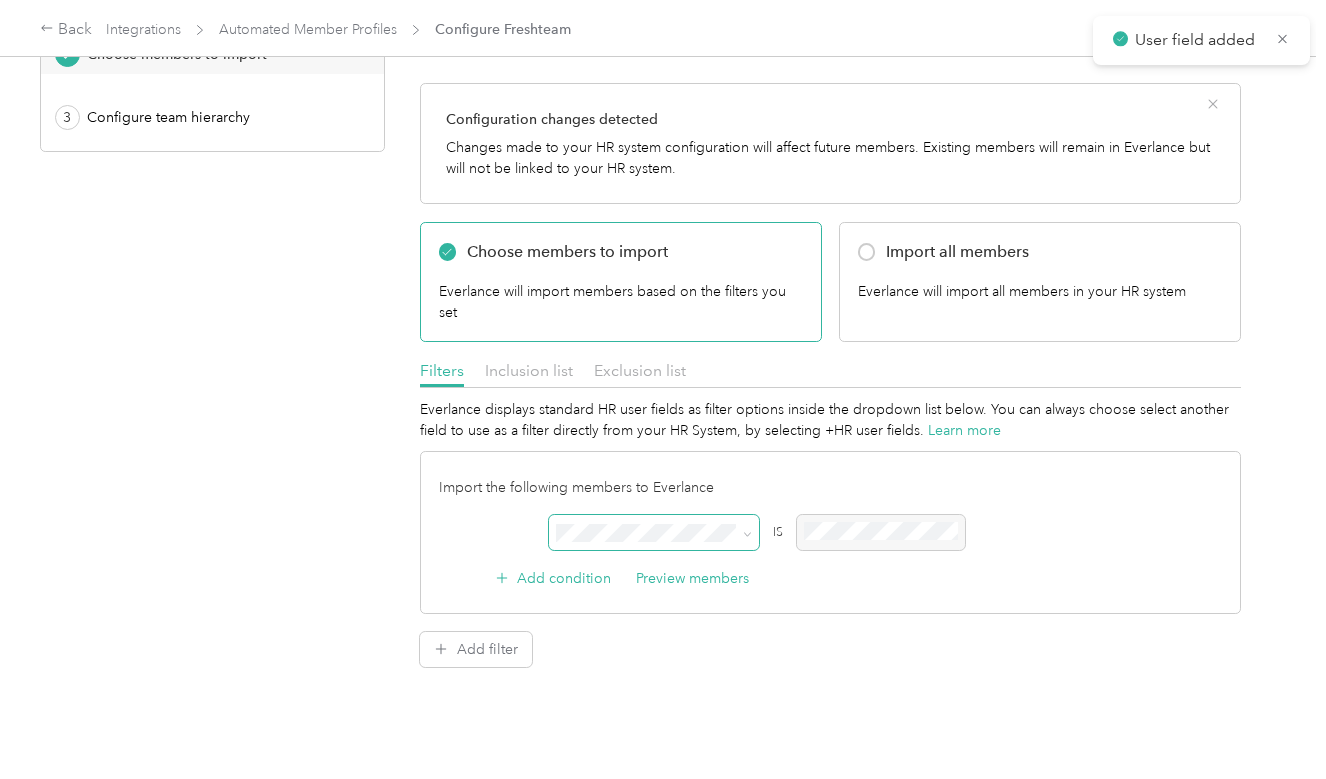 click 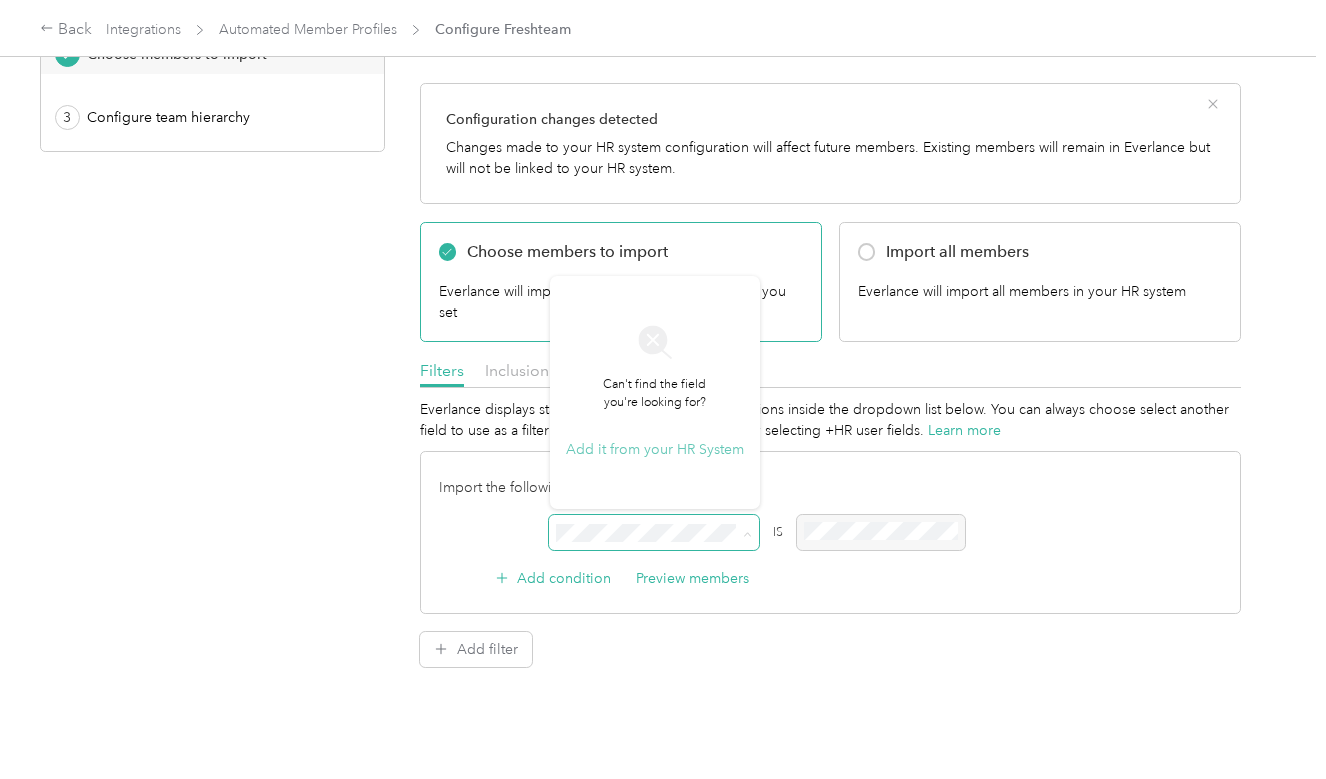 click on "Add it from your HR System" at bounding box center [655, 449] 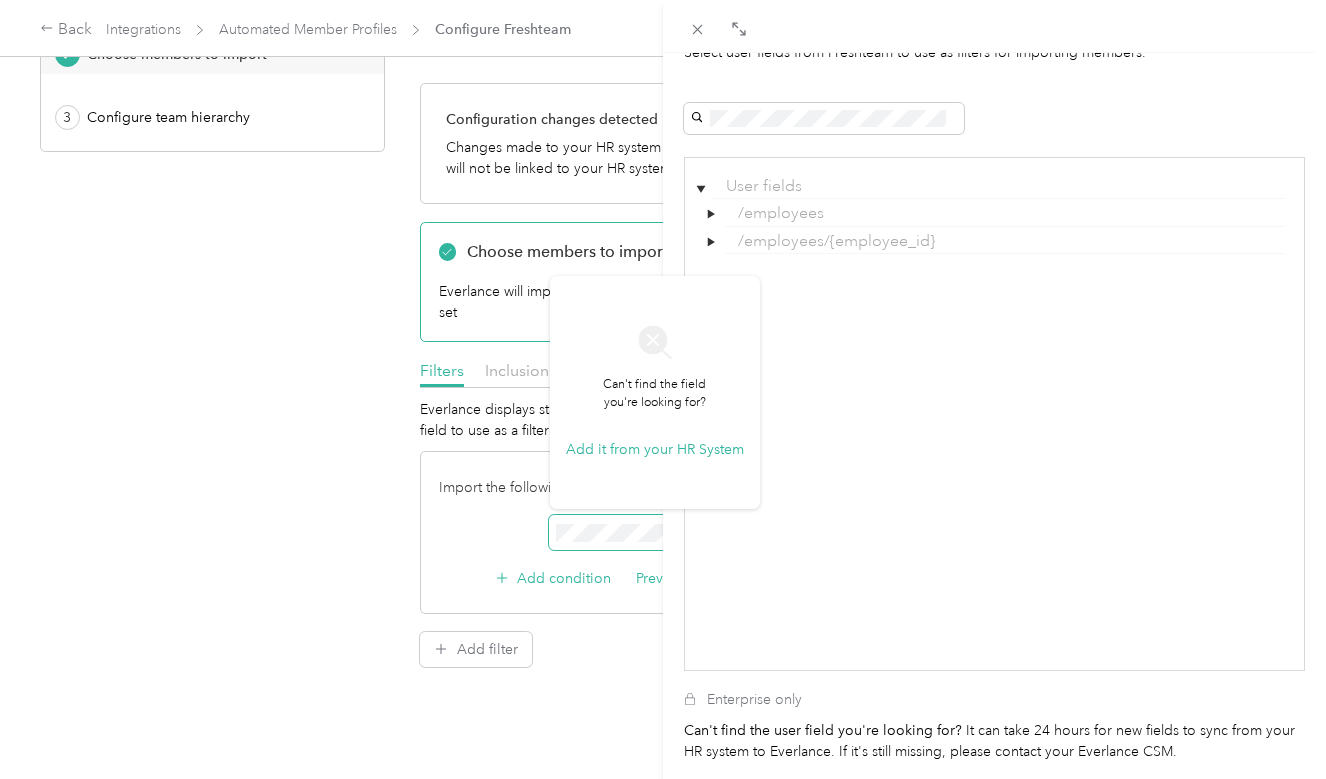 scroll, scrollTop: 90, scrollLeft: 0, axis: vertical 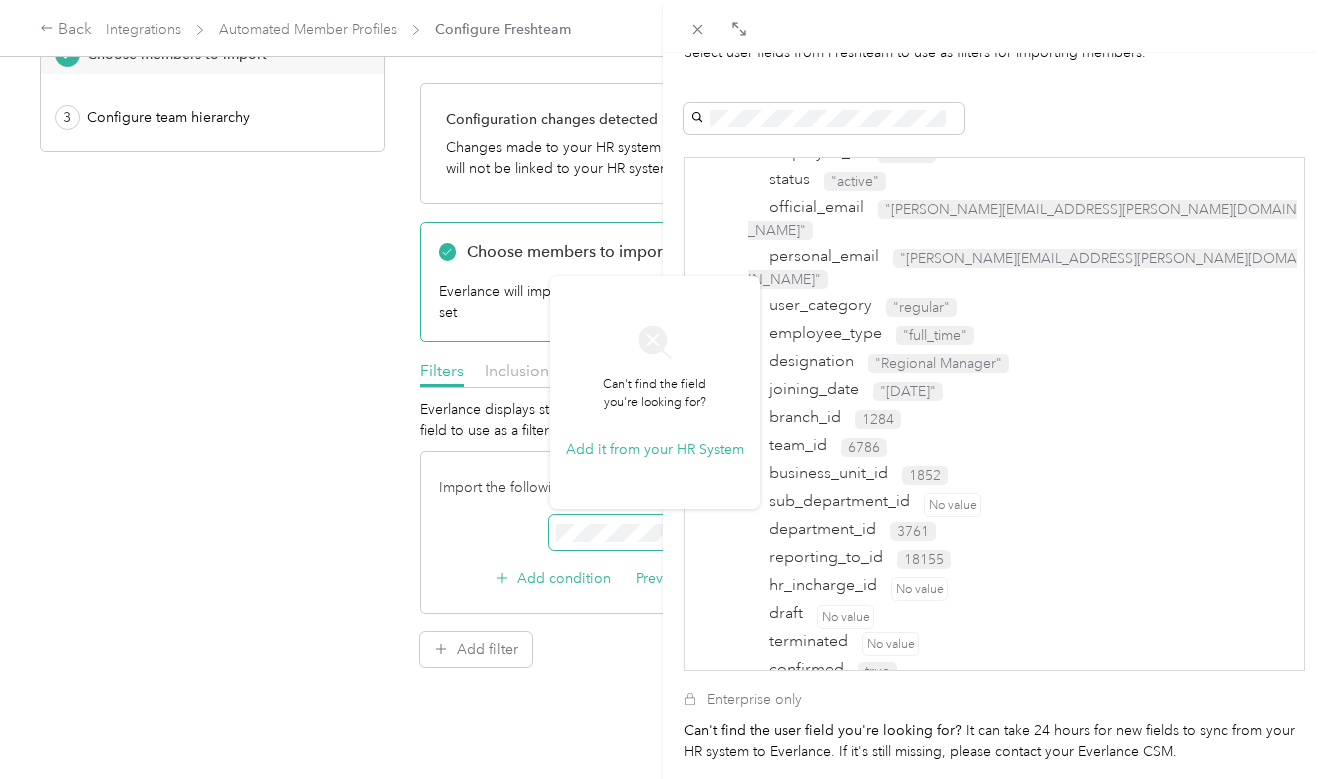 click on "▶" at bounding box center (715, 700) 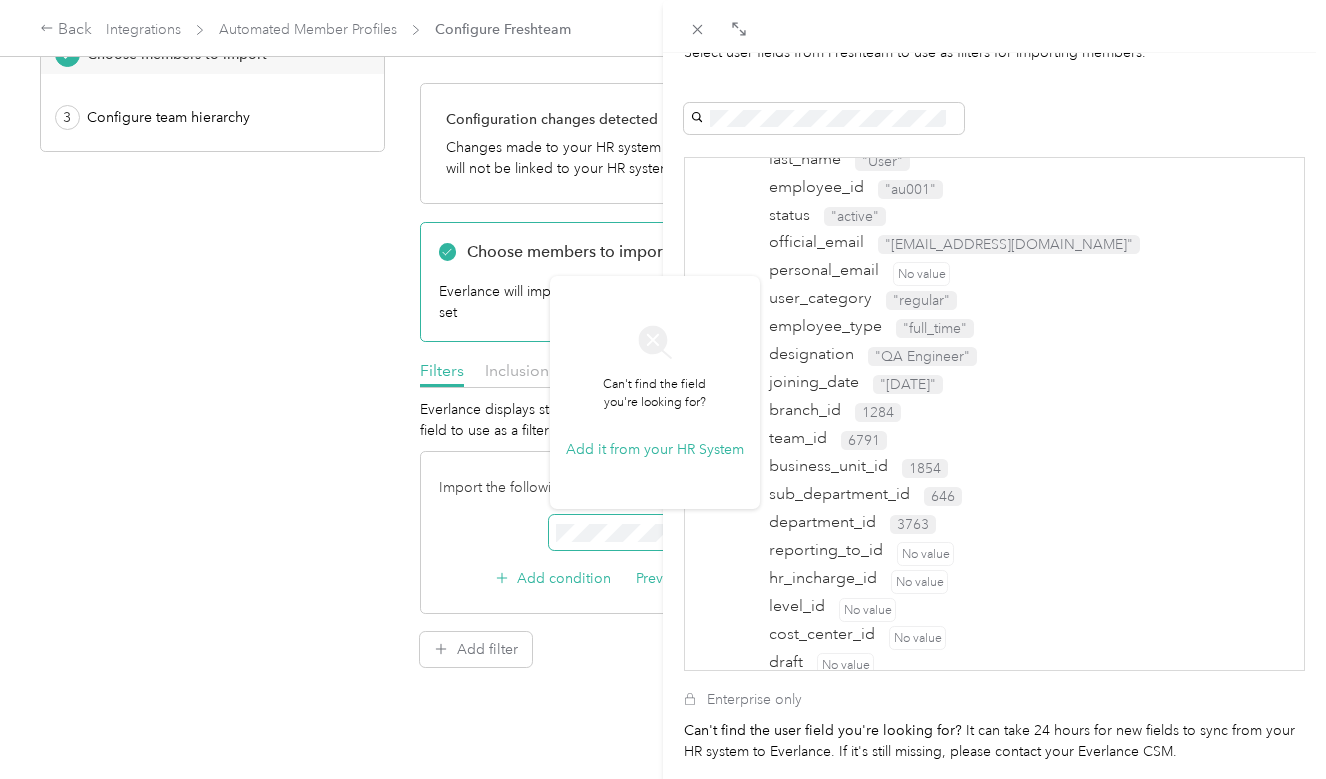 scroll, scrollTop: 1687, scrollLeft: 0, axis: vertical 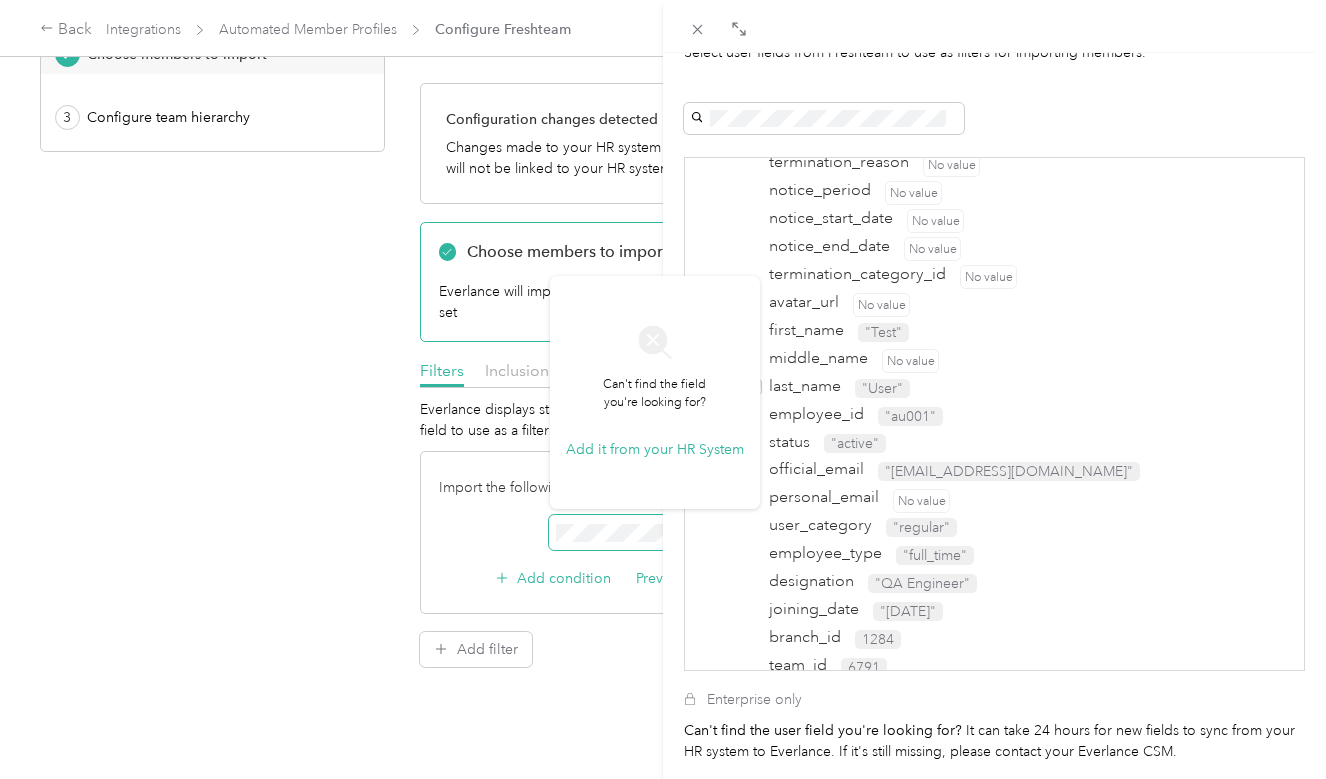 click on "last_name" at bounding box center [801, 386] 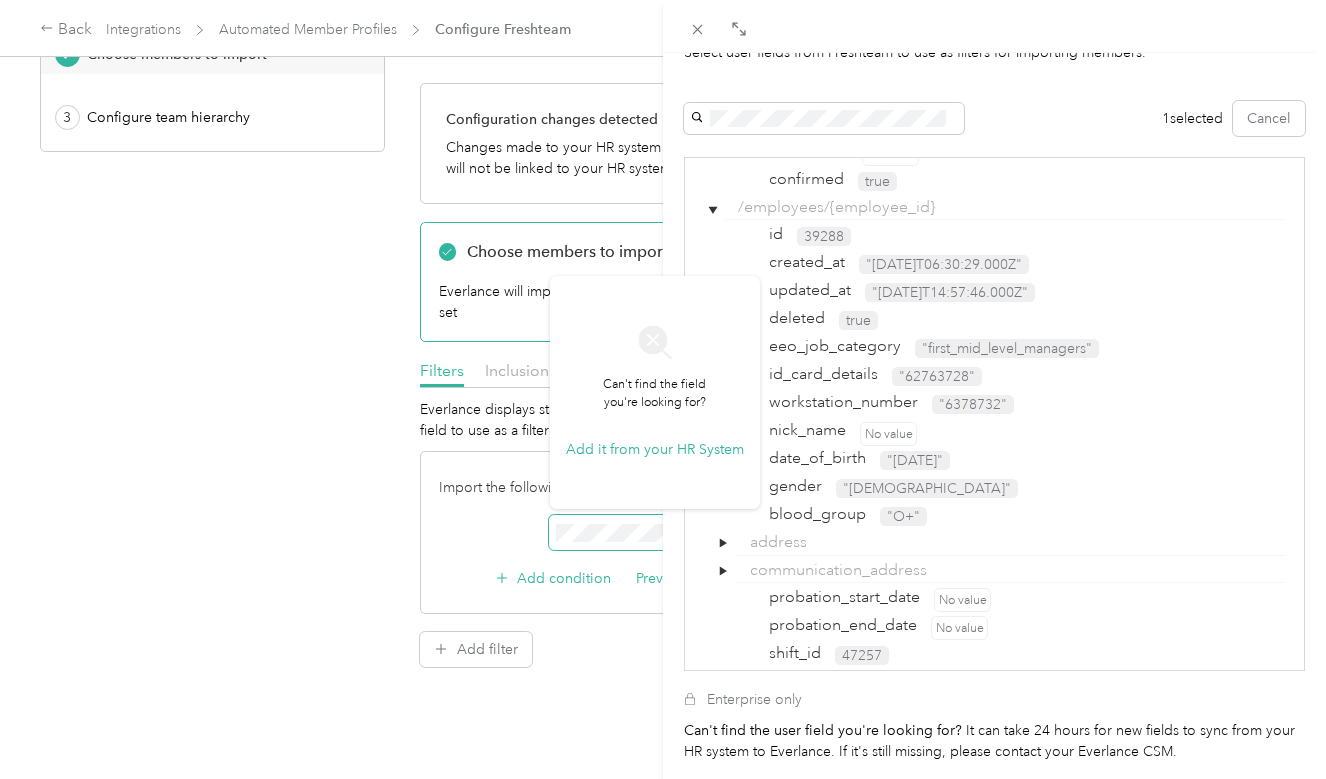 scroll, scrollTop: 740, scrollLeft: 0, axis: vertical 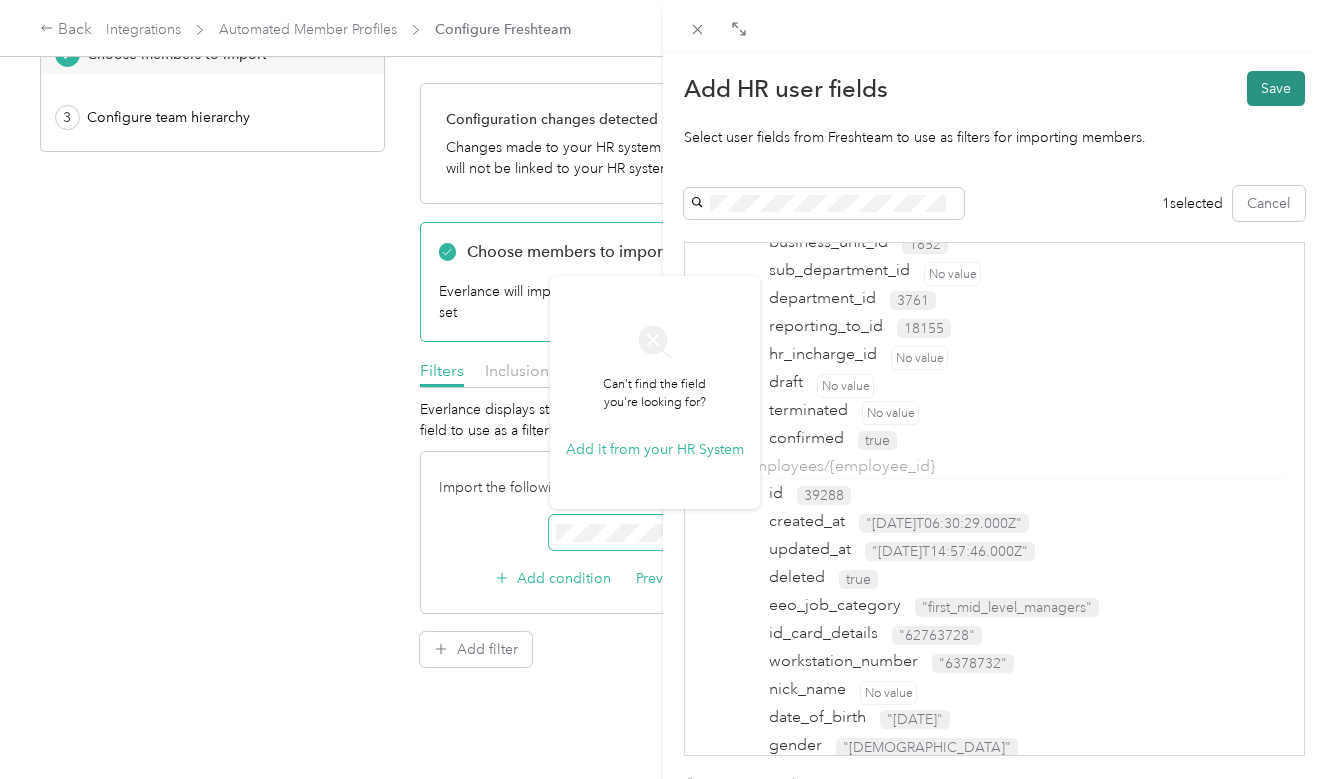 click on "Save" at bounding box center (1276, 88) 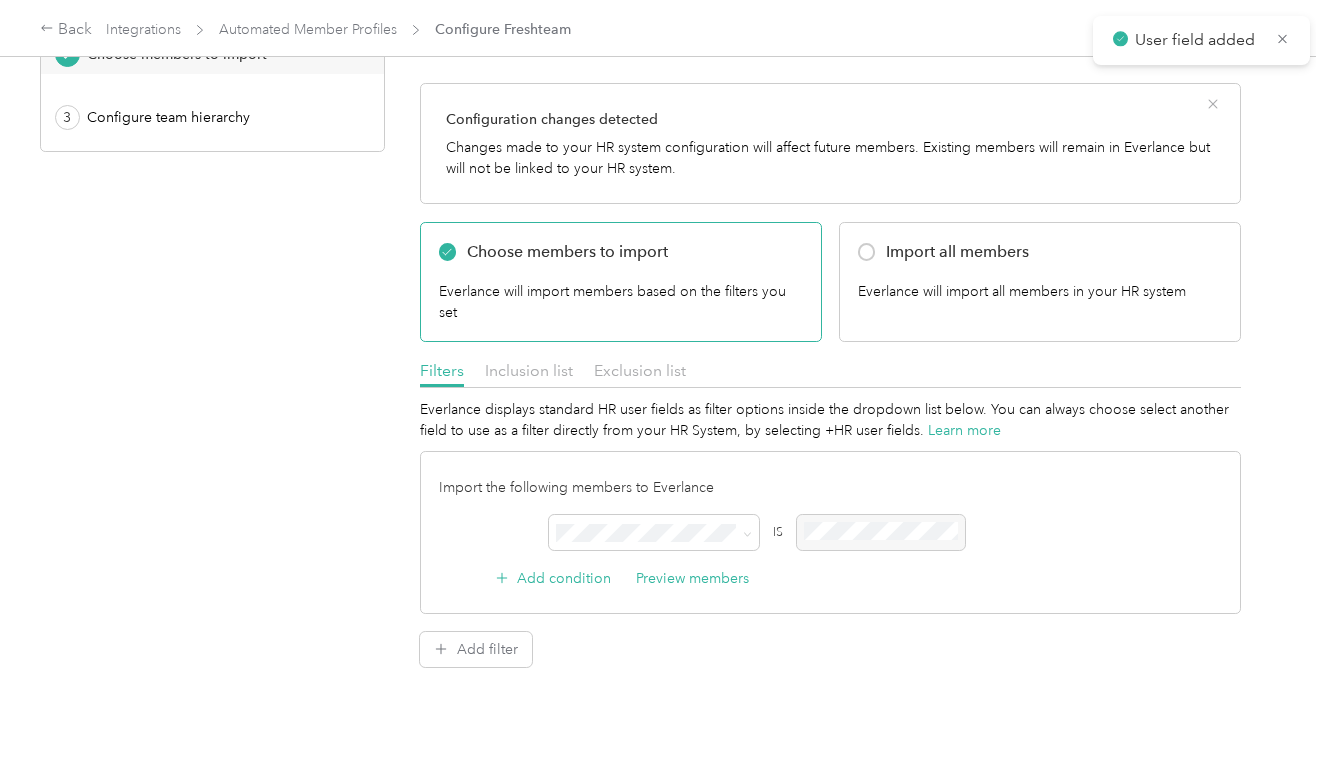 click at bounding box center [881, 532] 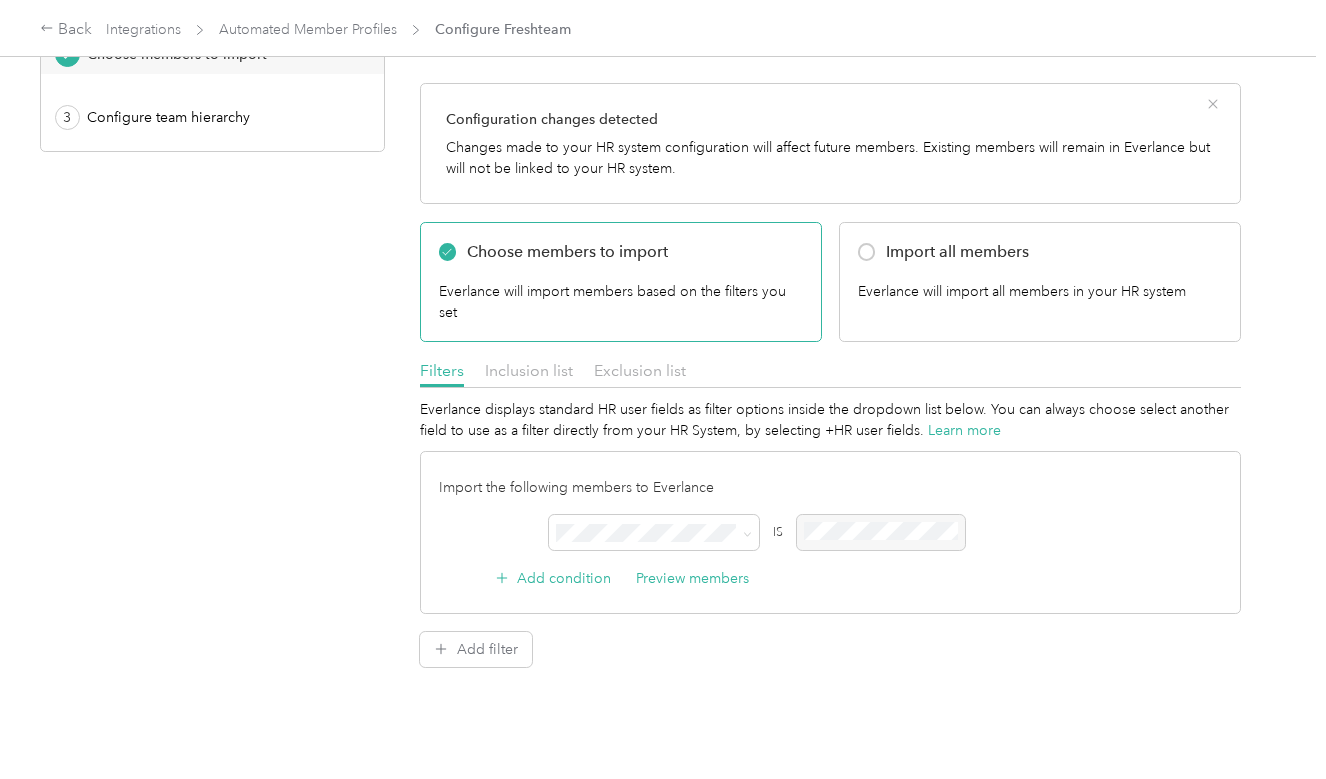 click at bounding box center (881, 532) 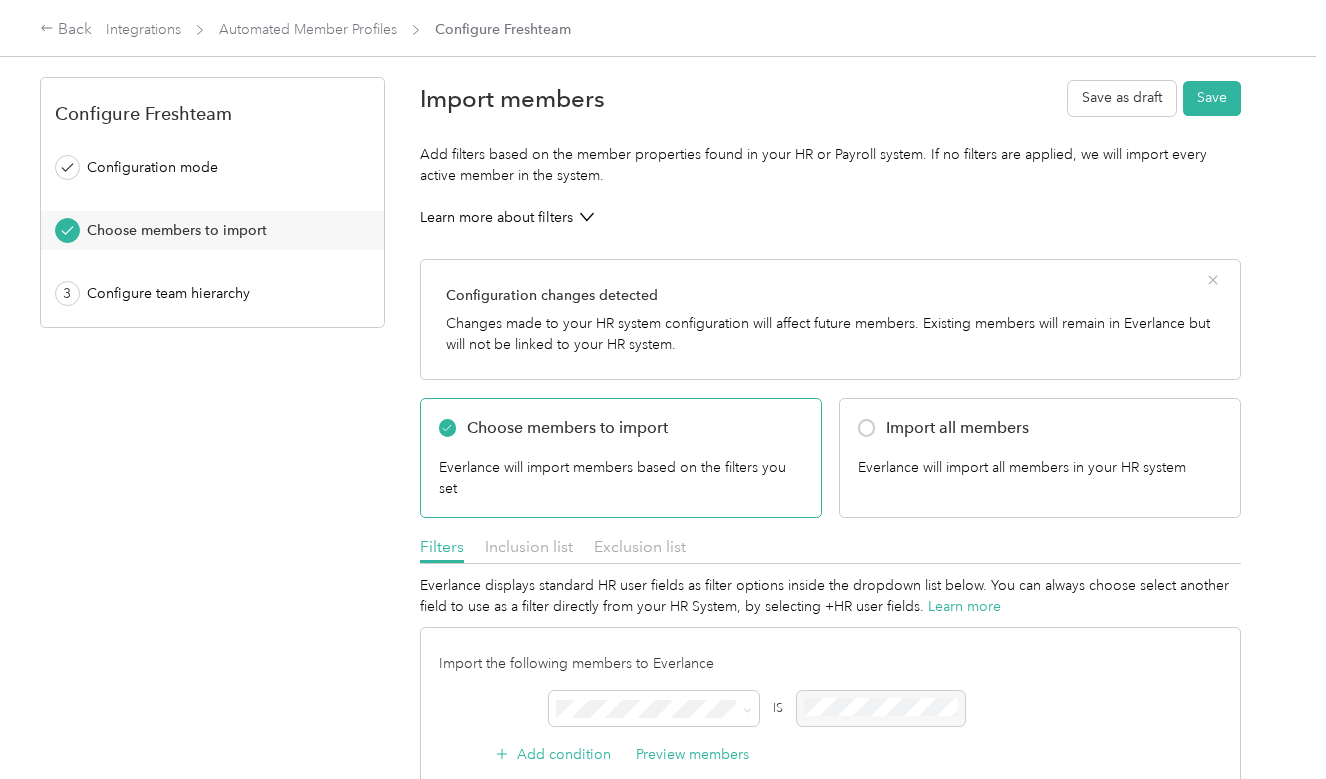 scroll, scrollTop: 0, scrollLeft: 0, axis: both 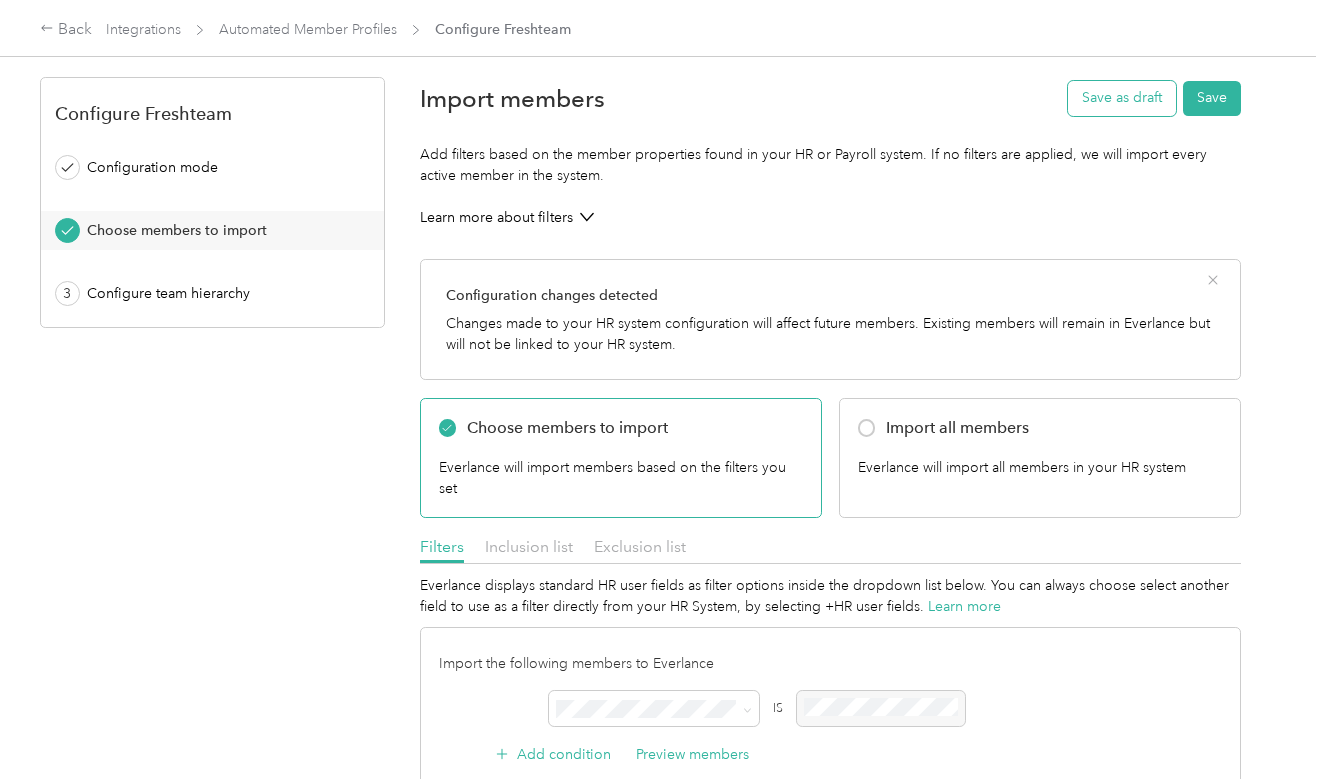 click on "Save as draft" at bounding box center [1122, 98] 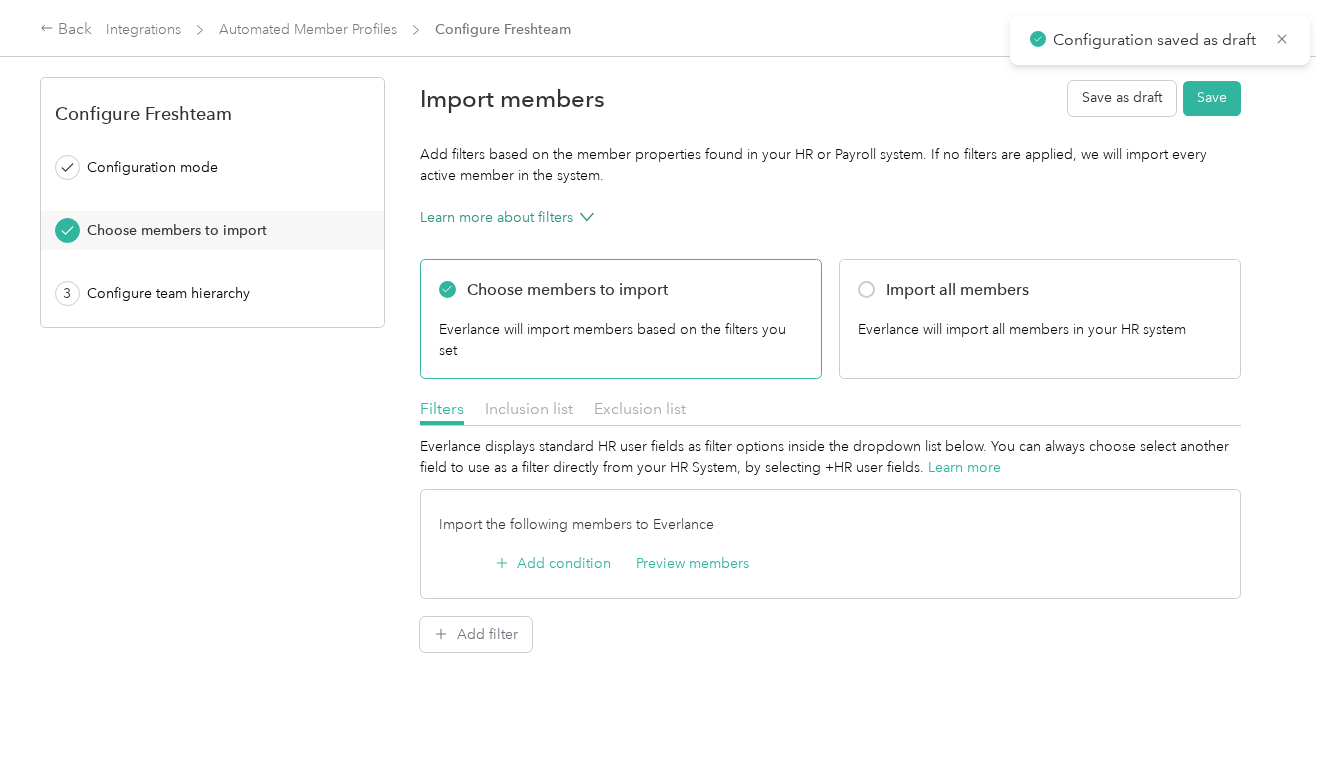 scroll, scrollTop: 0, scrollLeft: 0, axis: both 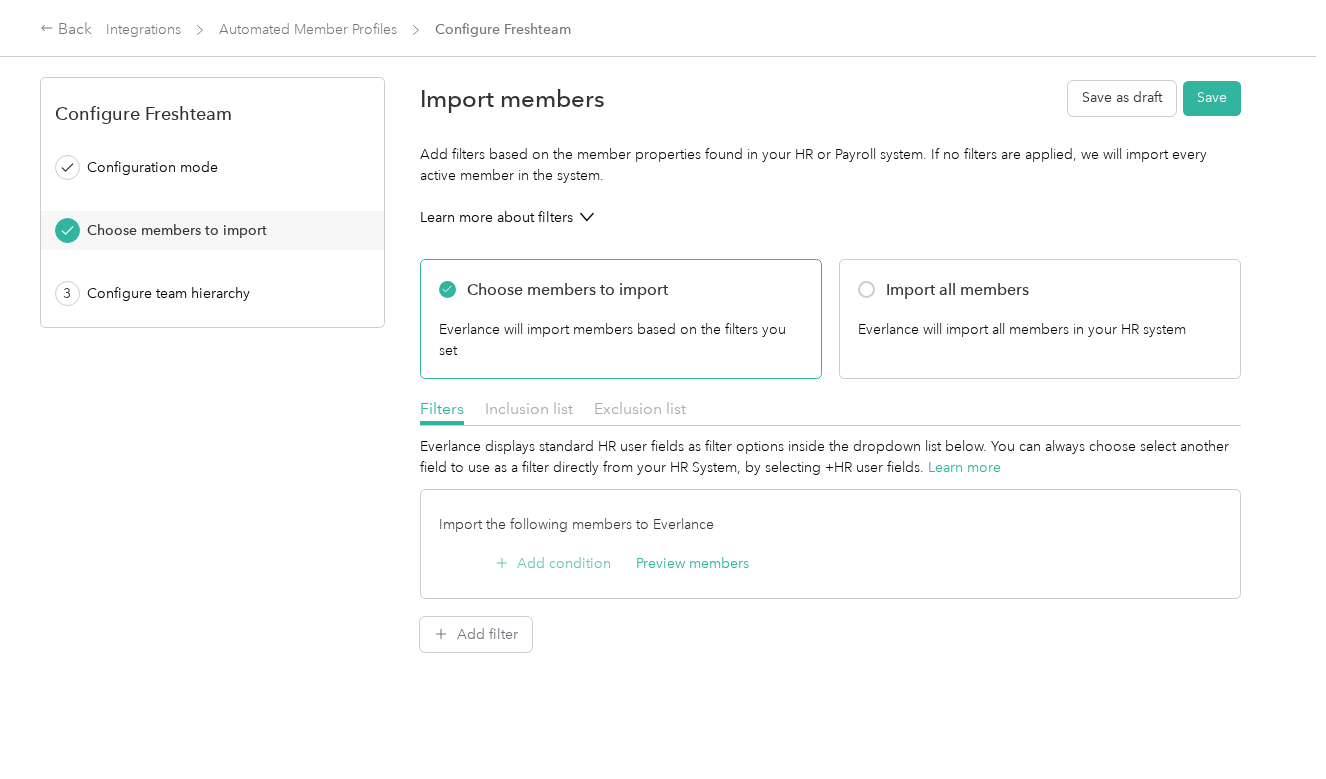 click on "Add condition" at bounding box center (553, 563) 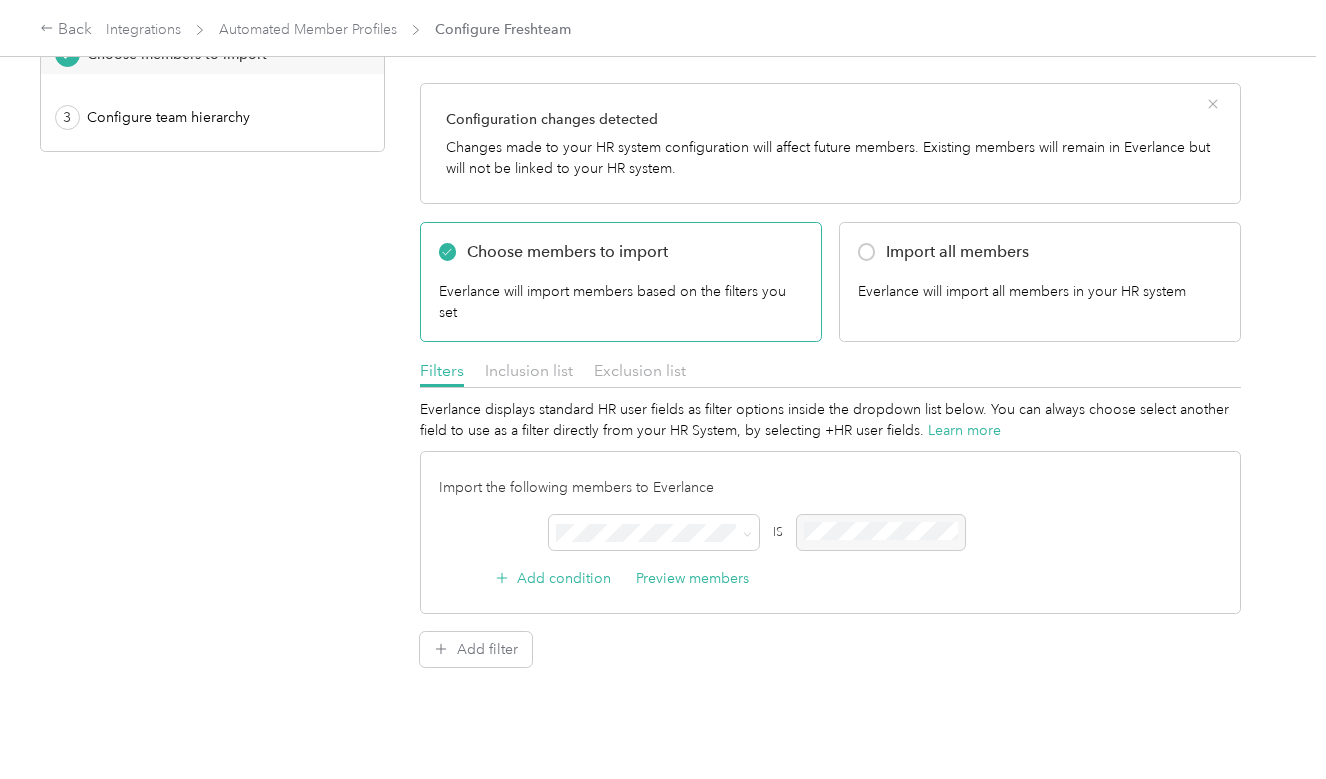 scroll, scrollTop: 180, scrollLeft: 0, axis: vertical 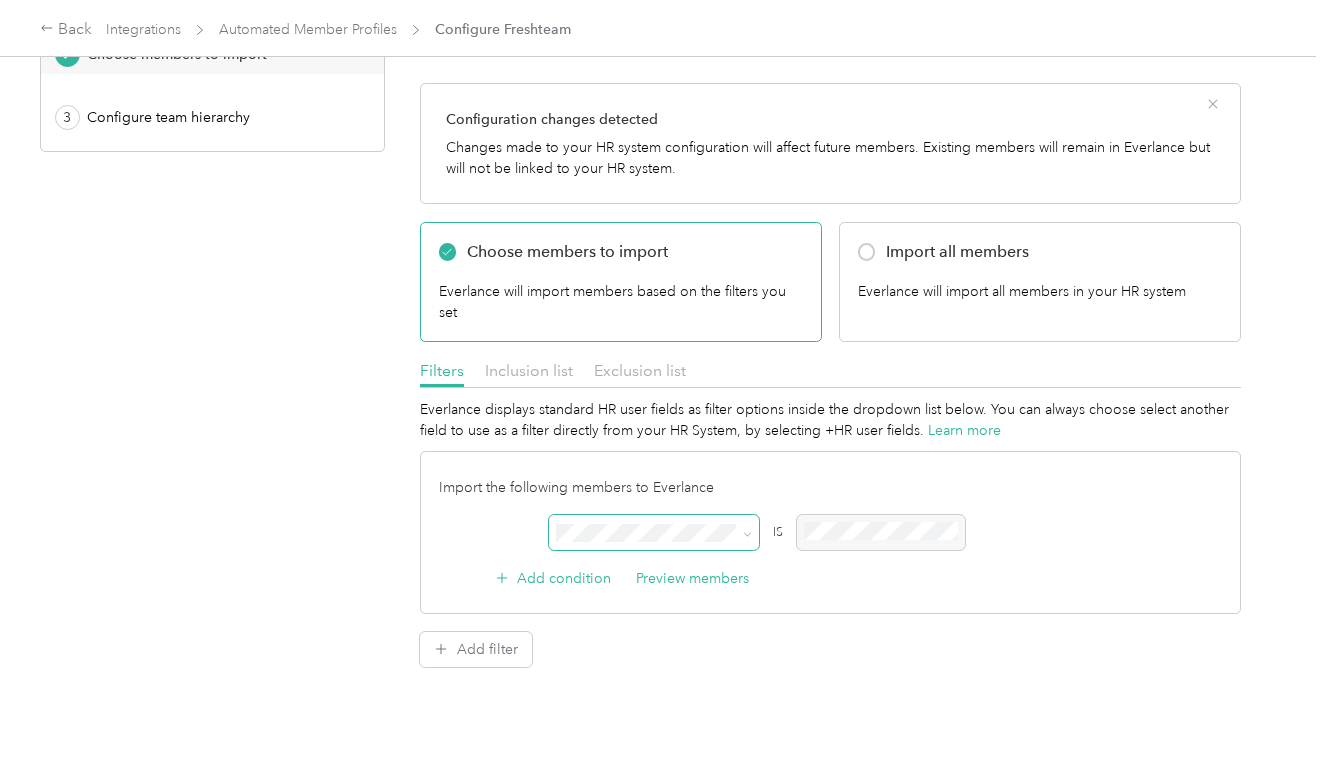 click 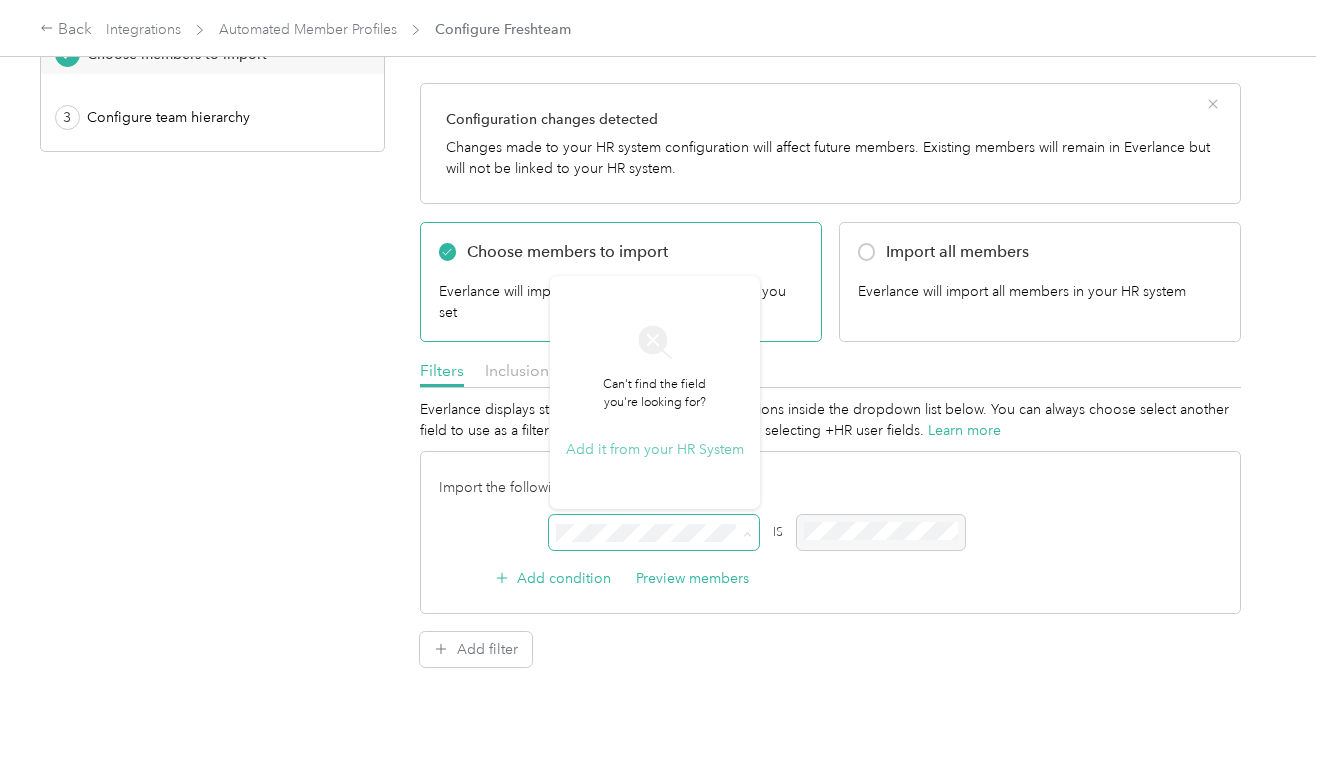 click on "Add it from your HR System" at bounding box center (655, 449) 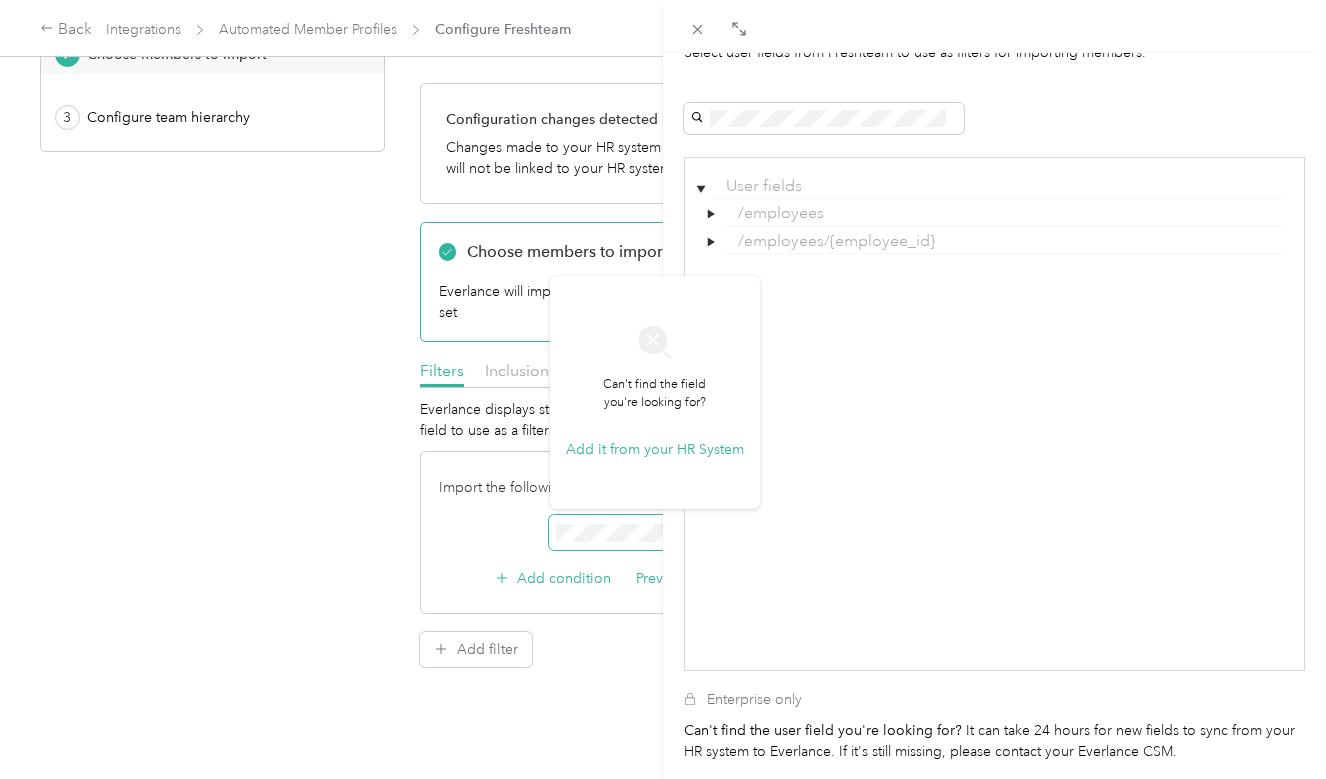 scroll, scrollTop: 90, scrollLeft: 0, axis: vertical 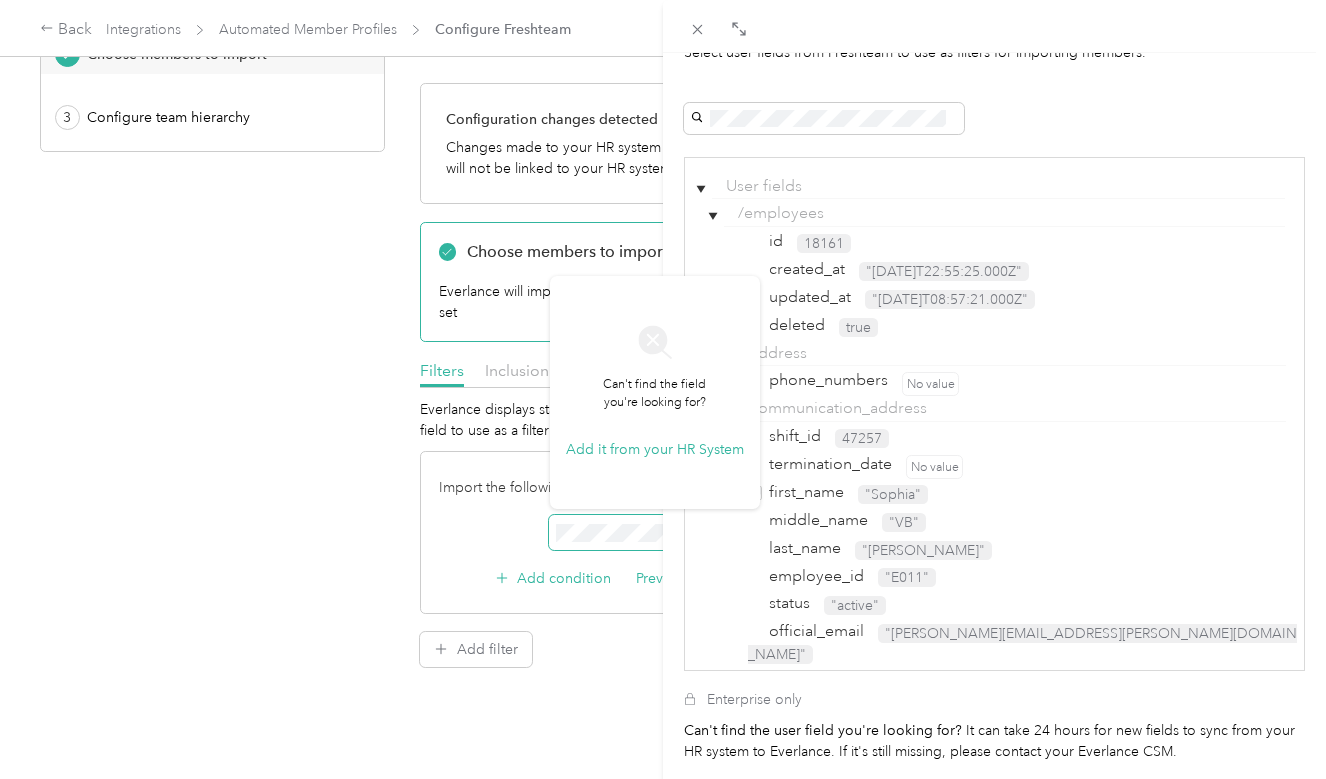 click on "first_name" at bounding box center [803, 492] 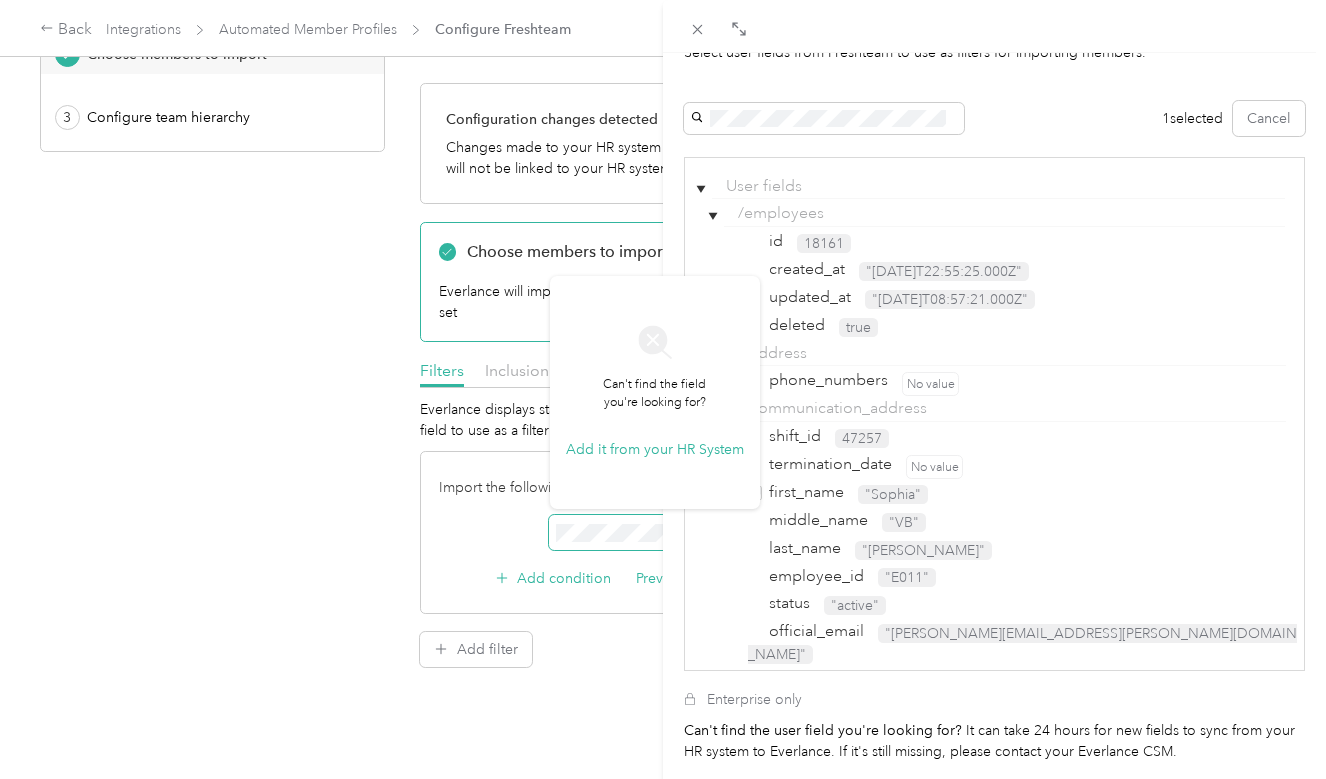 click on "Add HR user fields Save Select user fields
from Freshteam to use as filters for importing members. 1  selected Cancel ▶ User fields {}   2 keys ▶ /employees {}   30 keys id 18161 created_at "[DATE]T22:55:25.000Z" updated_at "[DATE]T08:57:21.000Z" deleted true ▶ address {}   5 keys phone_numbers No value ▶ communication_address {}   7 keys shift_id 47257 termination_date No value first_name "[PERSON_NAME]" middle_name "VB" last_name "[PERSON_NAME]" employee_id "E011" status "active" official_email "[PERSON_NAME][EMAIL_ADDRESS][PERSON_NAME][DOMAIN_NAME]" personal_email "[PERSON_NAME][EMAIL_ADDRESS][PERSON_NAME][DOMAIN_NAME]" user_category "regular" employee_type "full_time" designation "Regional Manager" joining_date "[DATE]" branch_id 1284 team_id 6786 business_unit_id 1852 sub_department_id No value department_id 3761 reporting_to_id 18155 hr_incharge_id No value draft No value terminated No value confirmed true ▶ /employees/{employee_id} {}   46 keys   Enterprise only Can't find the user field you're looking for?" at bounding box center [663, 389] 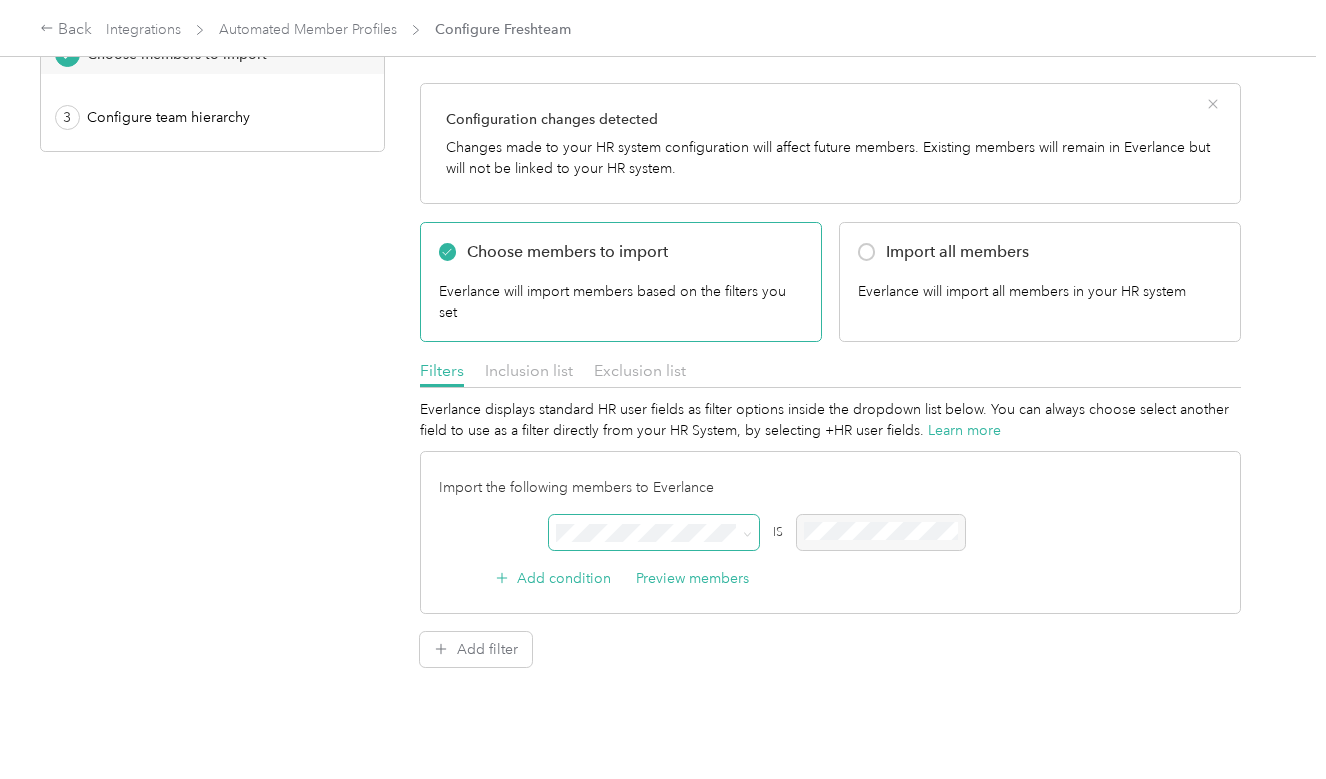 click at bounding box center [654, 532] 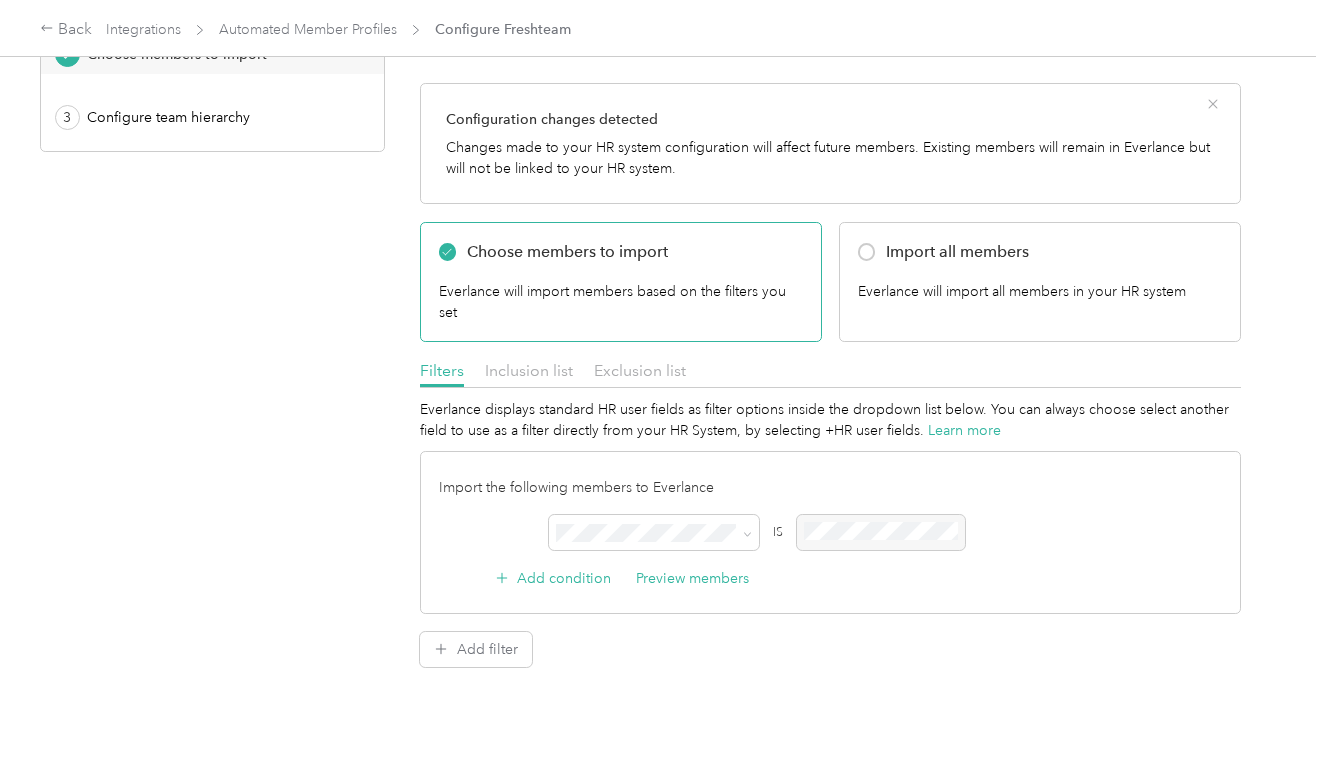 click 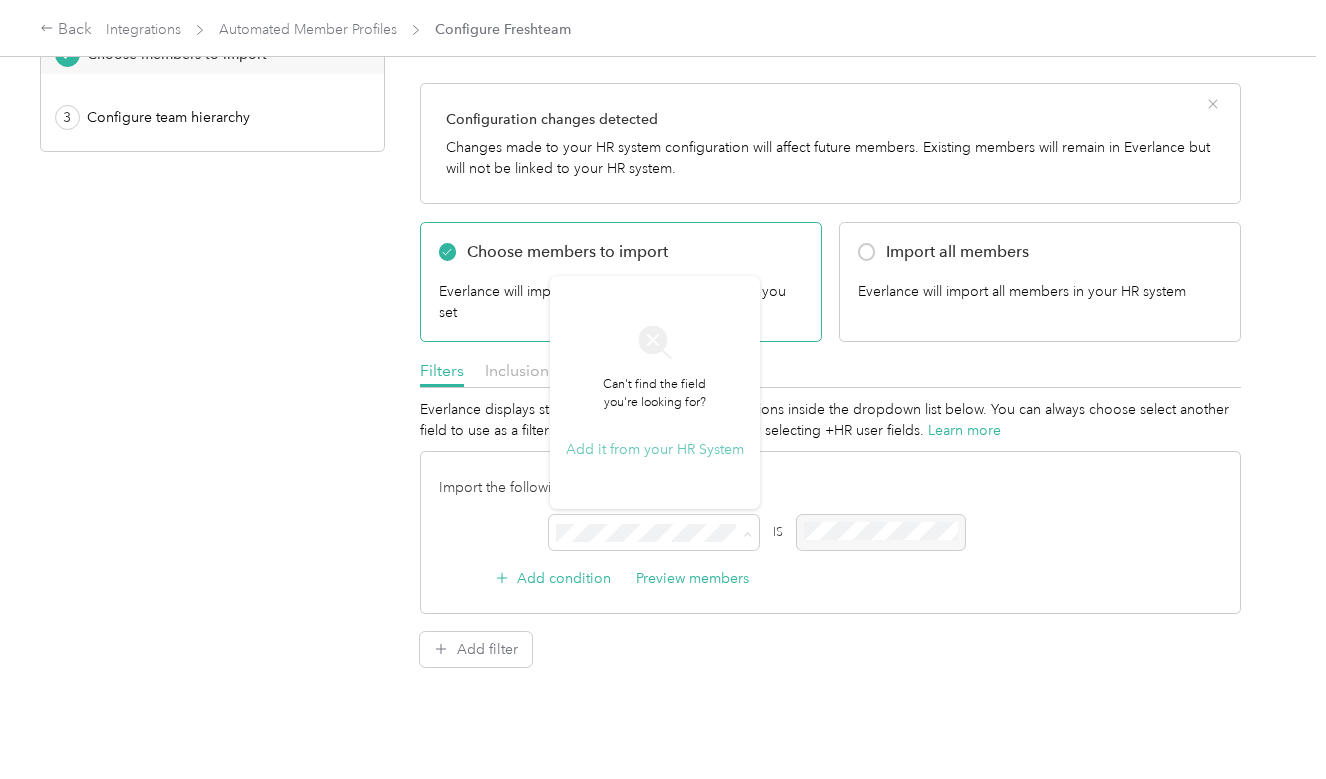 click on "Add it from your HR System" at bounding box center [655, 449] 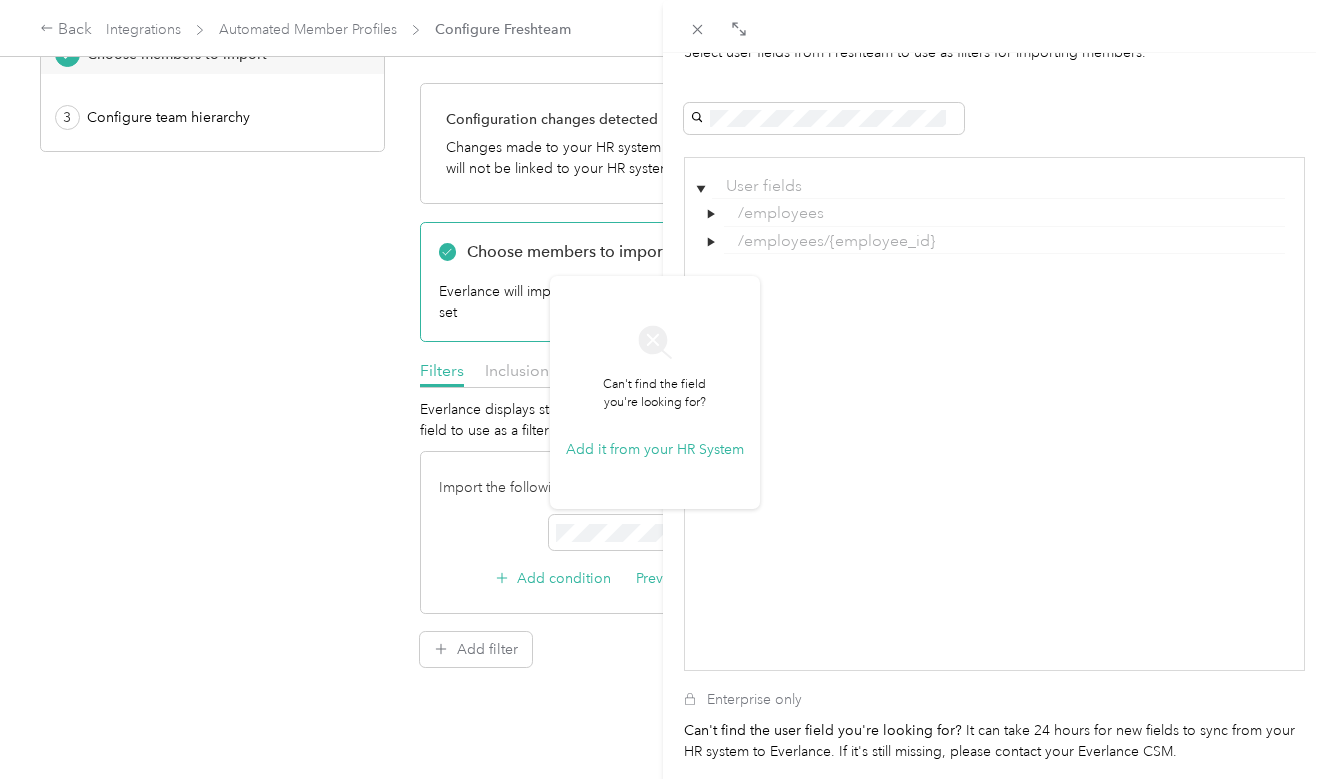 scroll, scrollTop: 90, scrollLeft: 0, axis: vertical 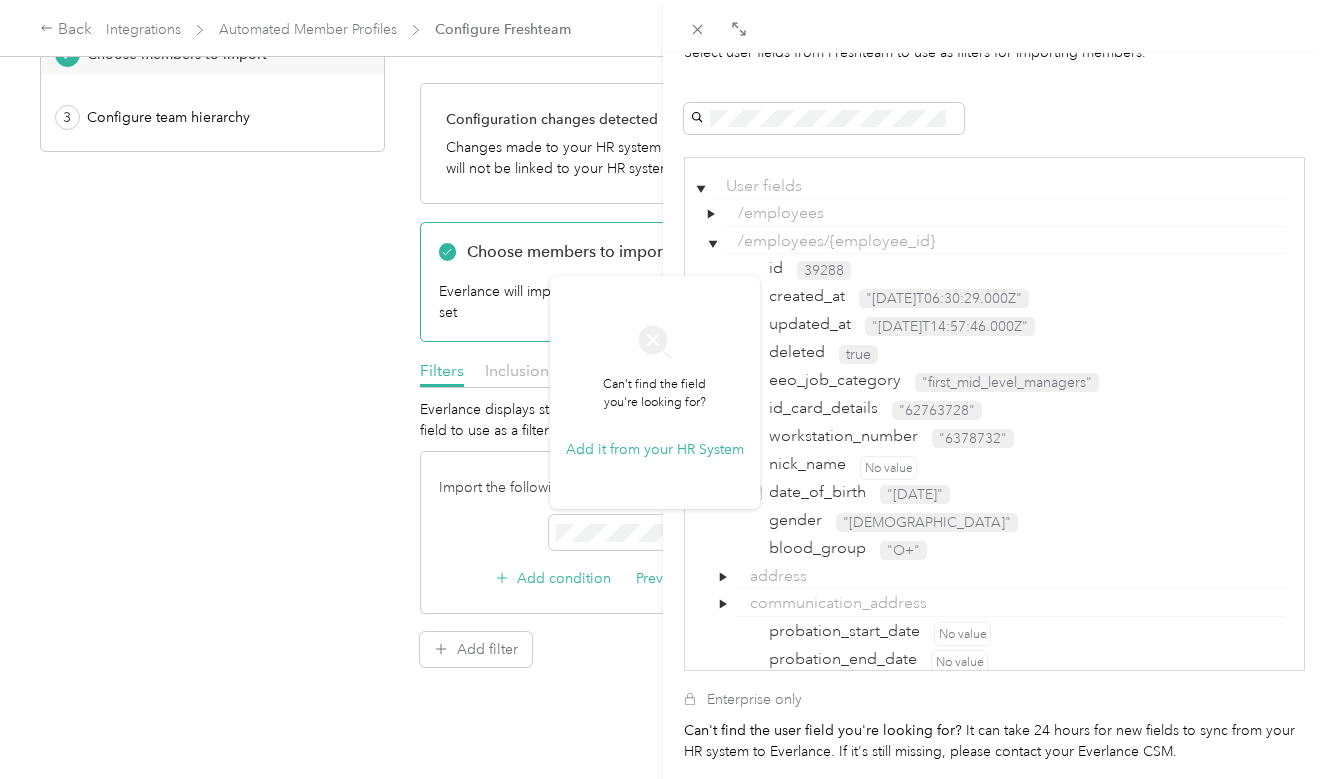 click on "date_of_birth" at bounding box center [814, 492] 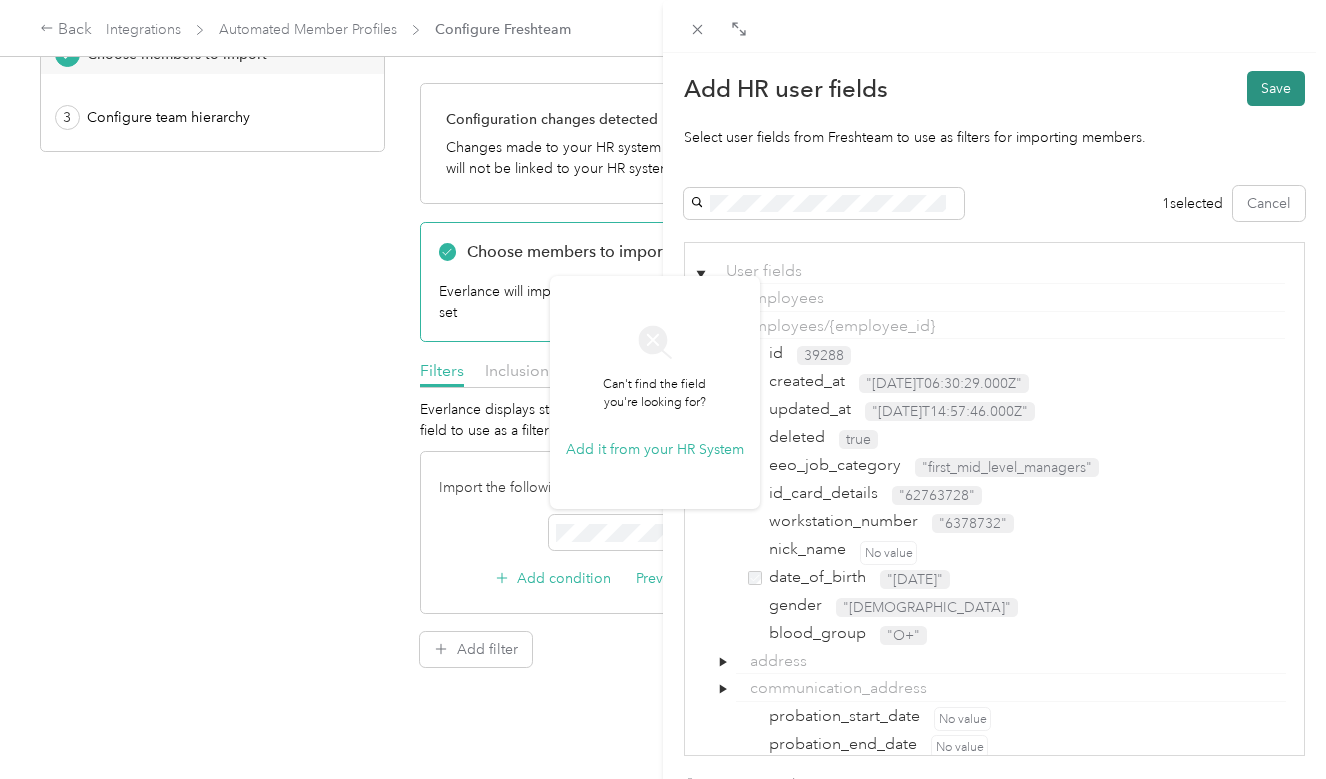 scroll, scrollTop: 0, scrollLeft: 0, axis: both 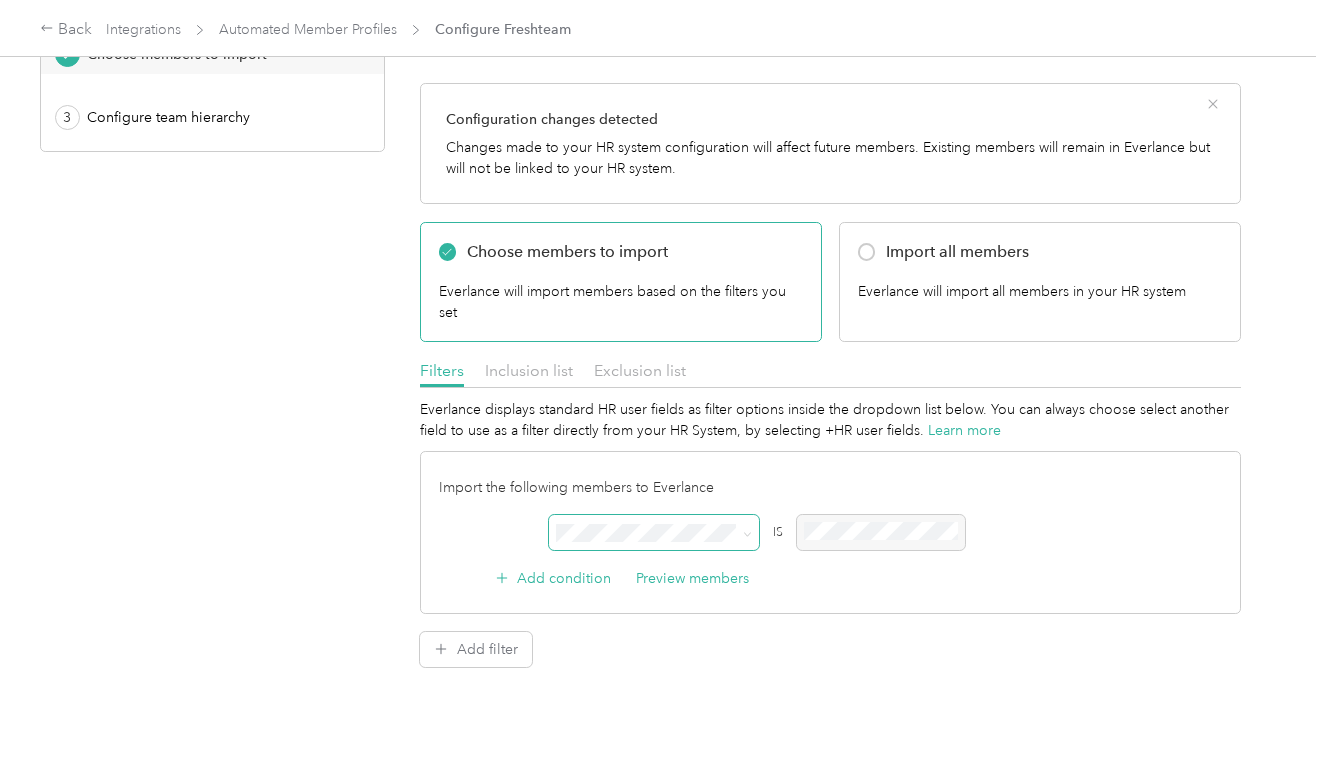 click at bounding box center [654, 532] 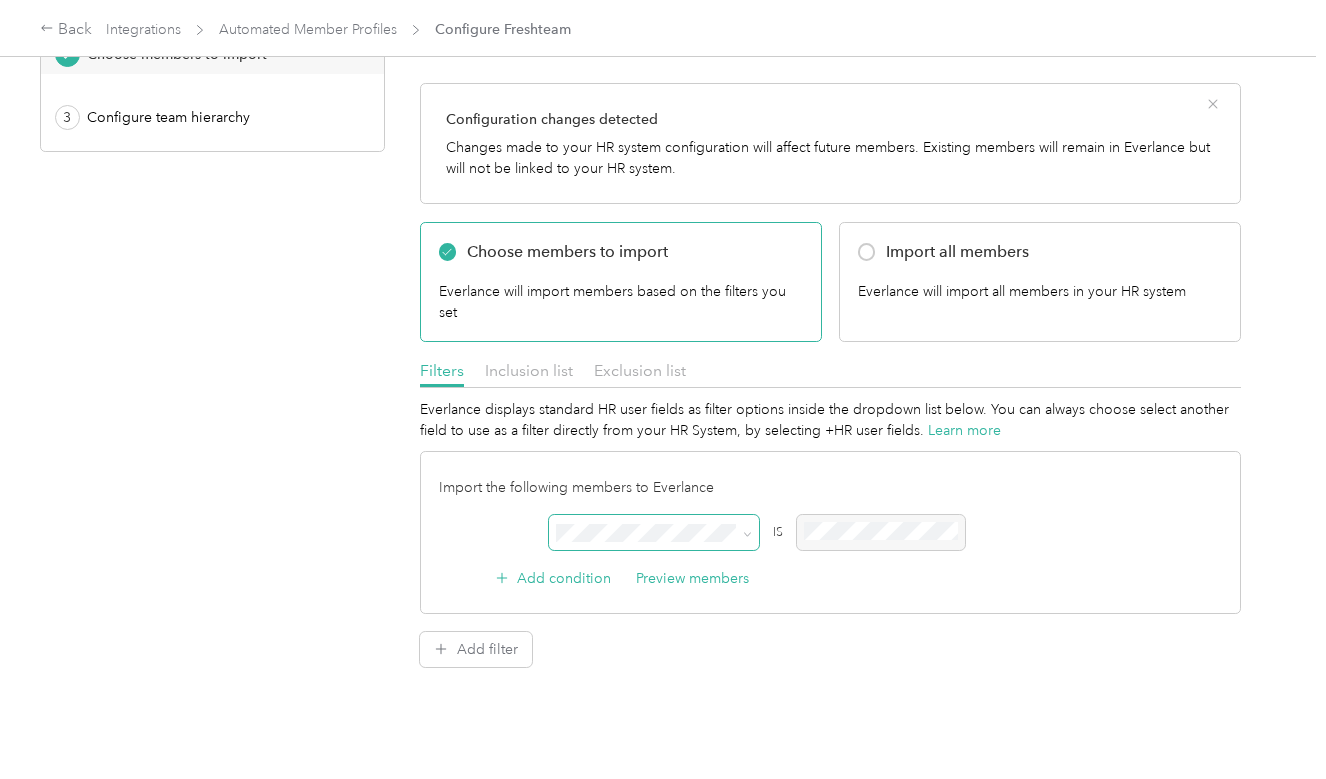 click 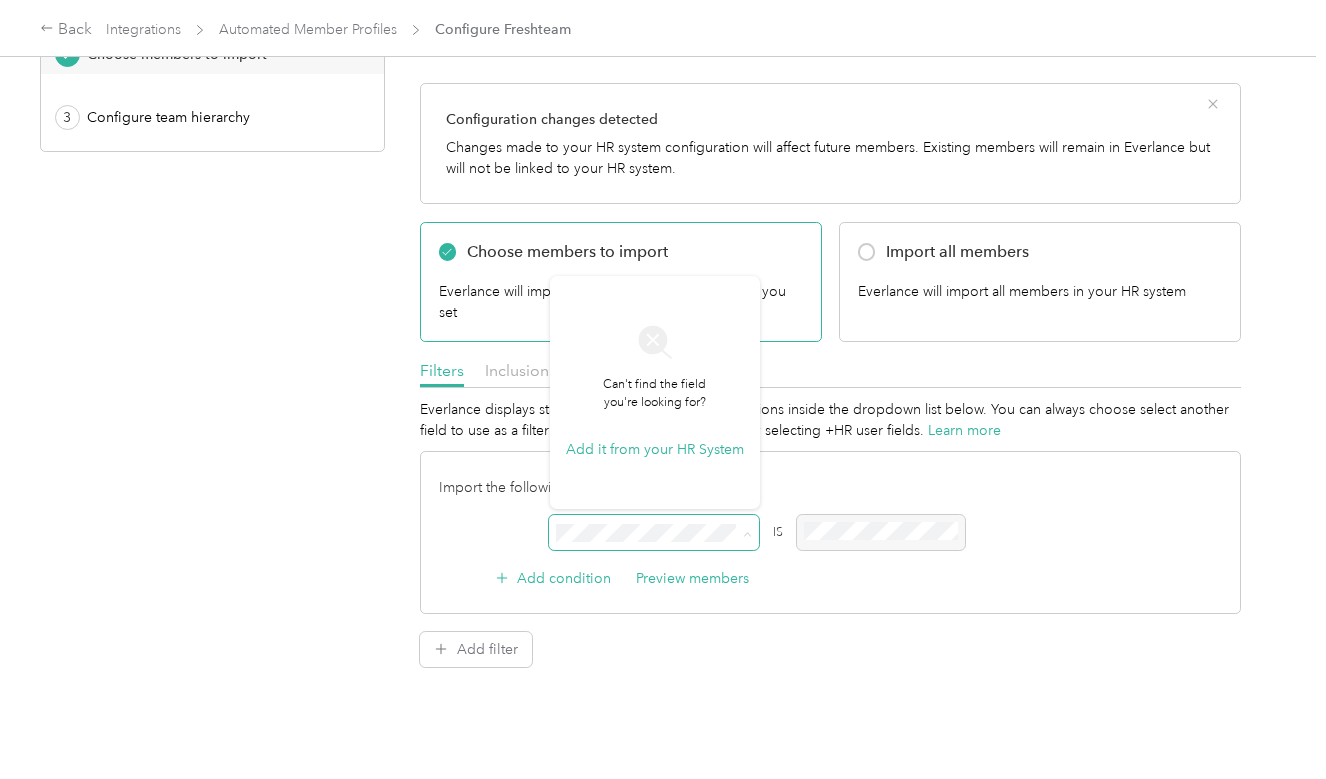 click on "Everlance displays standard HR user fields as filter options inside the dropdown list below. You can always choose select another field to use as a filter directly from your HR System, by selecting +HR user fields.   Learn more Import the following members to Everlance AND IS Add condition Preview members Add filter" at bounding box center [830, 533] 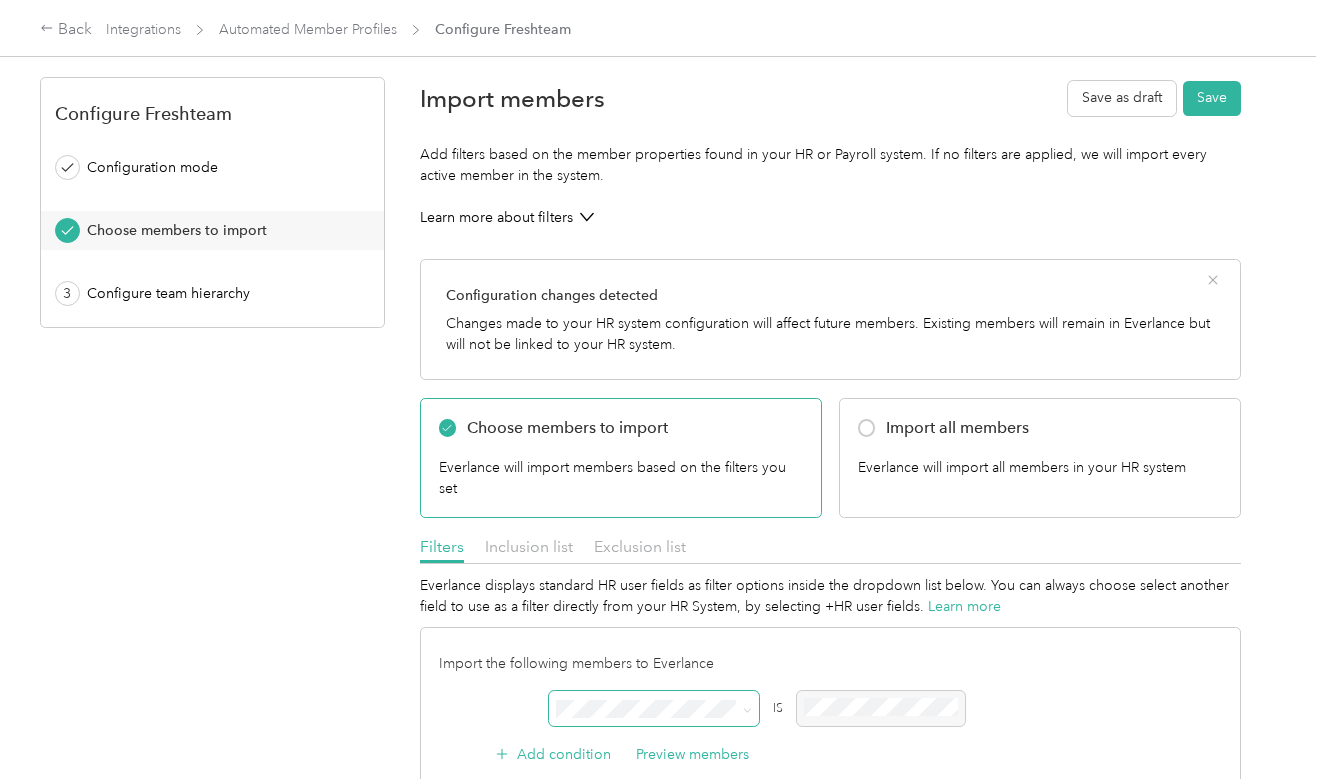 scroll, scrollTop: 0, scrollLeft: 0, axis: both 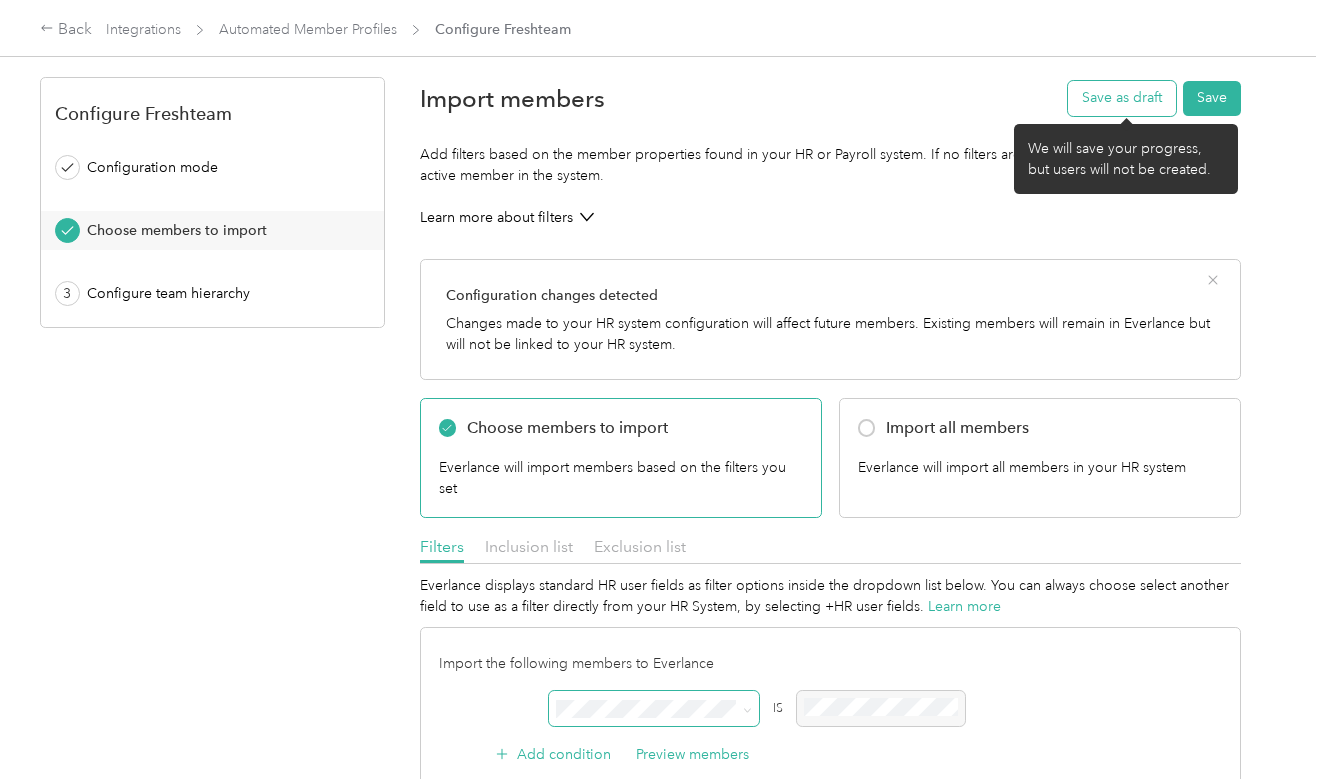 click on "Save as draft" at bounding box center (1122, 98) 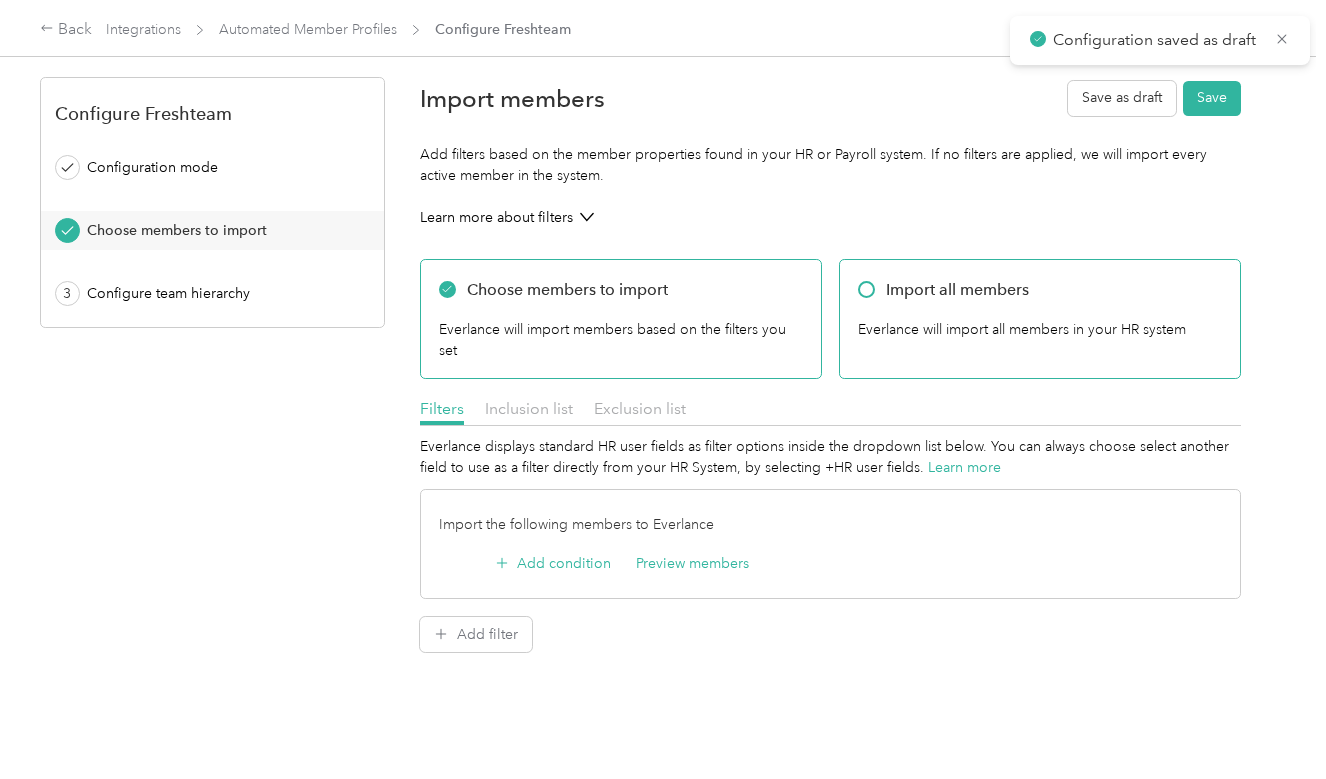 scroll, scrollTop: 0, scrollLeft: 0, axis: both 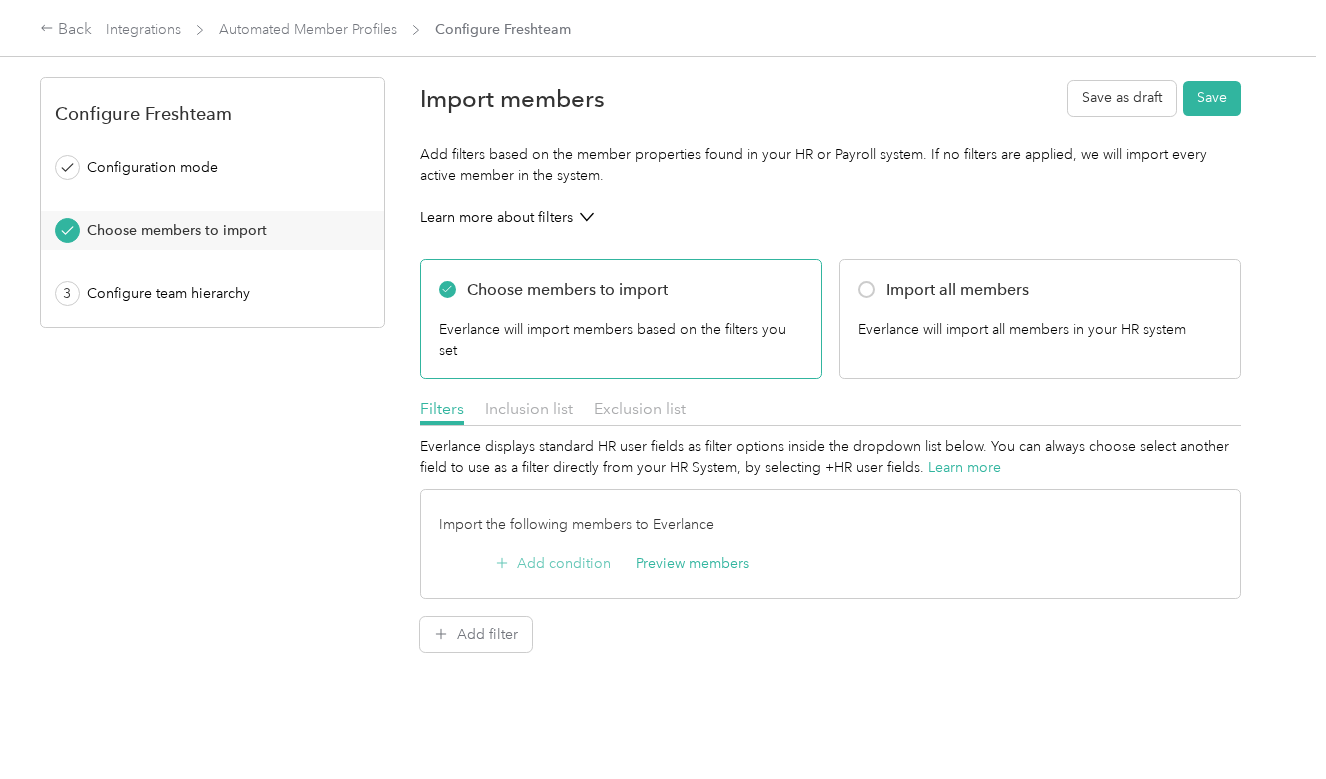 click on "Add condition" at bounding box center [553, 563] 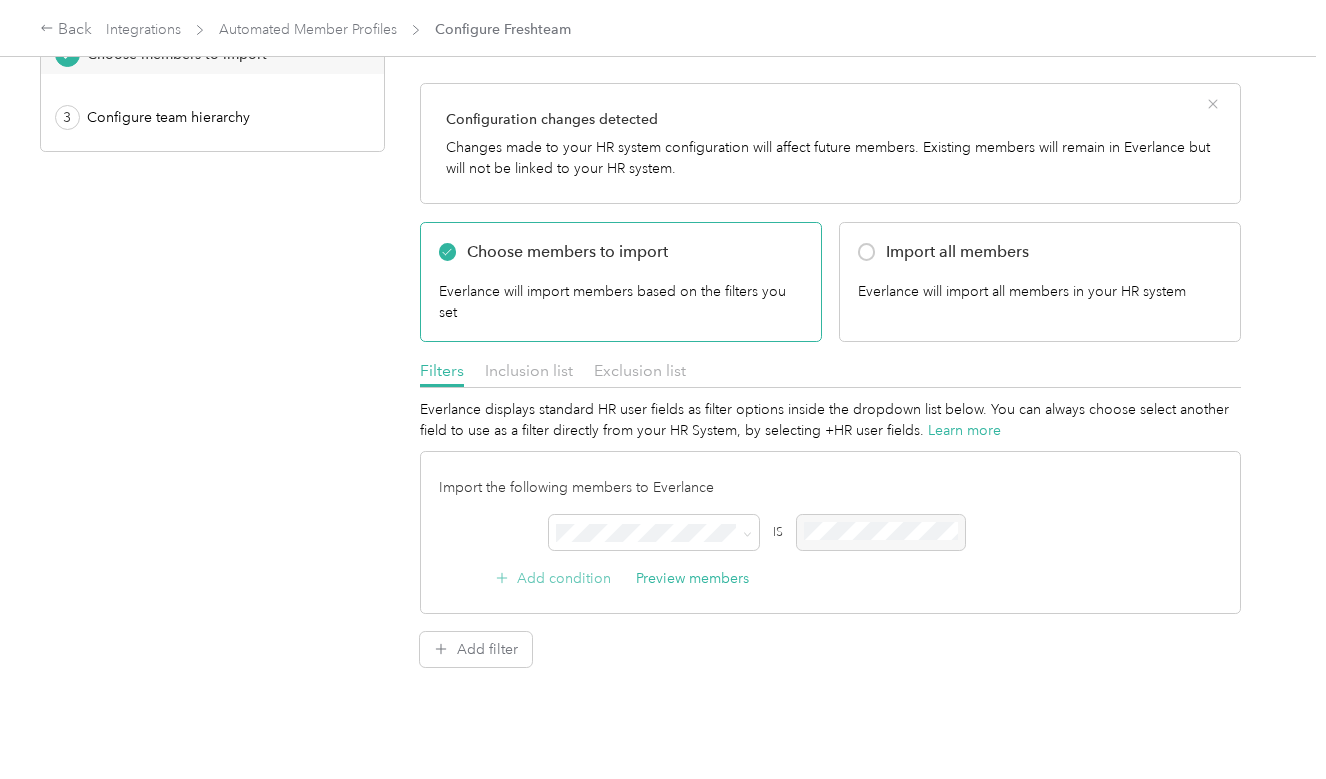scroll, scrollTop: 180, scrollLeft: 0, axis: vertical 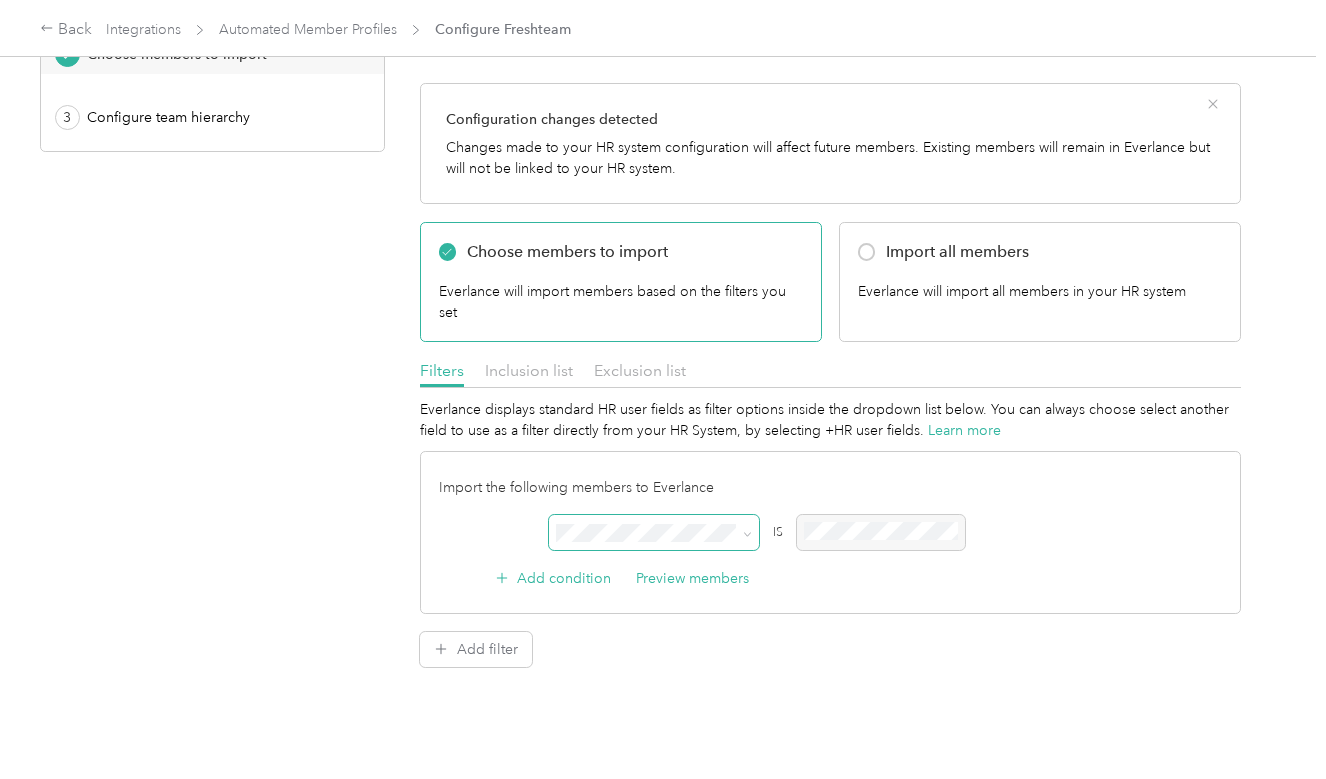 click 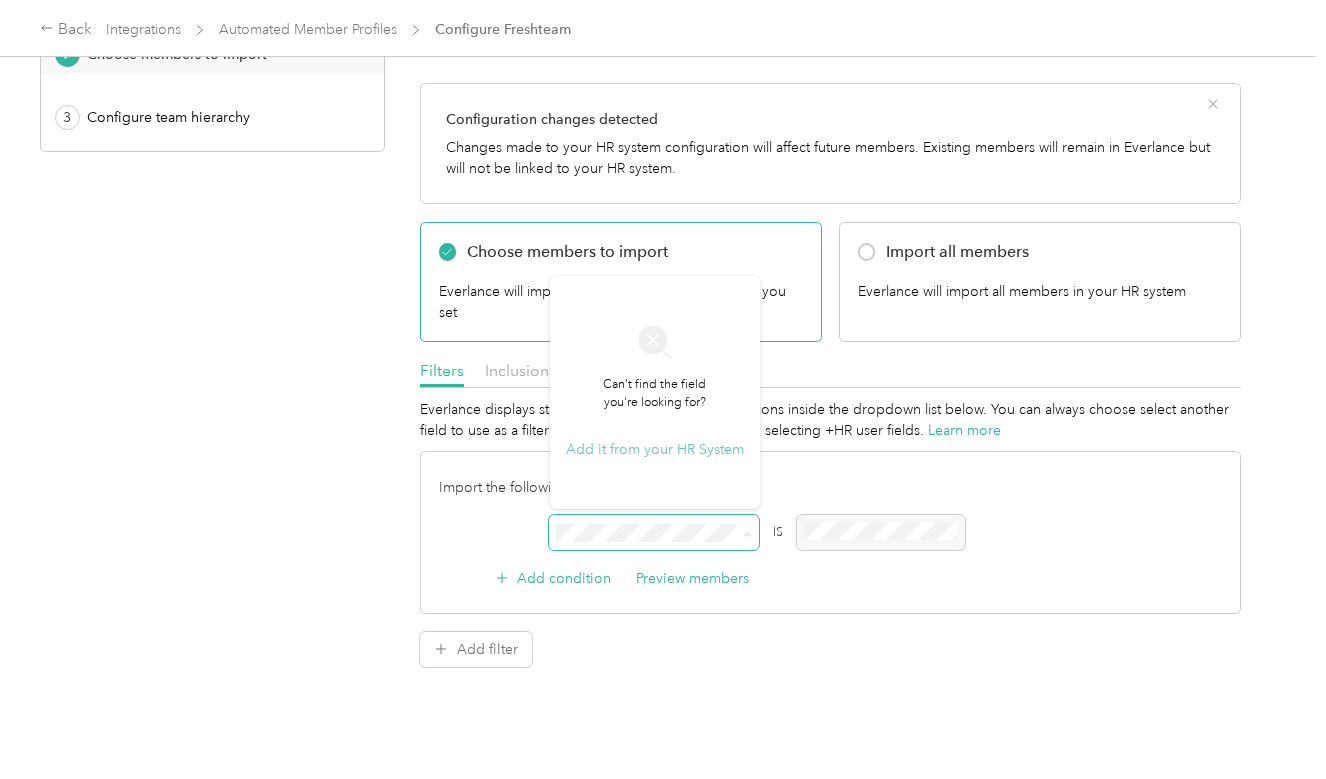 click on "Add it from your HR System" at bounding box center (655, 449) 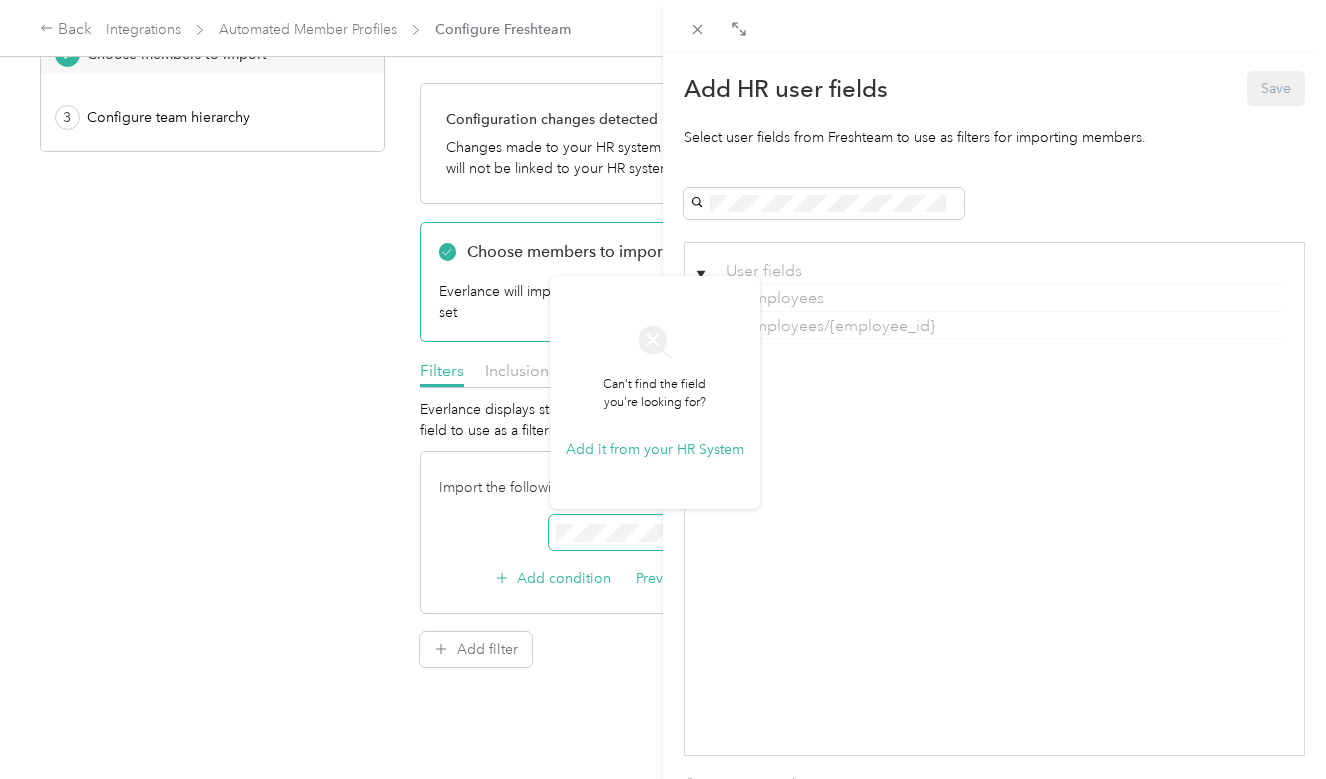 click on "/employees/{employee_id}" at bounding box center (833, 326) 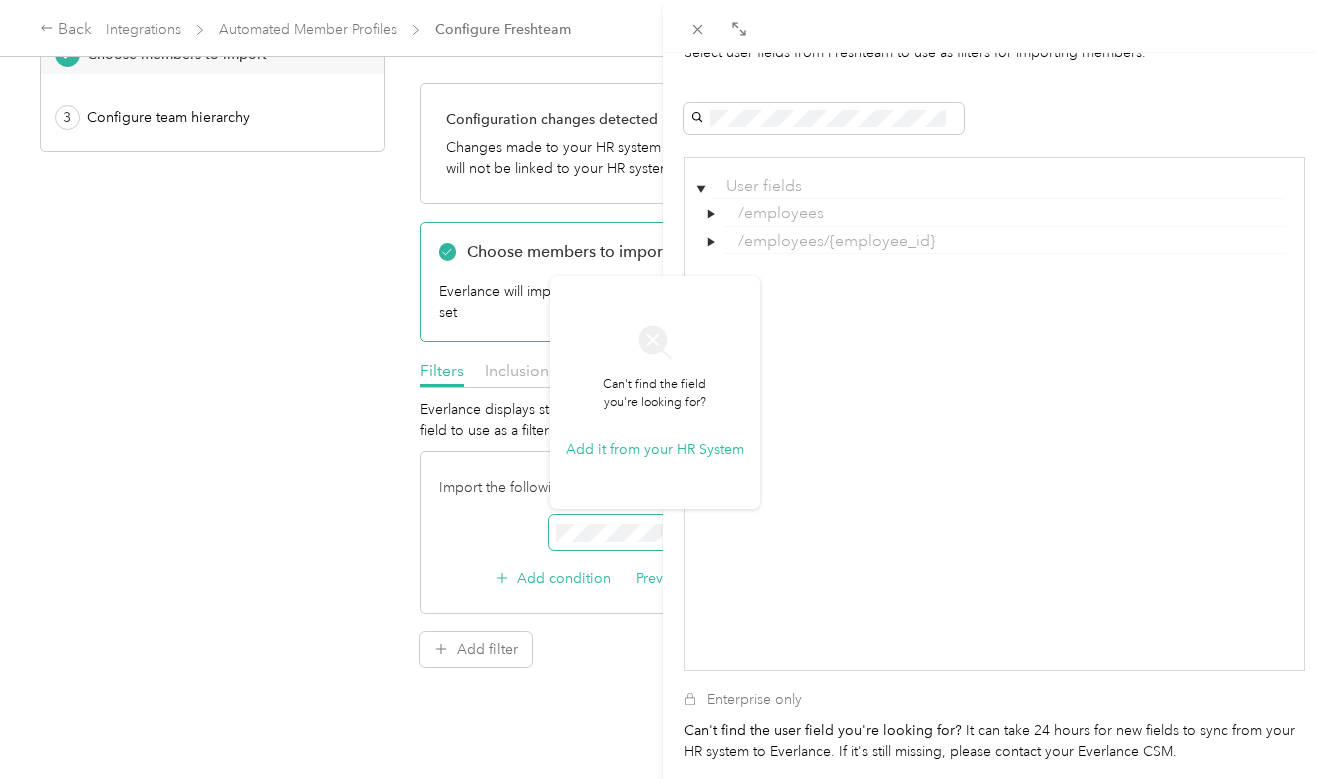 scroll, scrollTop: 90, scrollLeft: 0, axis: vertical 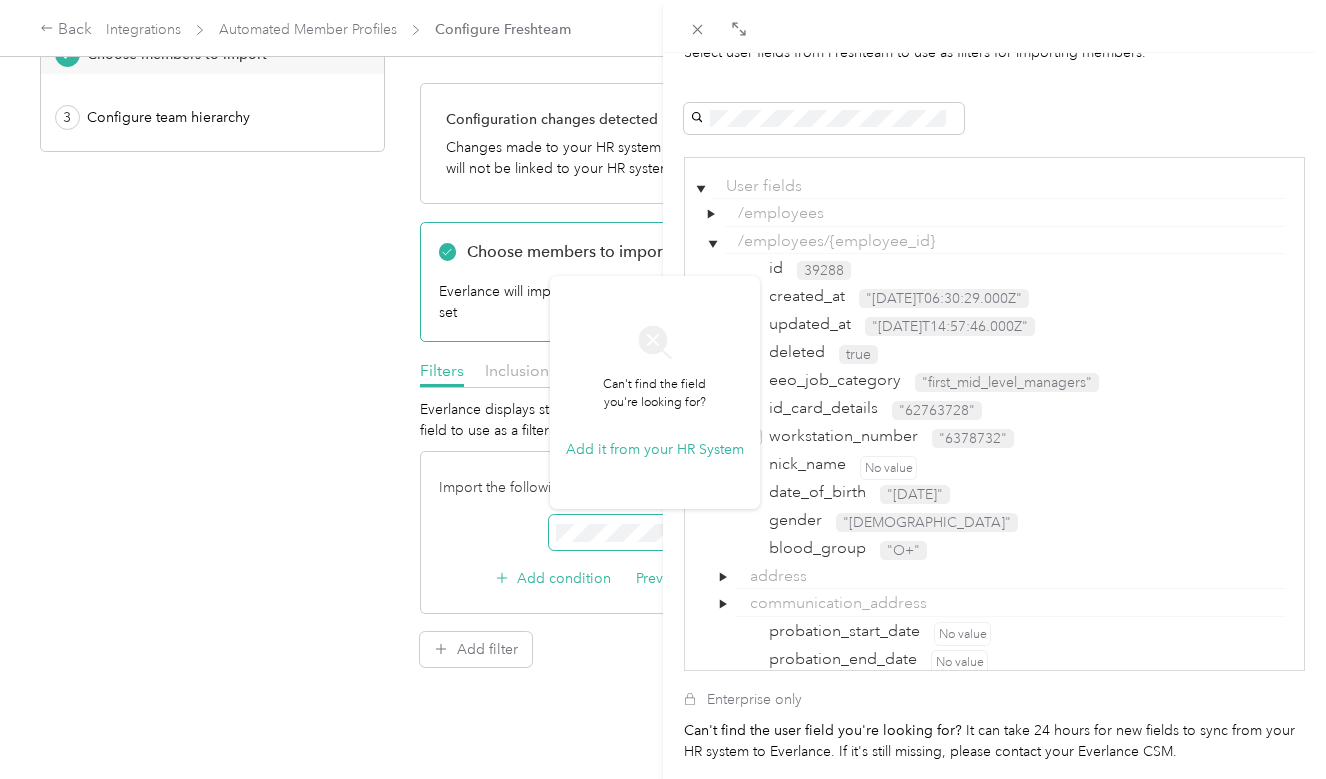 click on "workstation_number" at bounding box center (840, 436) 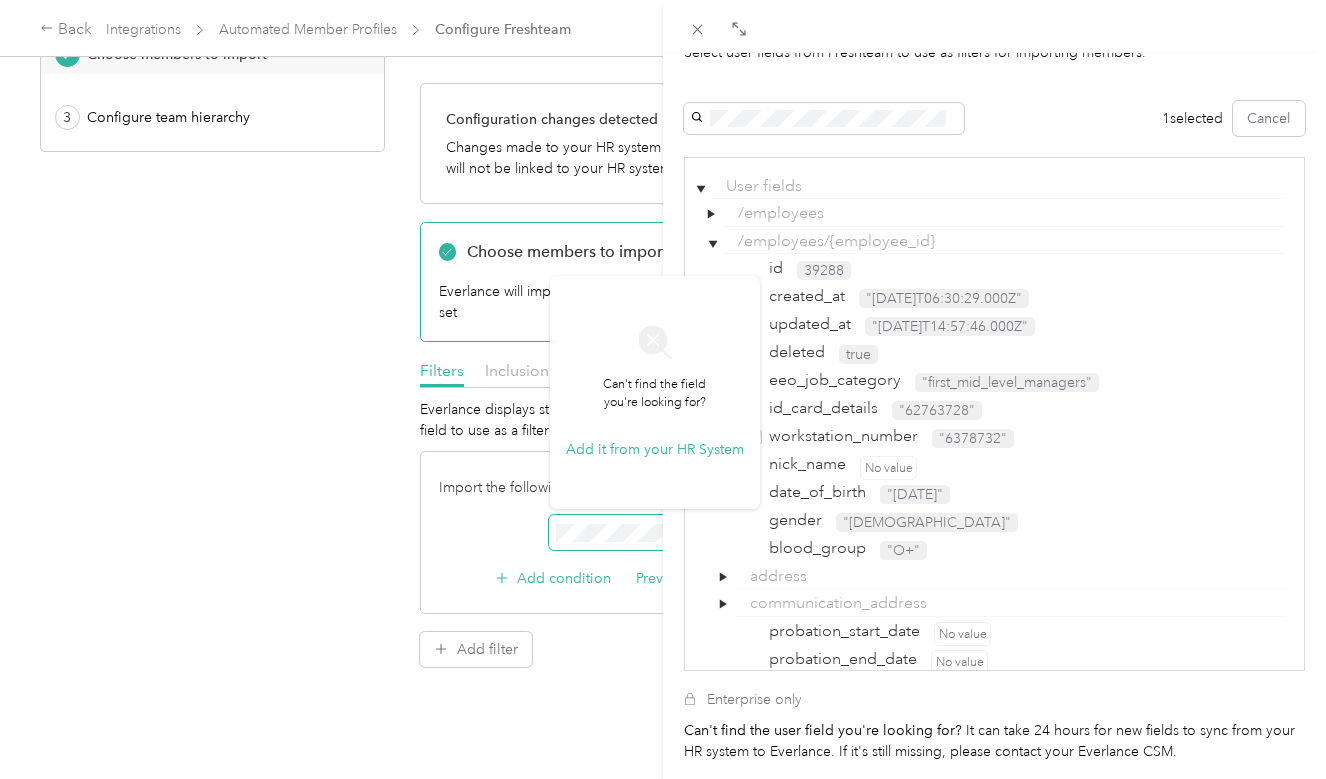 click on "workstation_number" at bounding box center [840, 436] 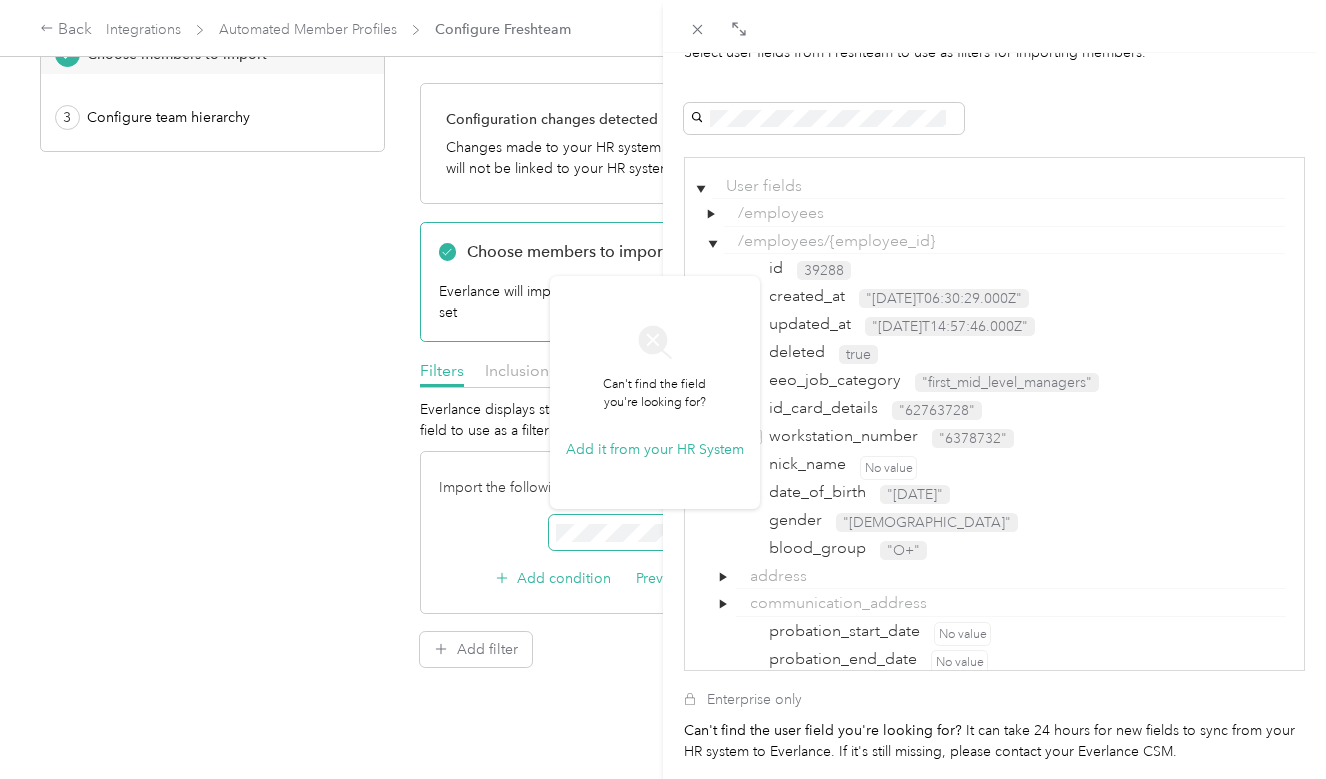 click on "workstation_number" at bounding box center (840, 436) 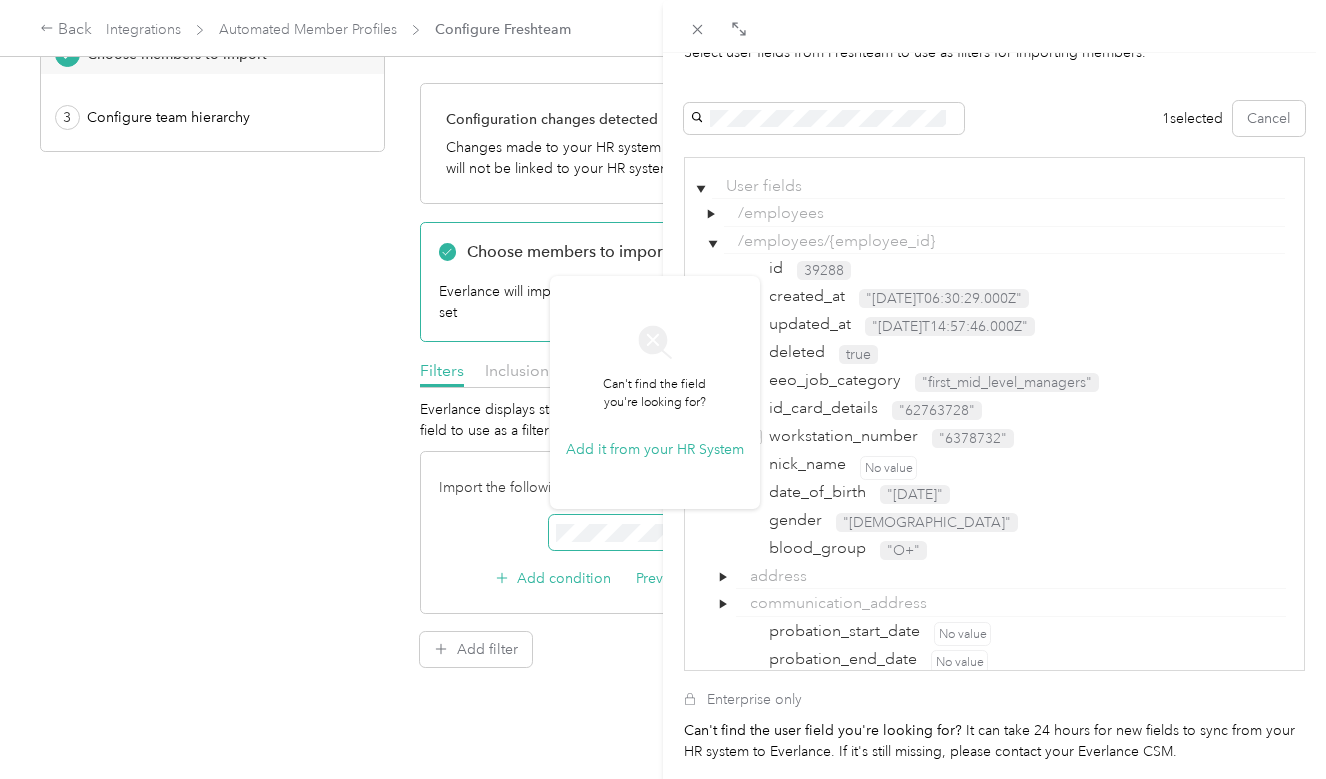 click on "workstation_number" at bounding box center (840, 436) 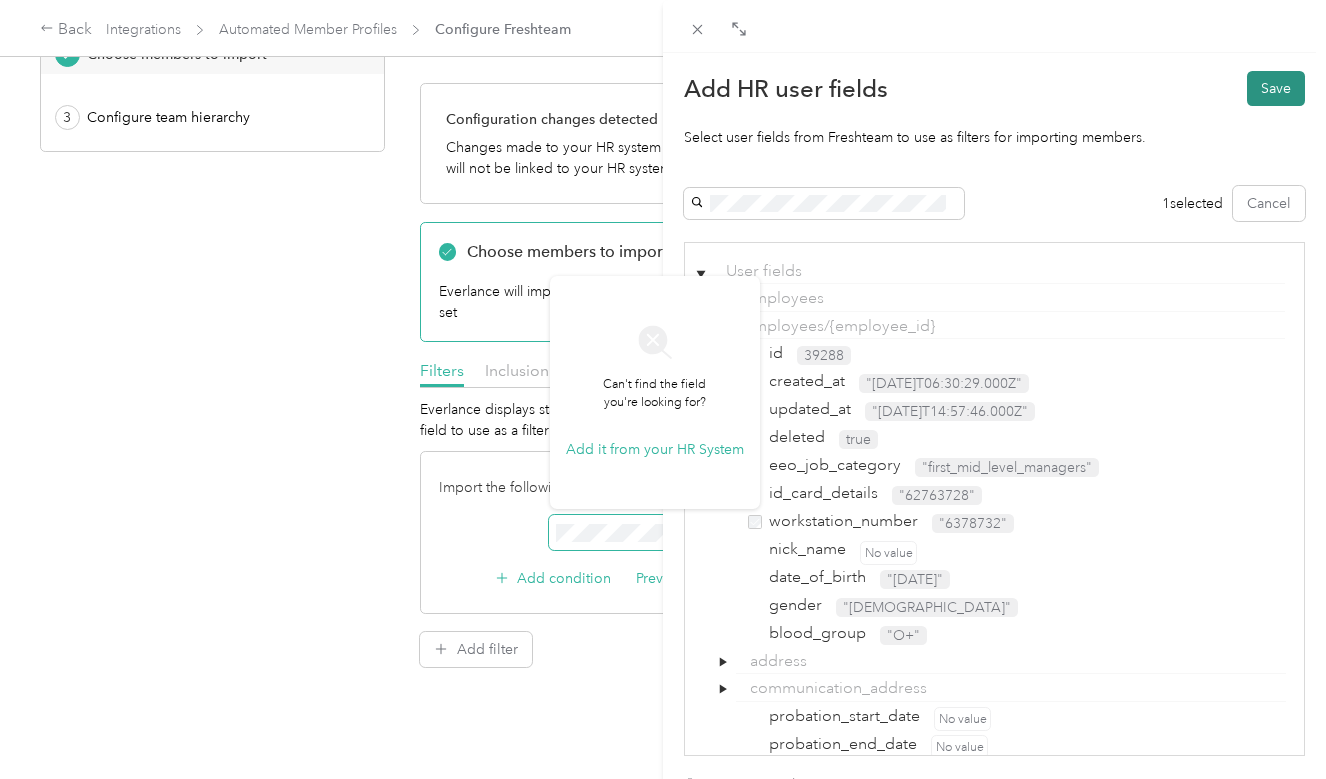 scroll, scrollTop: 0, scrollLeft: 0, axis: both 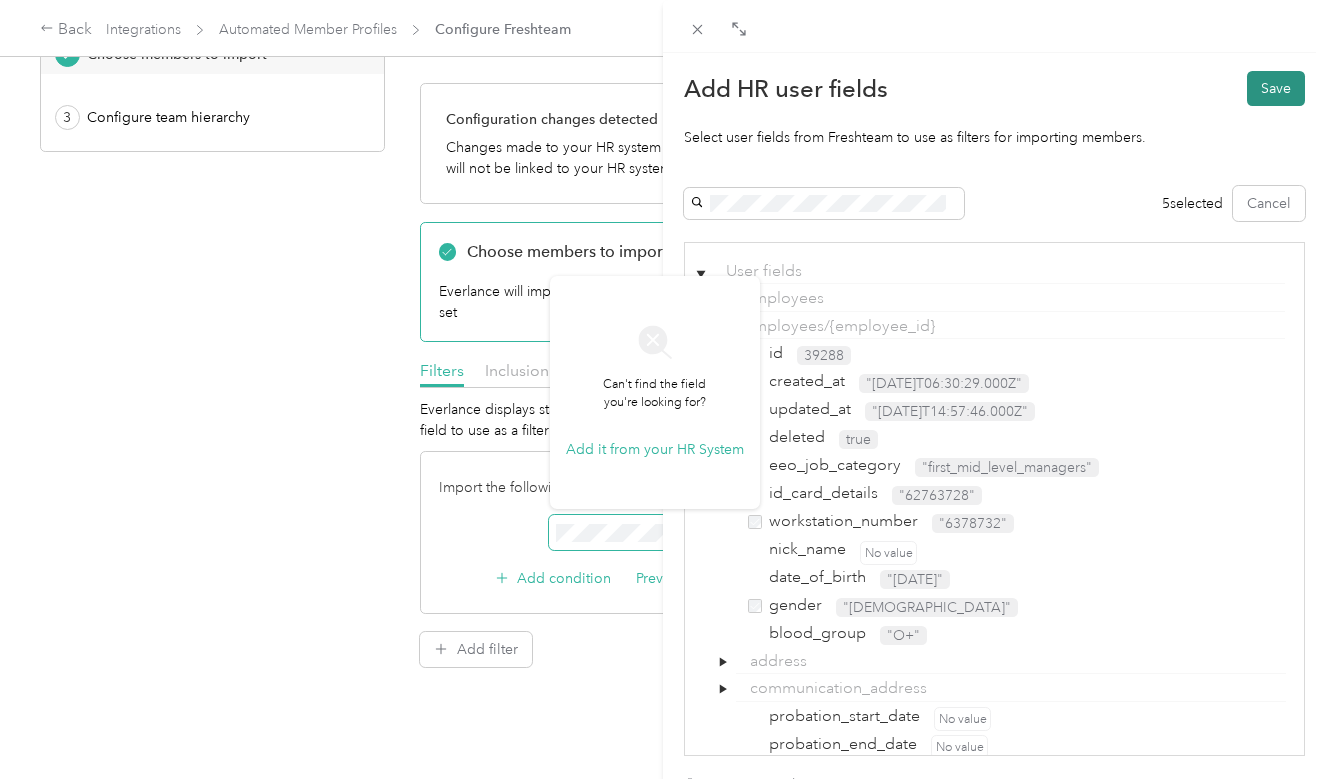click on "Save" at bounding box center [1276, 88] 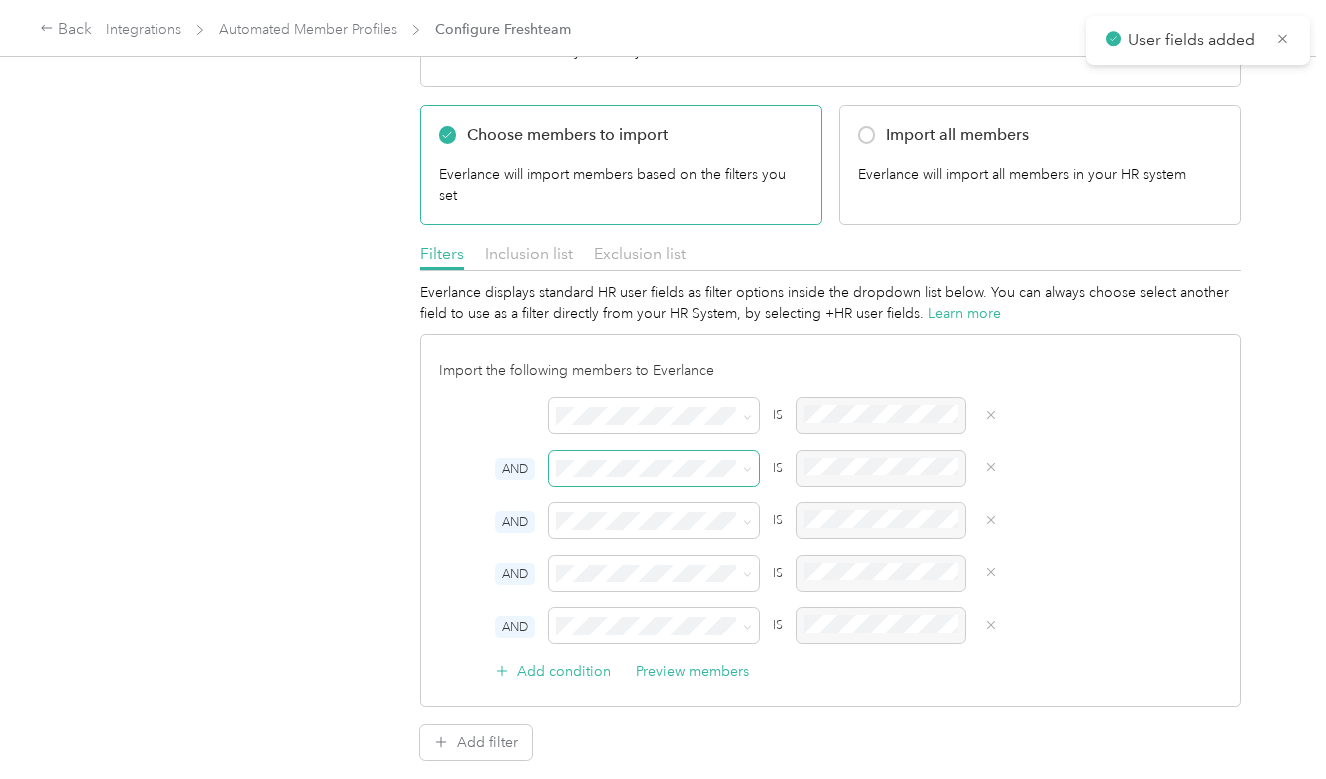 scroll, scrollTop: 333, scrollLeft: 0, axis: vertical 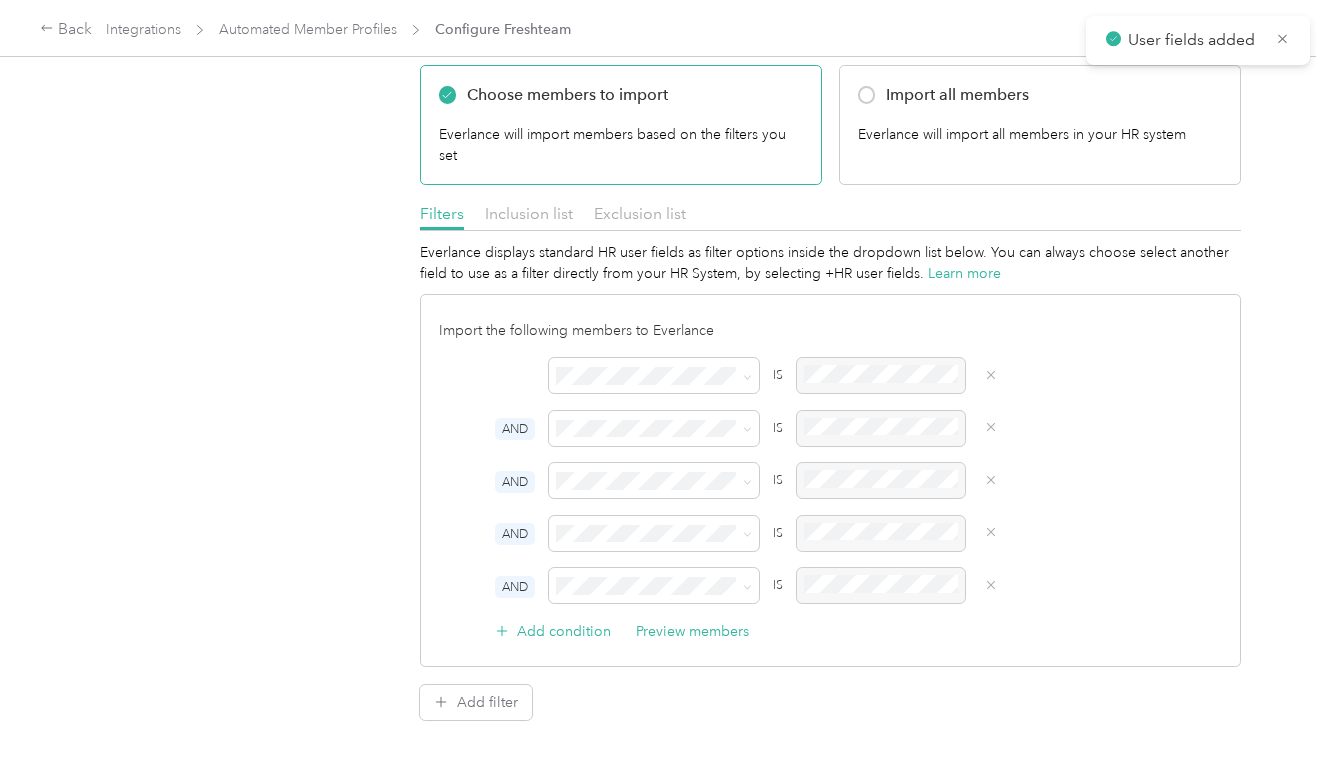 click at bounding box center (881, 375) 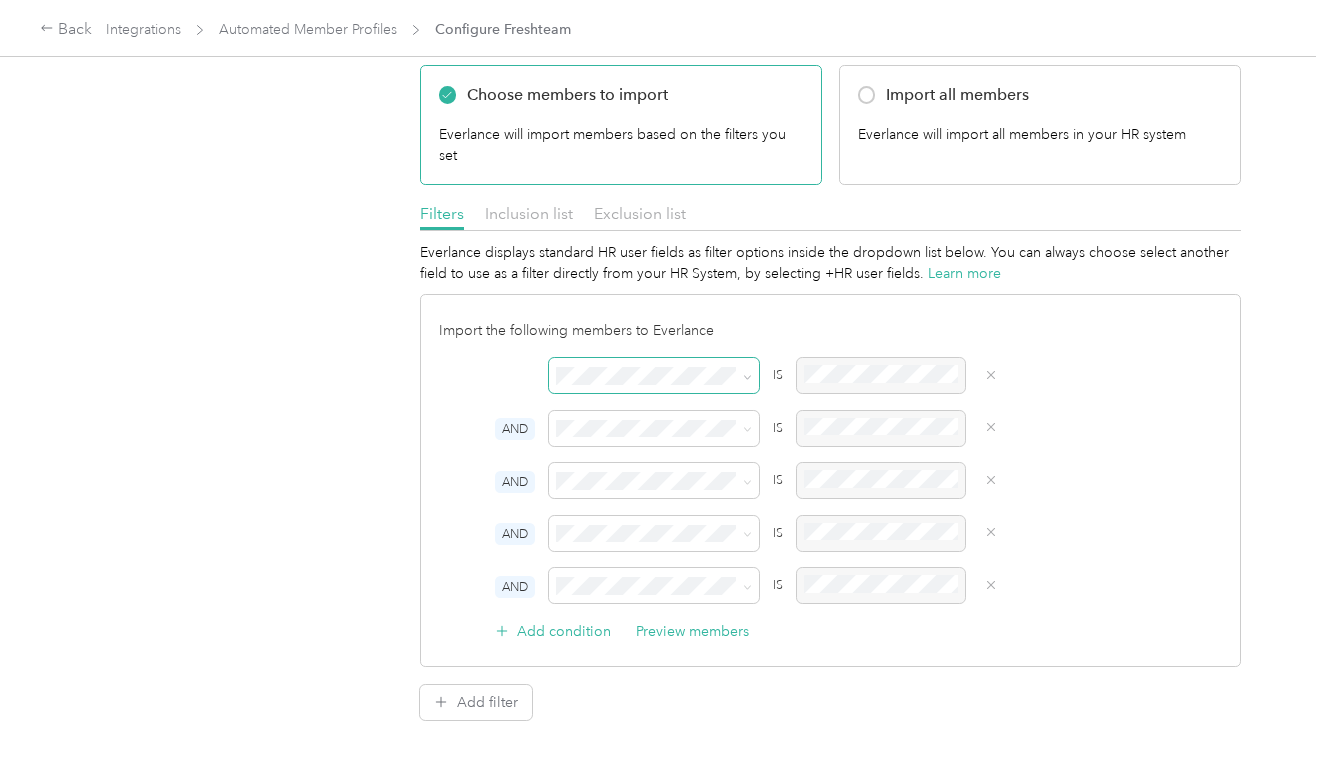 click 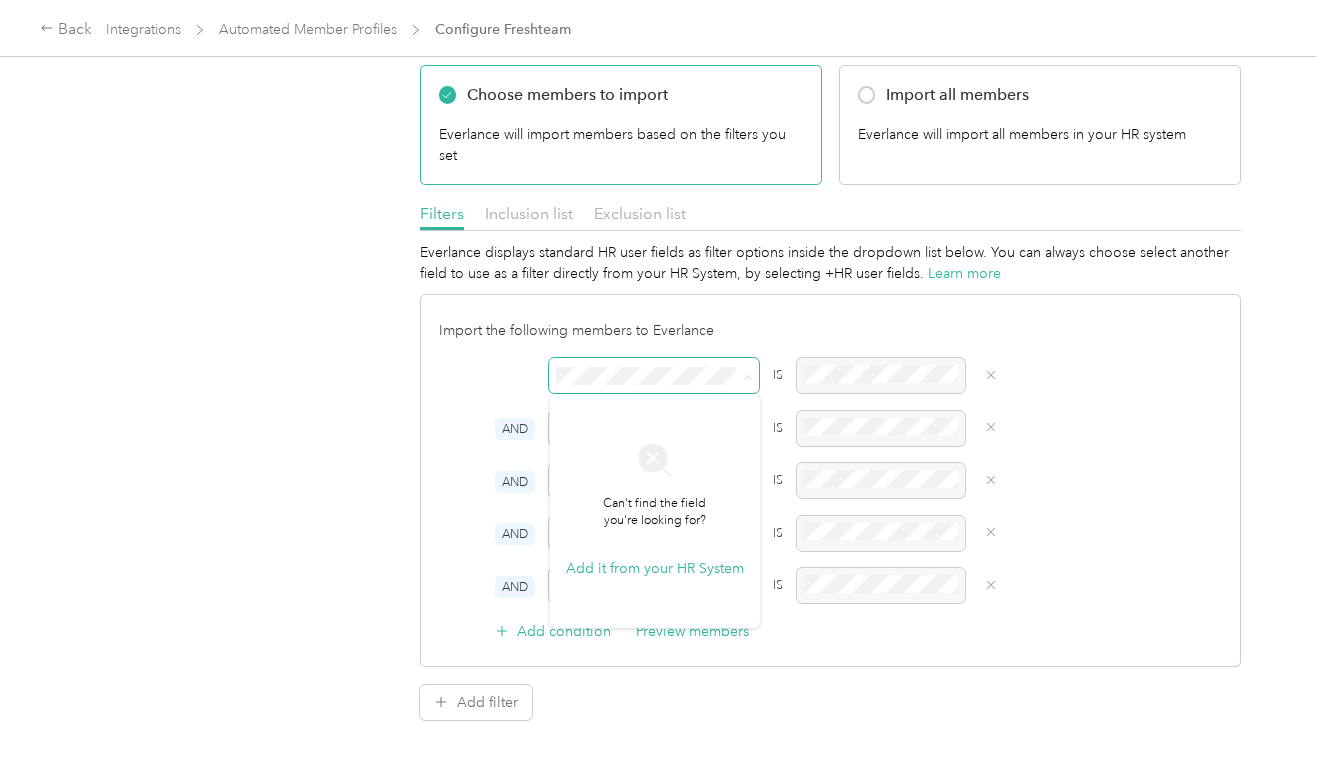 click 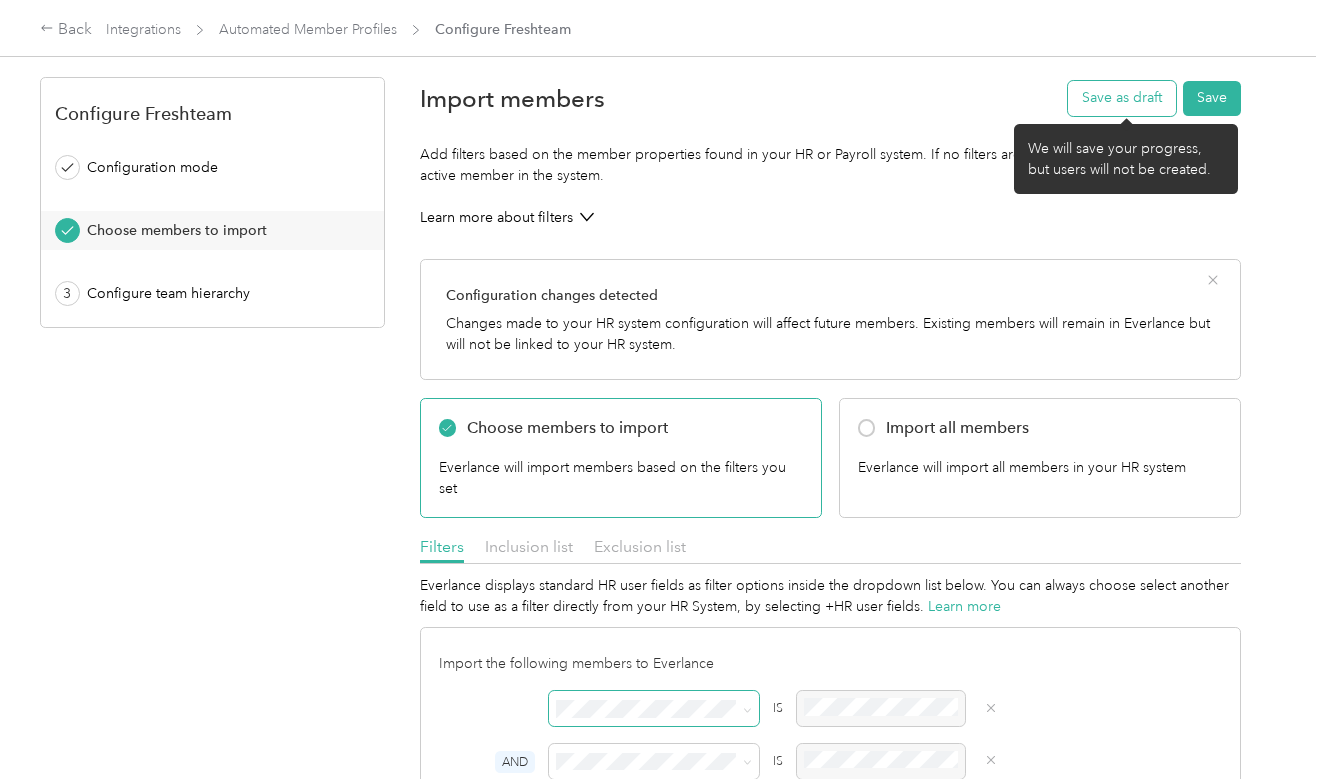 scroll, scrollTop: 0, scrollLeft: 0, axis: both 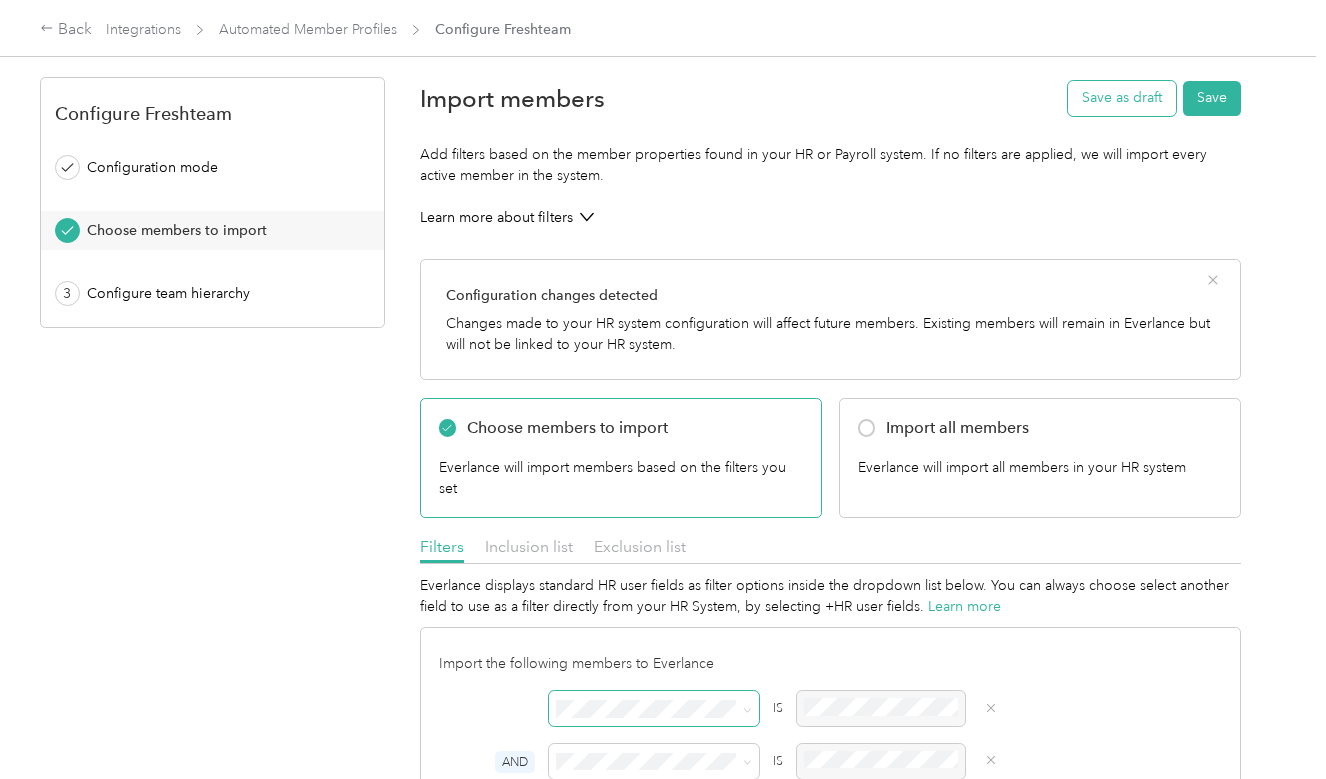 click on "Save as draft" at bounding box center [1122, 98] 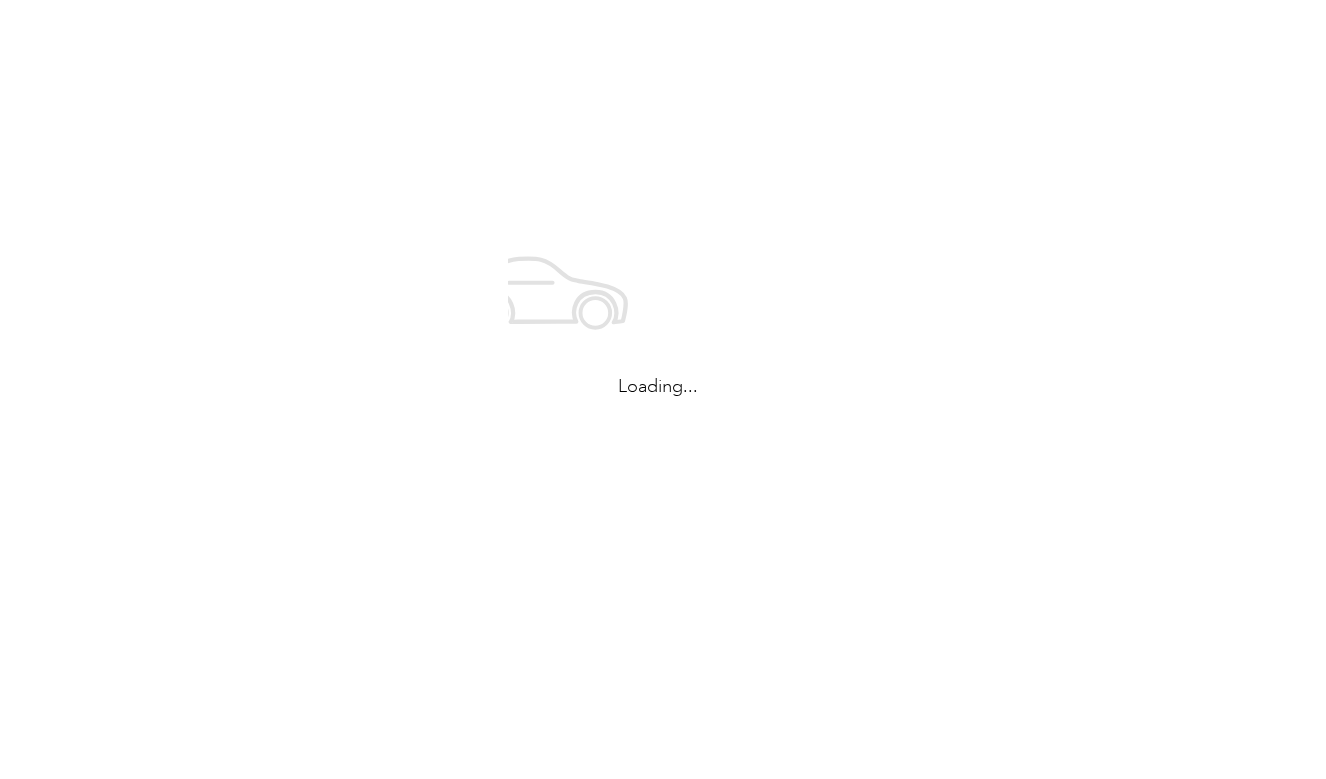 scroll, scrollTop: 0, scrollLeft: 0, axis: both 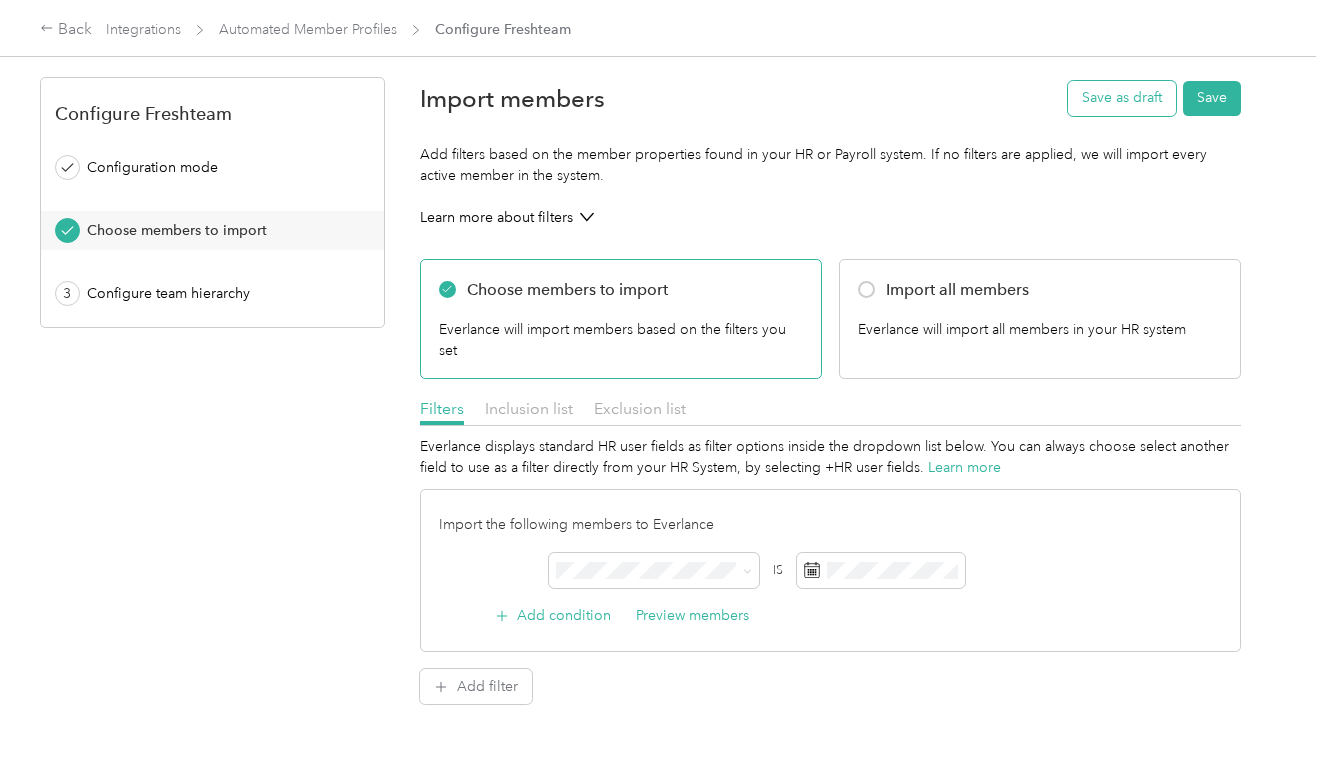 click on "Save as draft" at bounding box center [1122, 98] 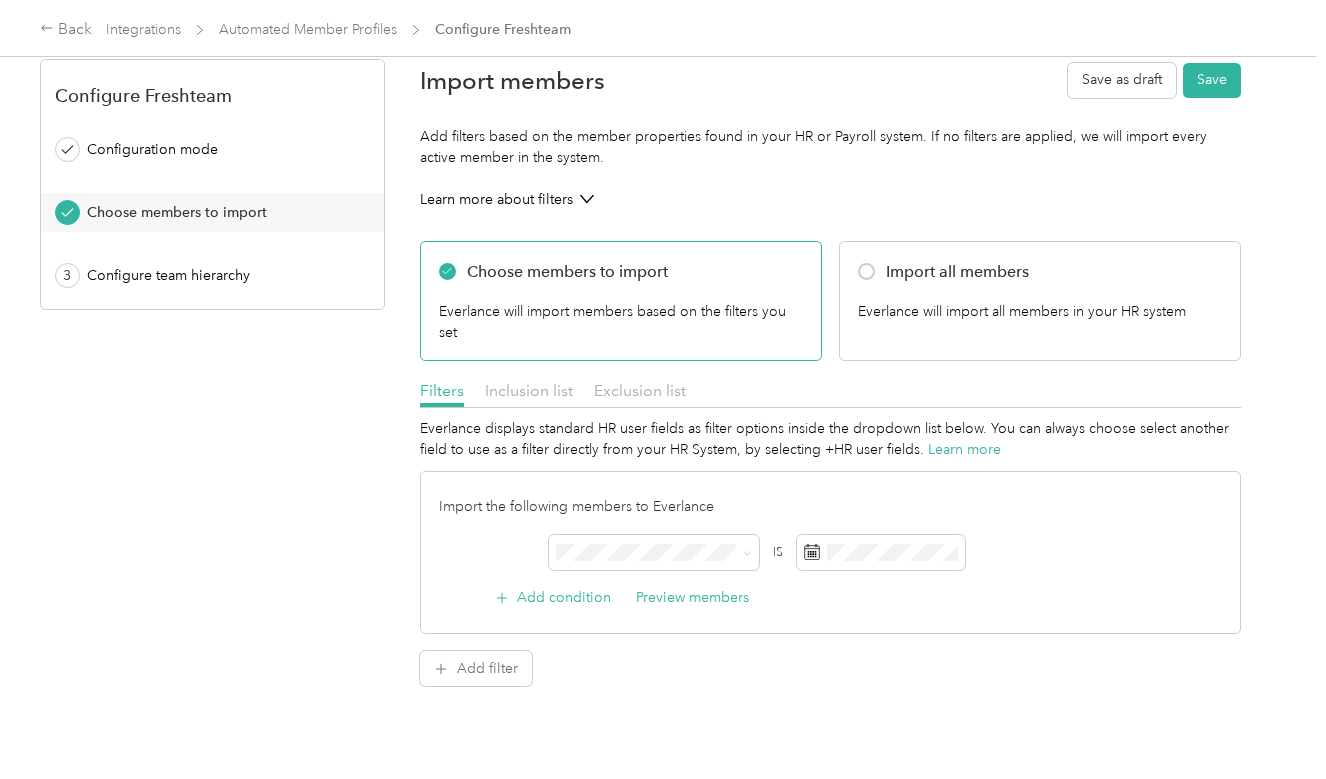 scroll, scrollTop: 19, scrollLeft: 0, axis: vertical 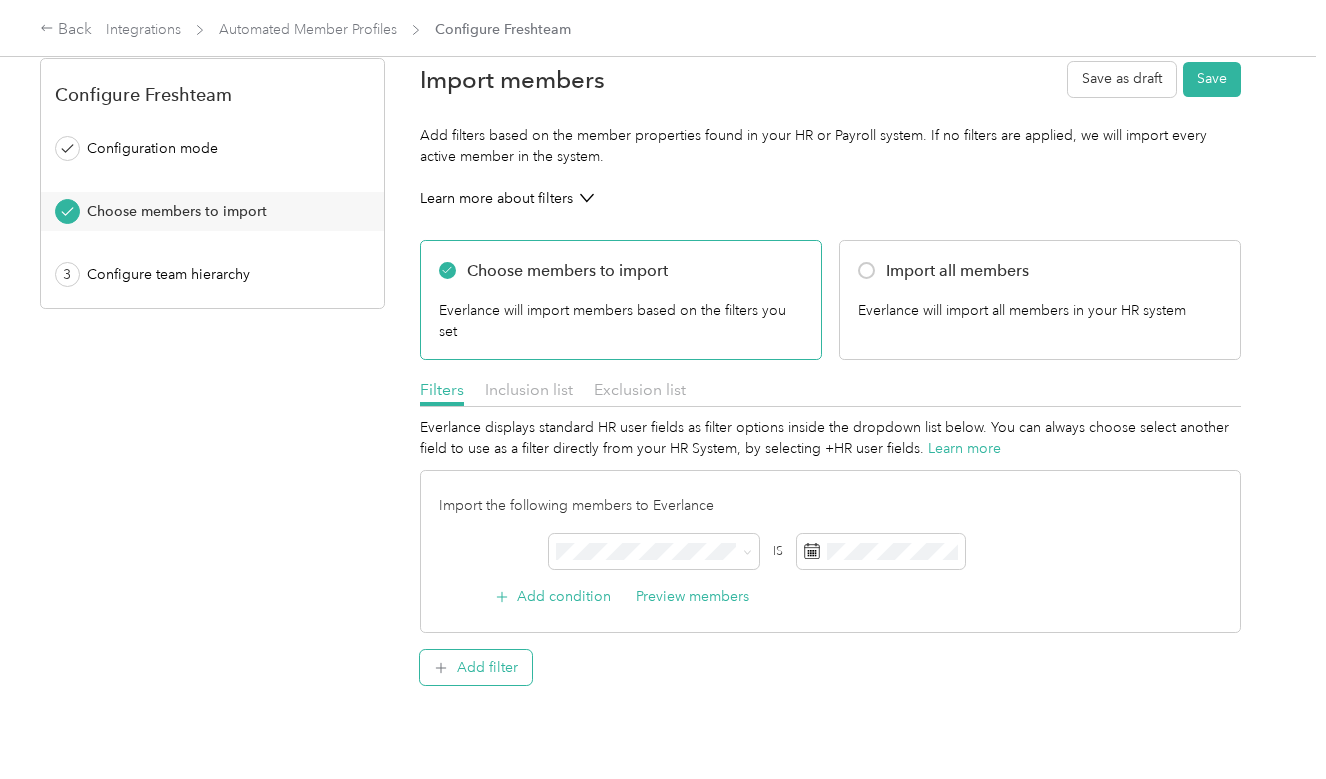 click on "Add filter" at bounding box center (476, 667) 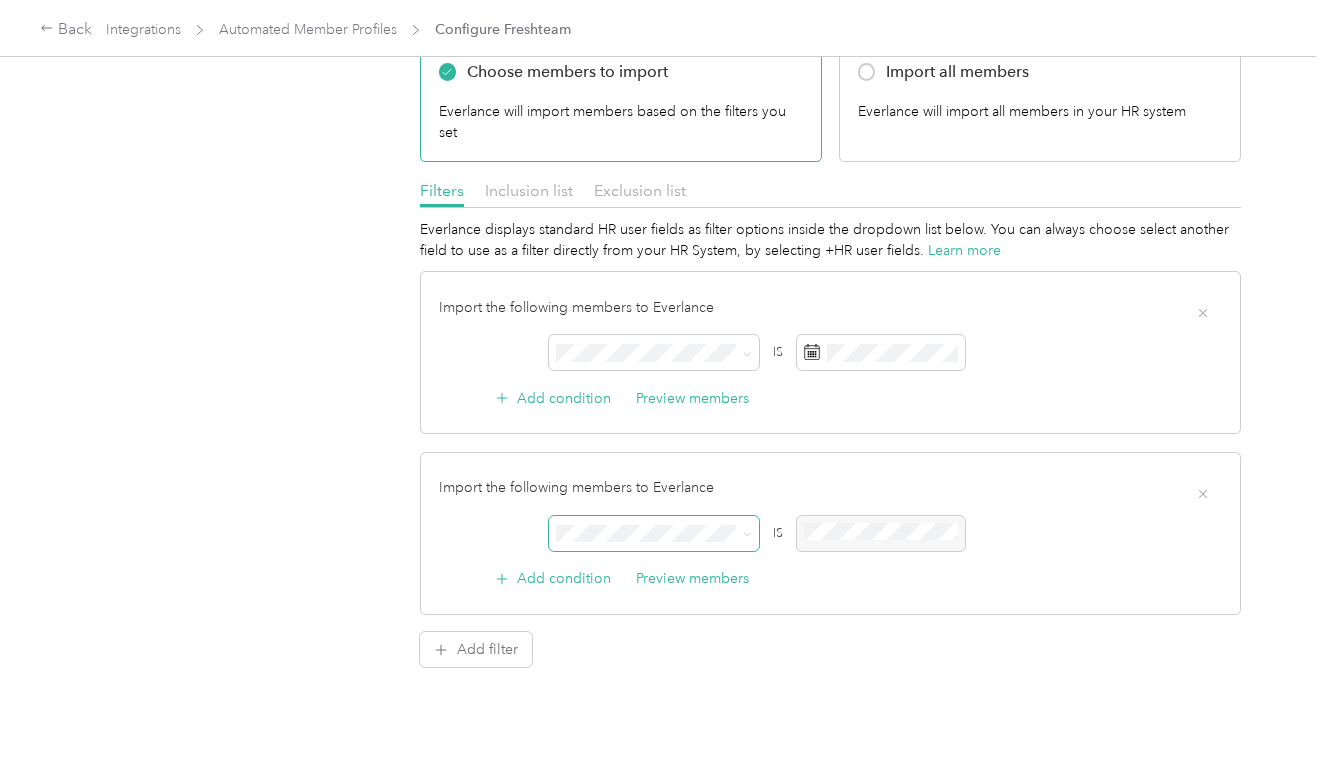 scroll, scrollTop: 360, scrollLeft: 0, axis: vertical 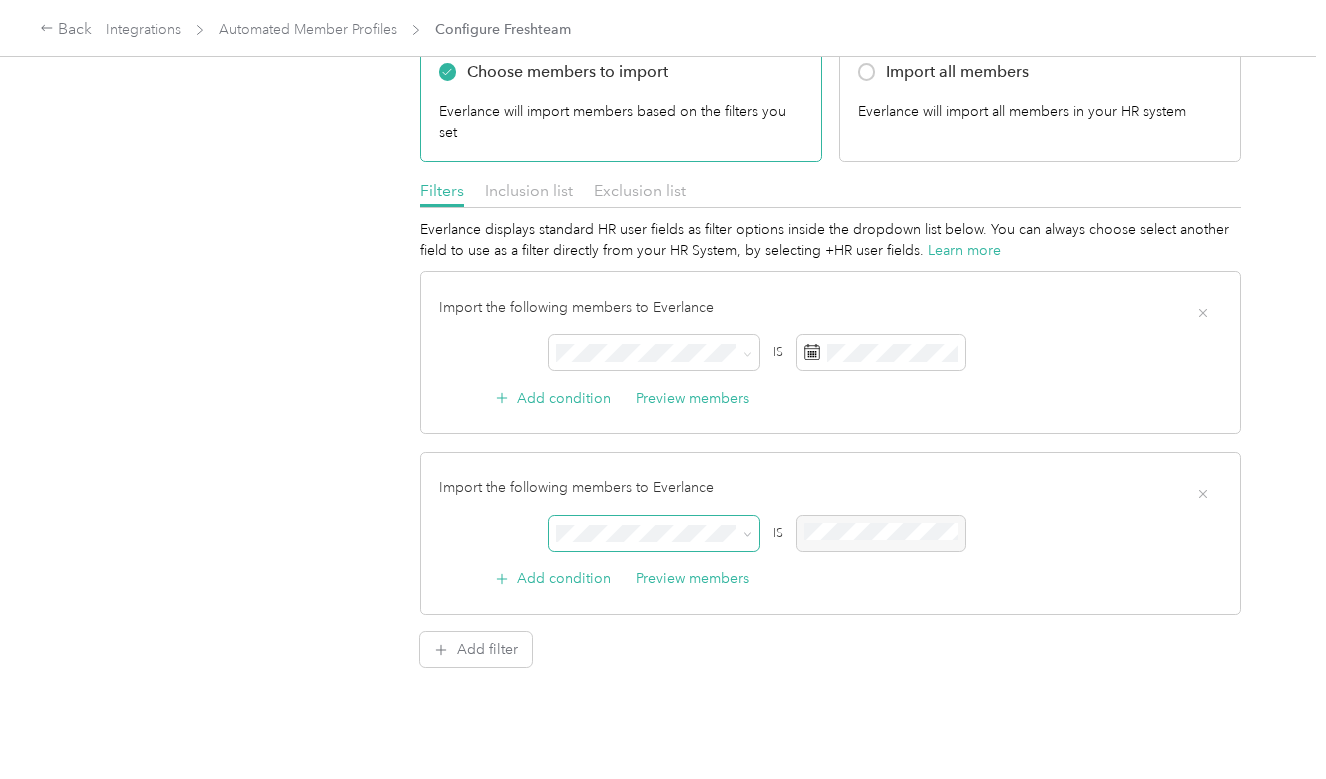 click 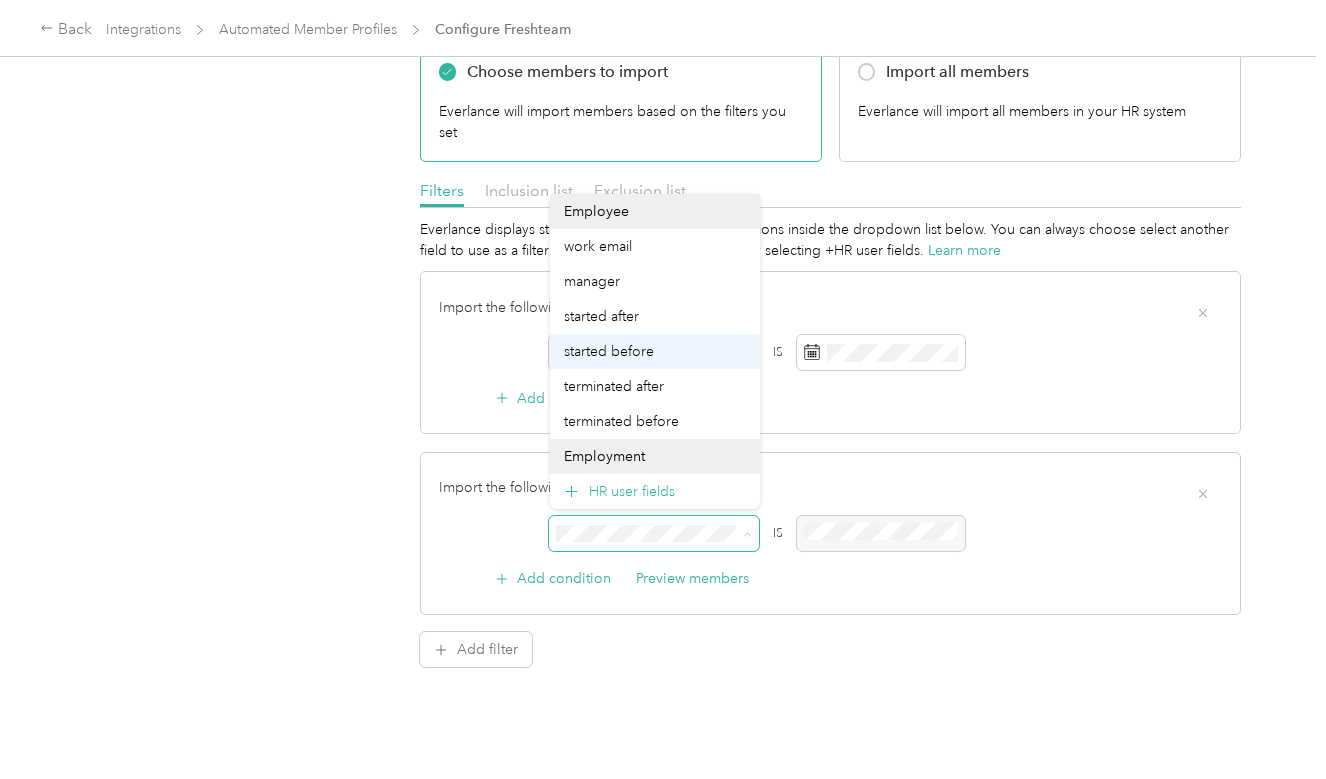 click on "started before" at bounding box center [655, 351] 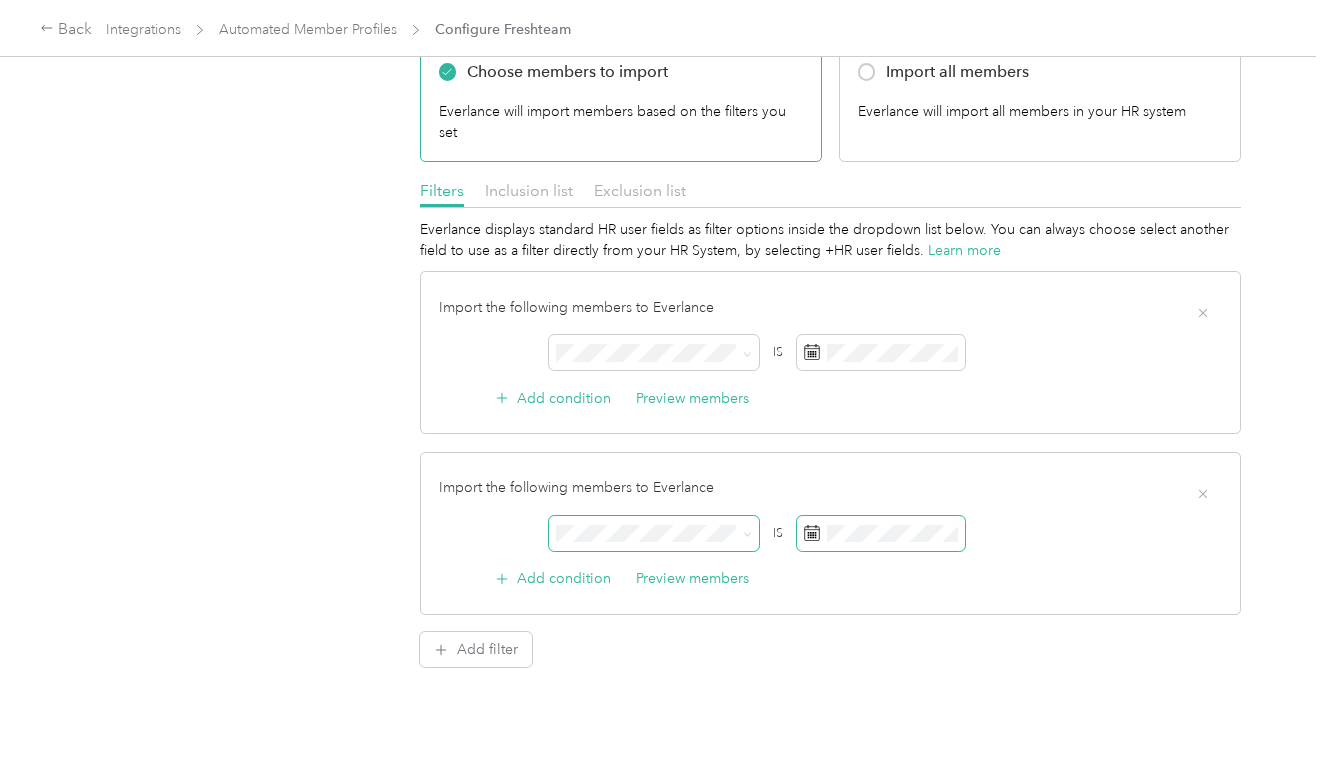 click at bounding box center (881, 533) 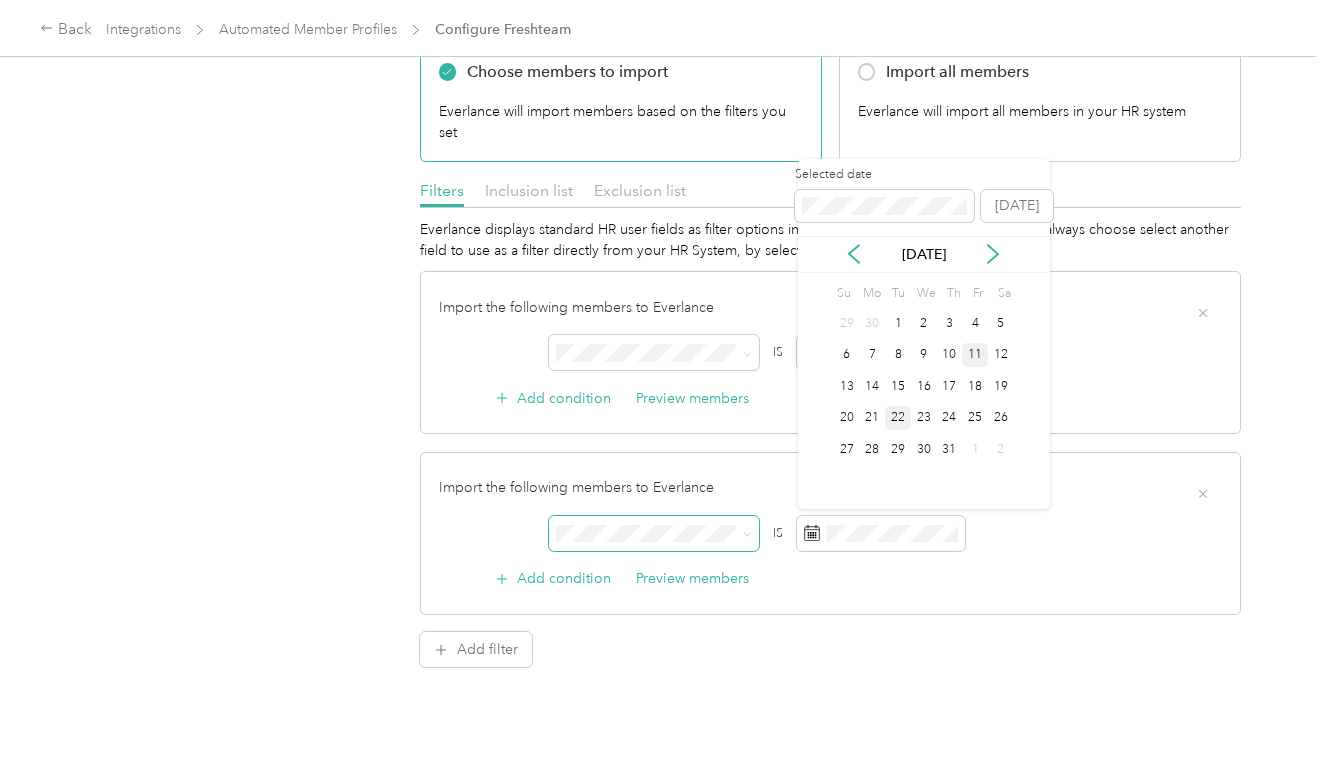click on "22" at bounding box center [898, 418] 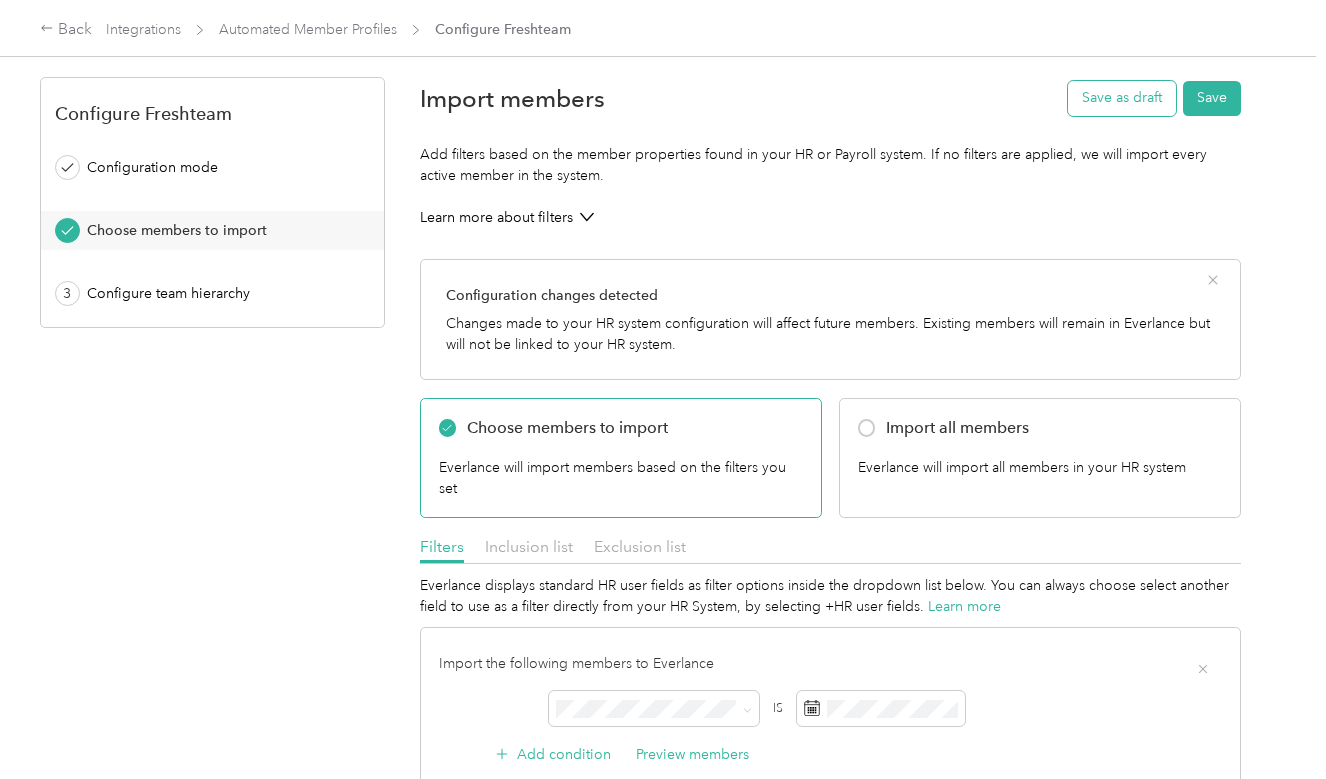 scroll, scrollTop: 0, scrollLeft: 0, axis: both 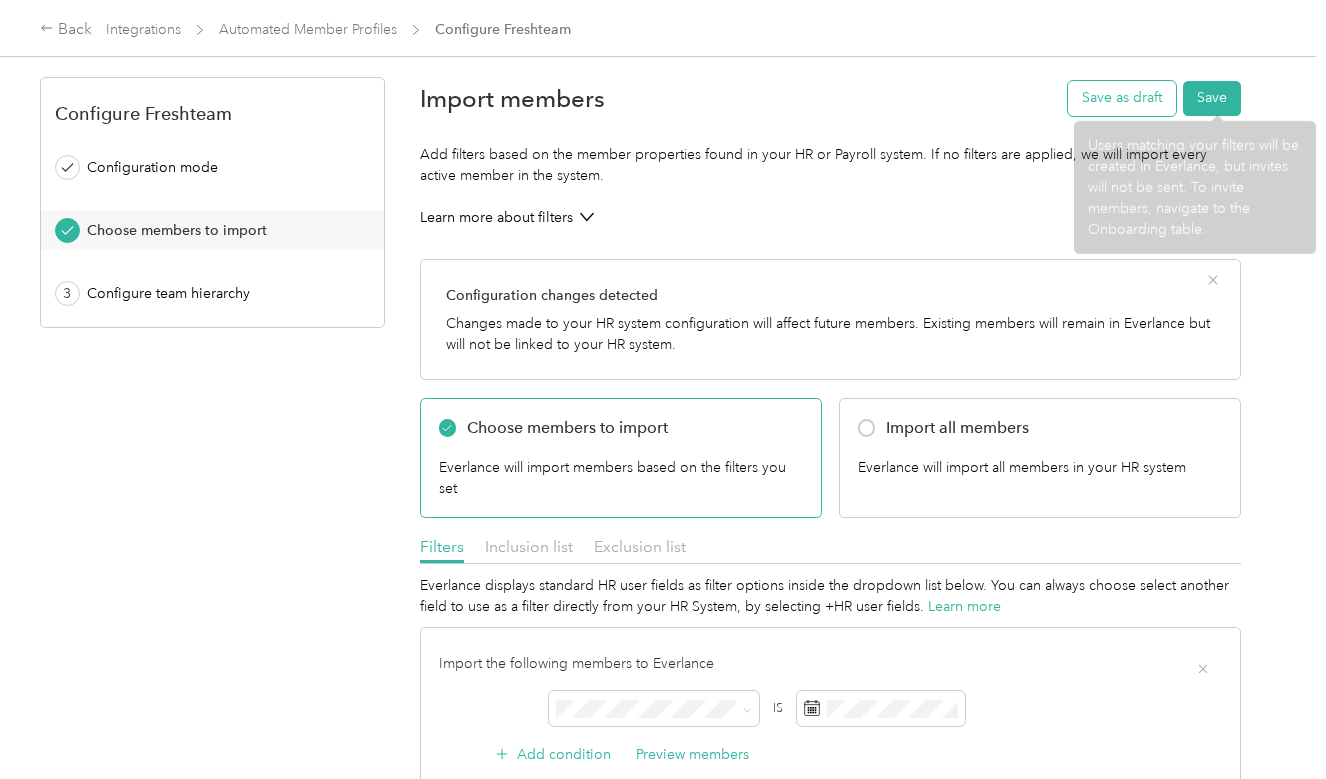 click on "Save as draft" at bounding box center (1122, 98) 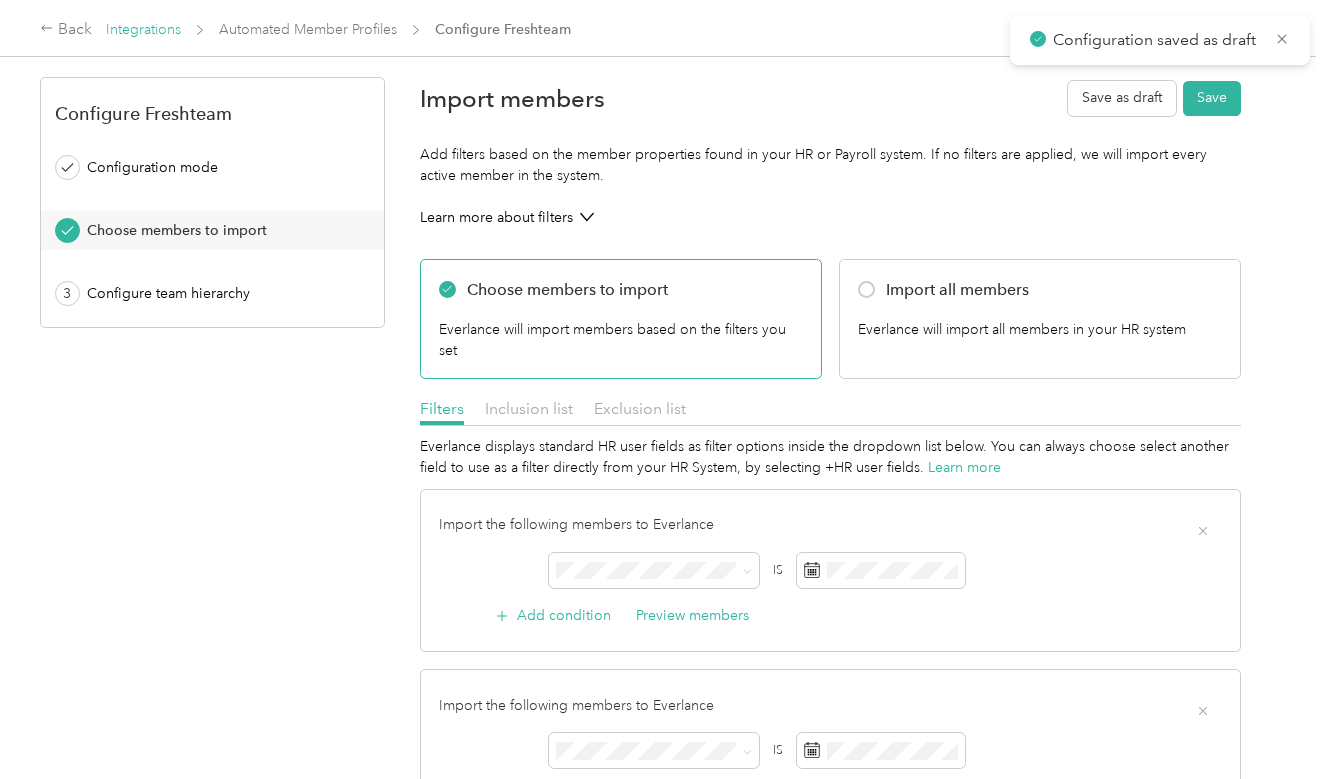scroll, scrollTop: 0, scrollLeft: 0, axis: both 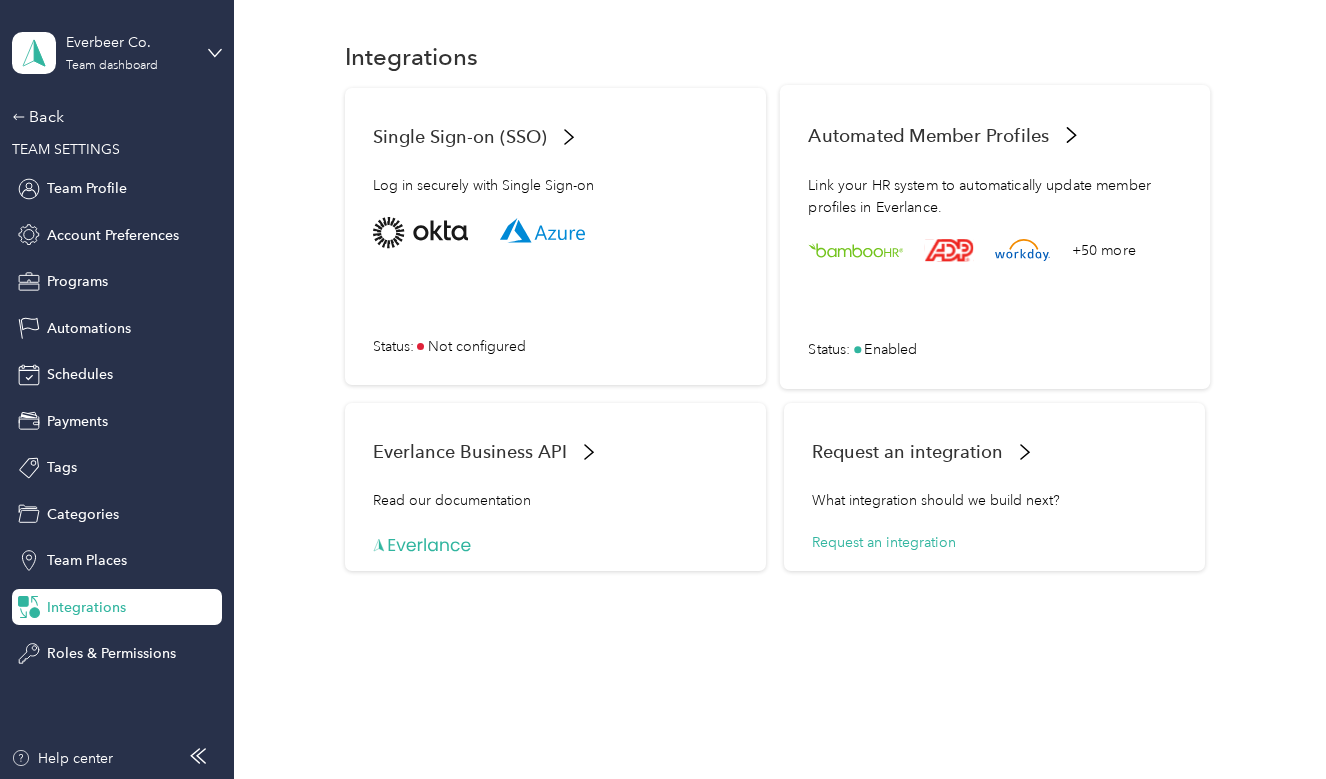 click on "+50 more Status :     Enabled" at bounding box center (994, 288) 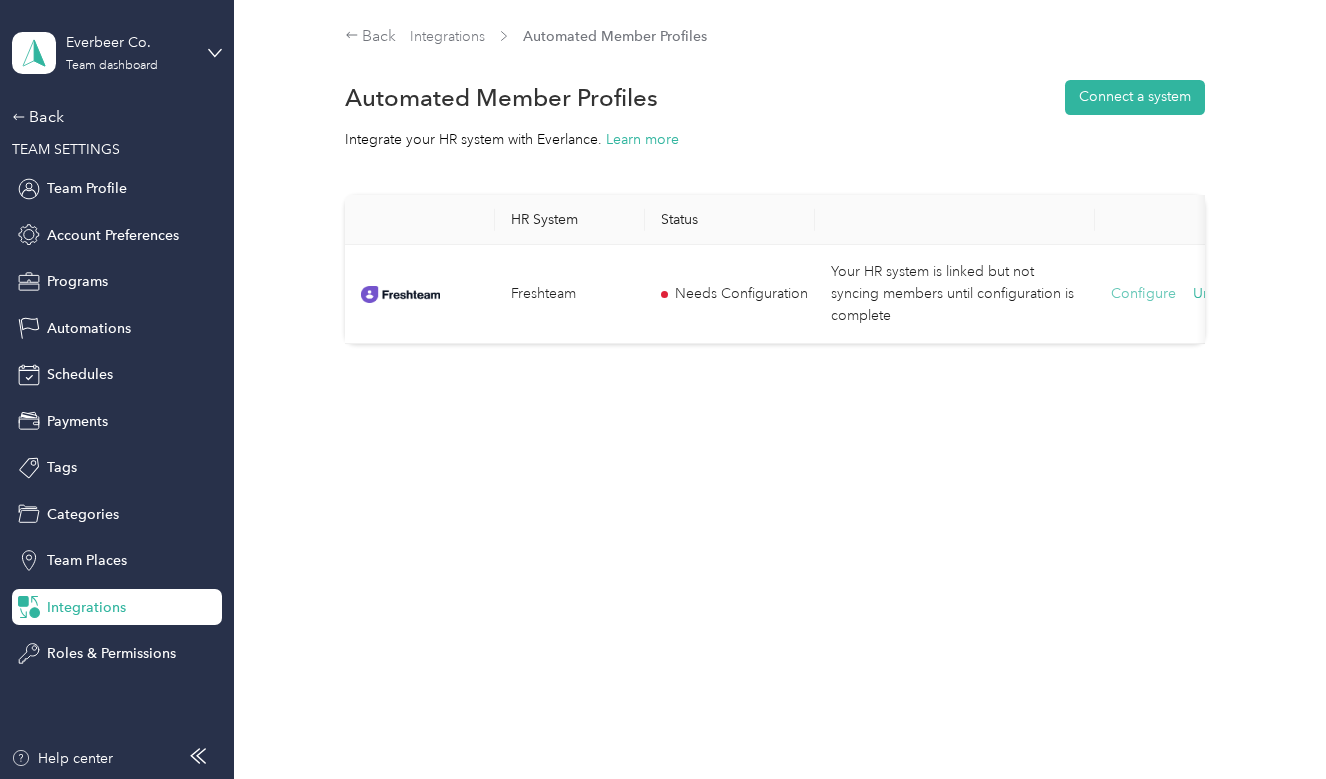 click on "Configure" at bounding box center (1143, 294) 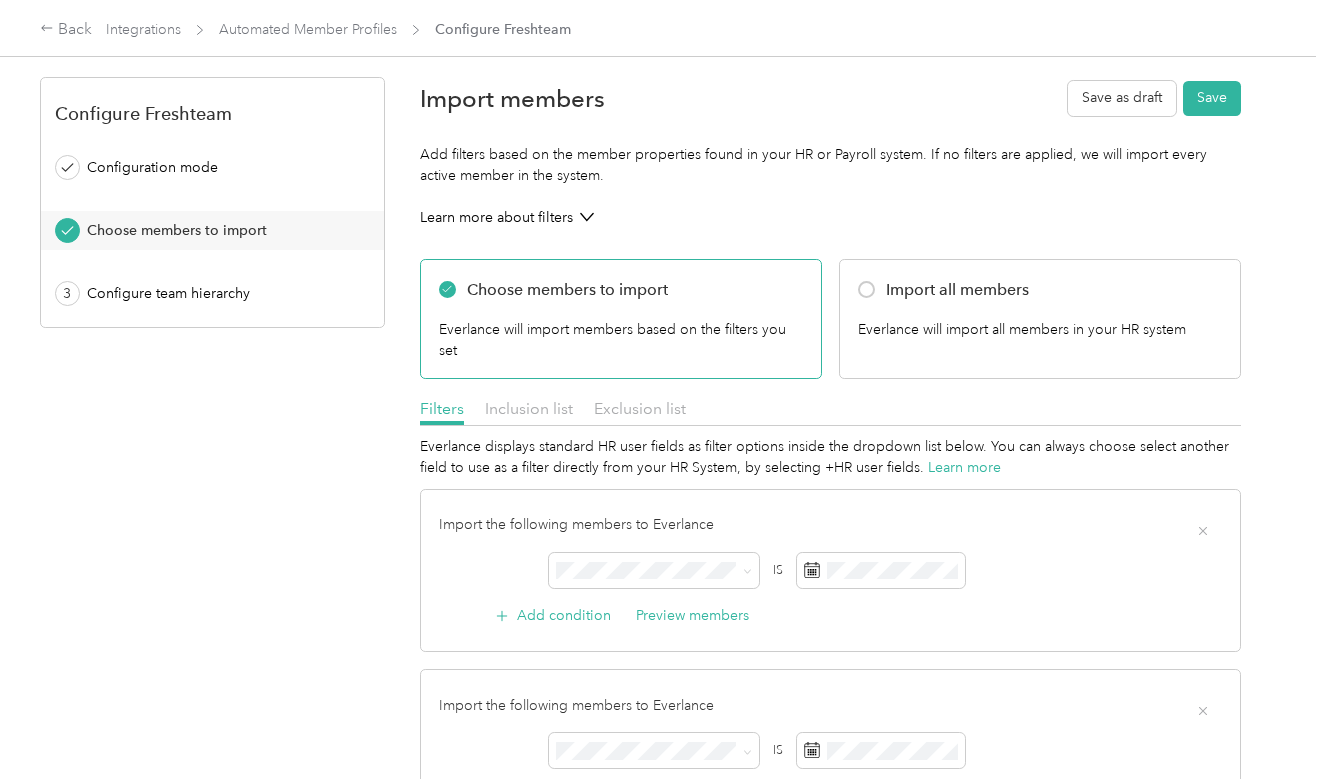 scroll, scrollTop: 0, scrollLeft: 0, axis: both 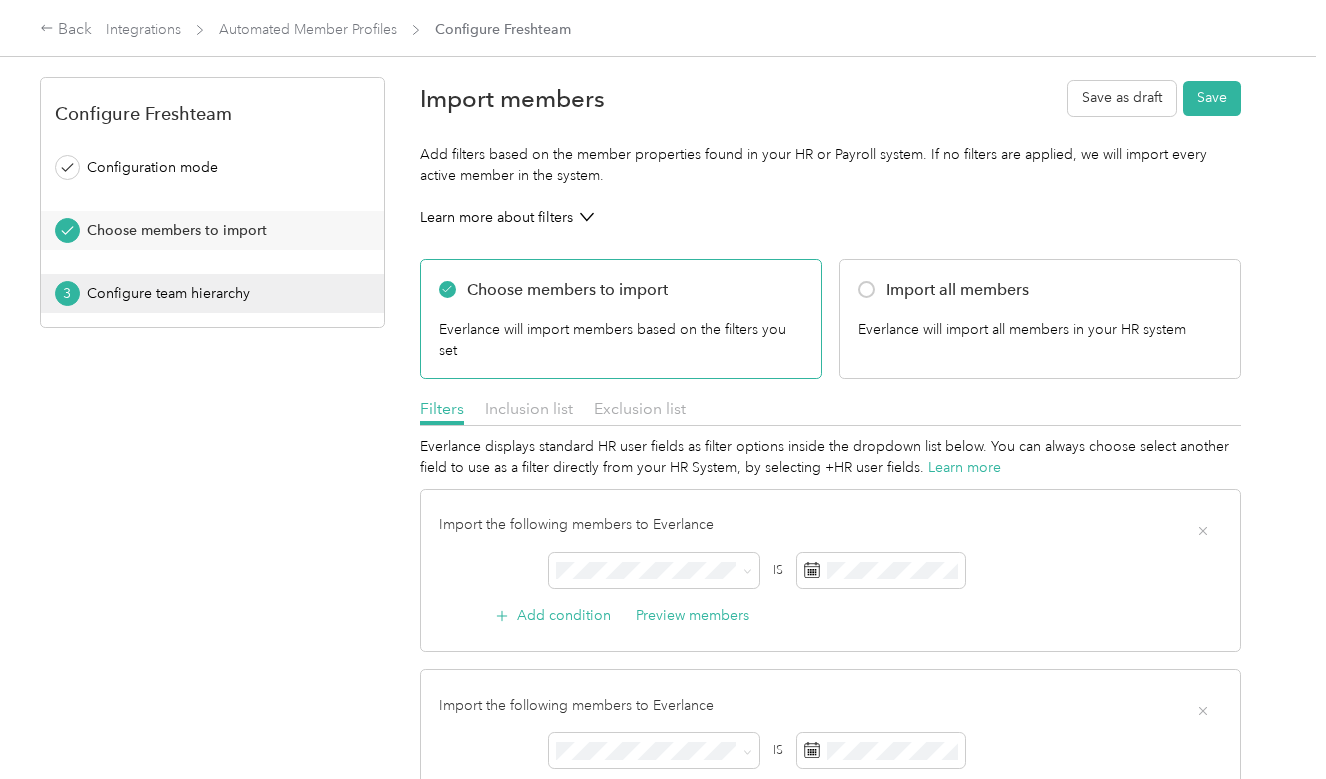 click on "Configure team hierarchy" at bounding box center (219, 293) 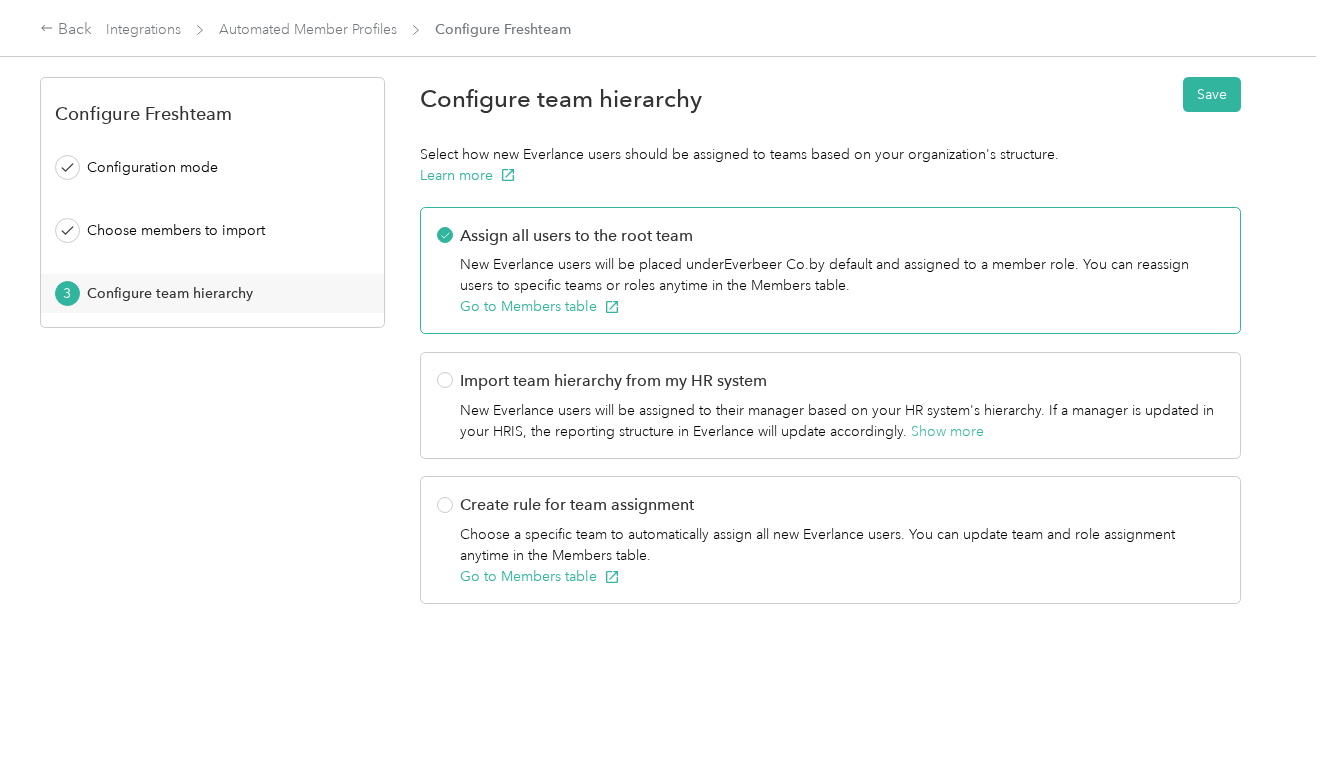 click on "New Everlance users will be placed under  Everbeer Co.  by default and assigned to a member role. You can reassign users to specific teams or roles anytime in the Members table." at bounding box center [842, 275] 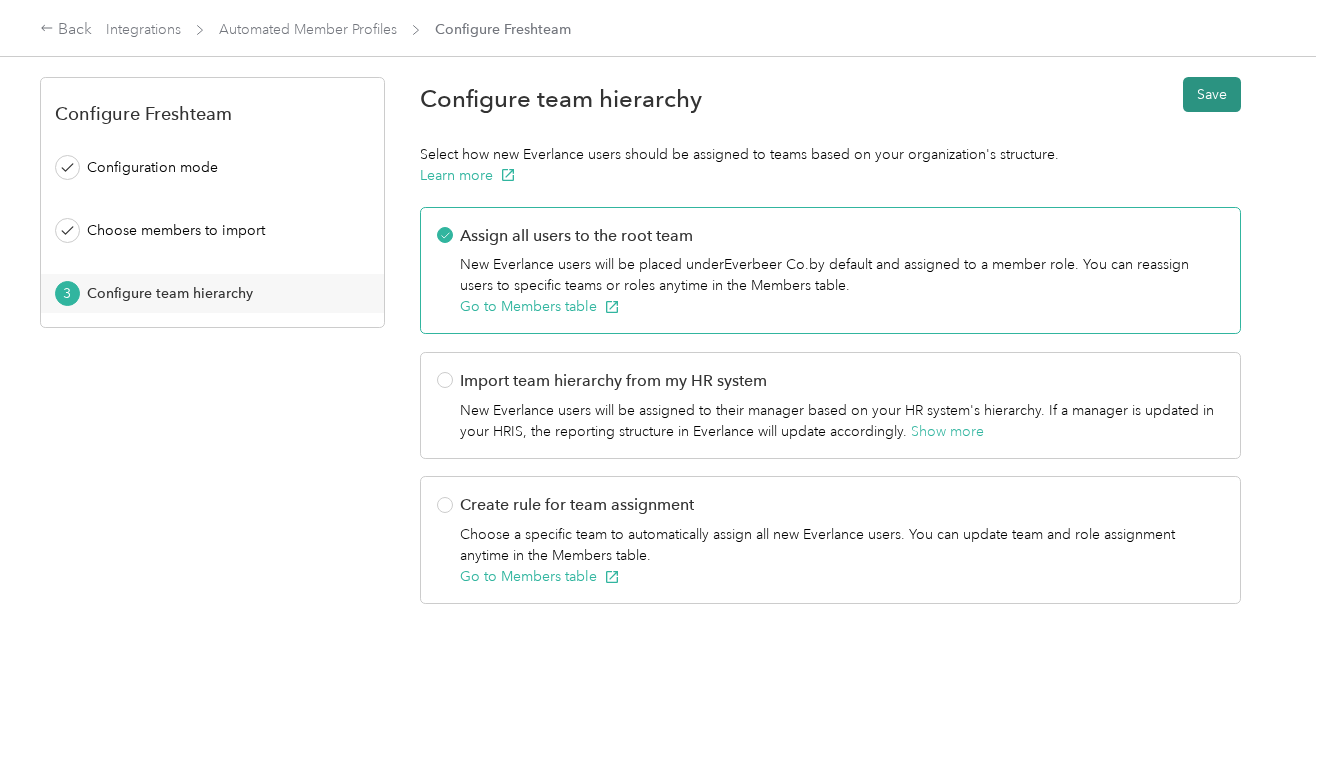 click on "Save" at bounding box center (1212, 94) 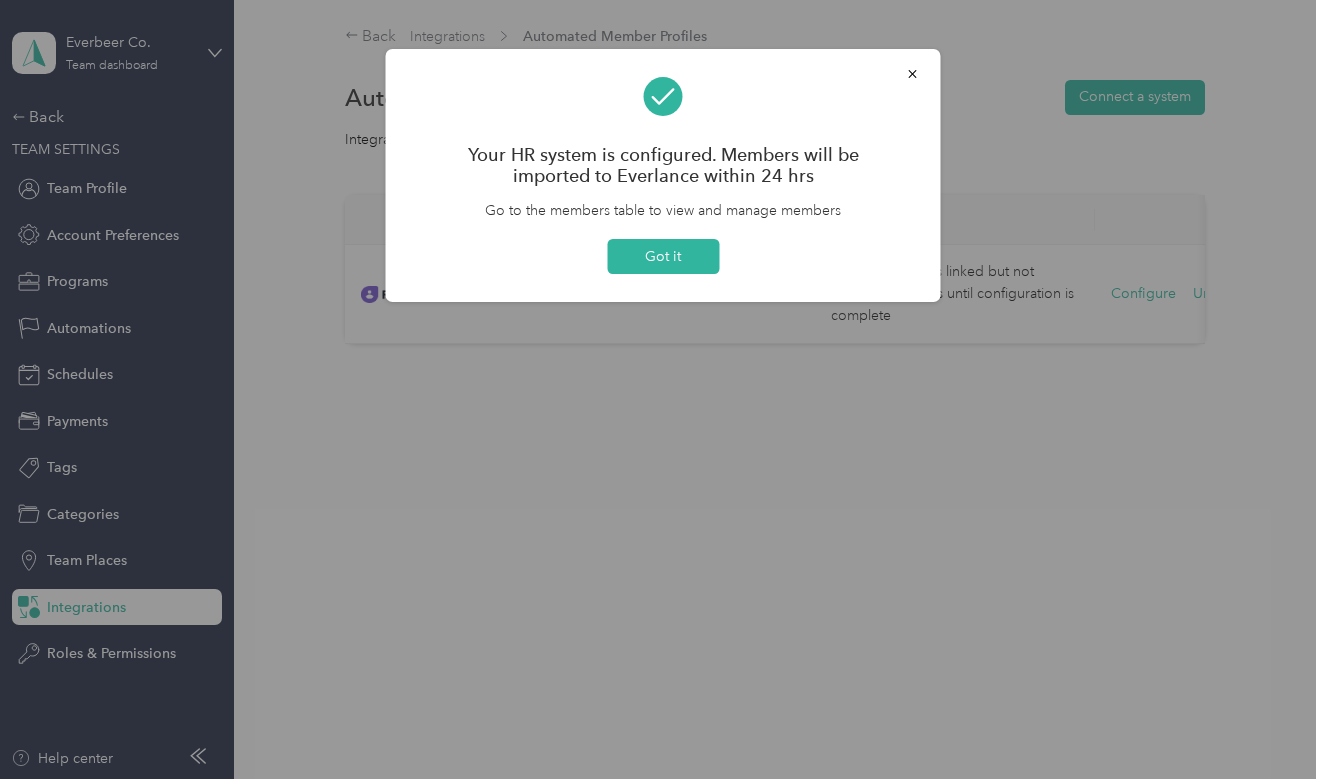 click on "Your HR system is configured. Members will be imported to Everlance within 24 hrs Go to the members table to view and manage members Got it" at bounding box center (663, 175) 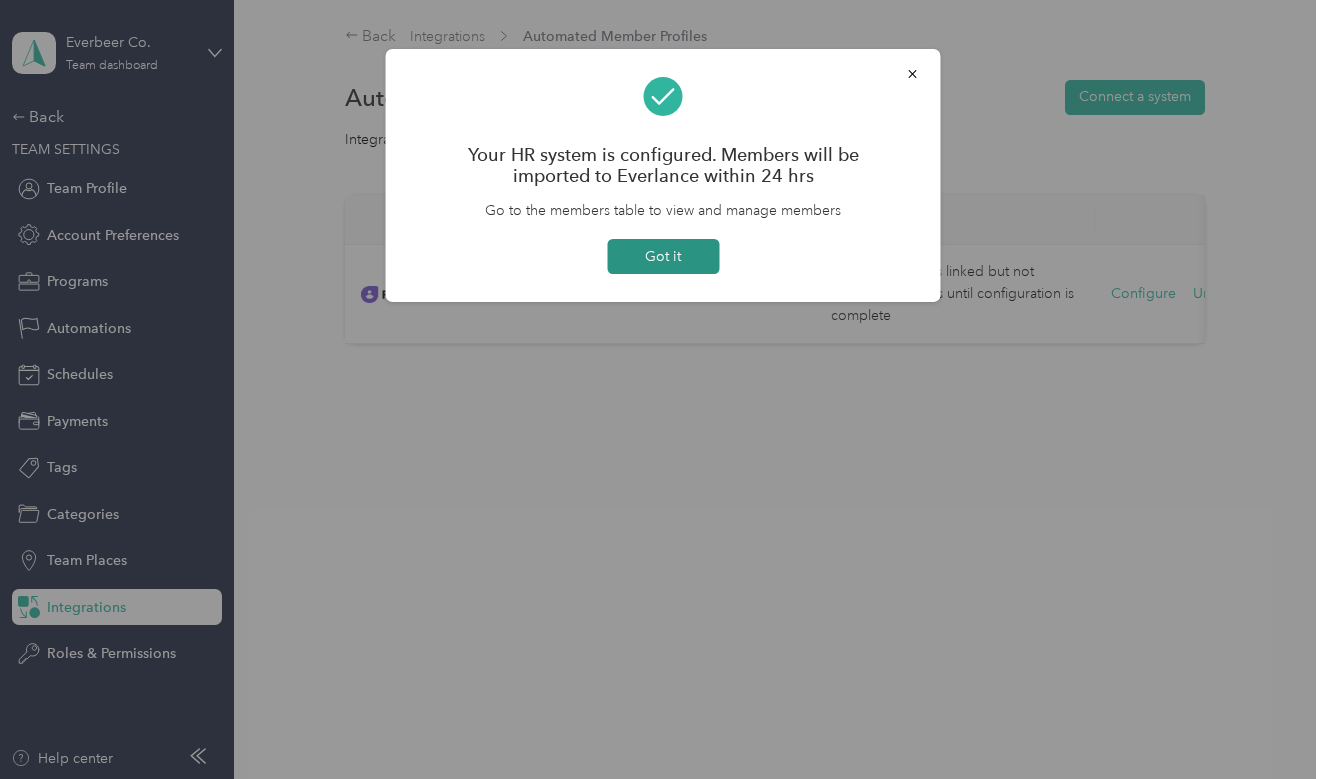 click on "Got it" at bounding box center [663, 256] 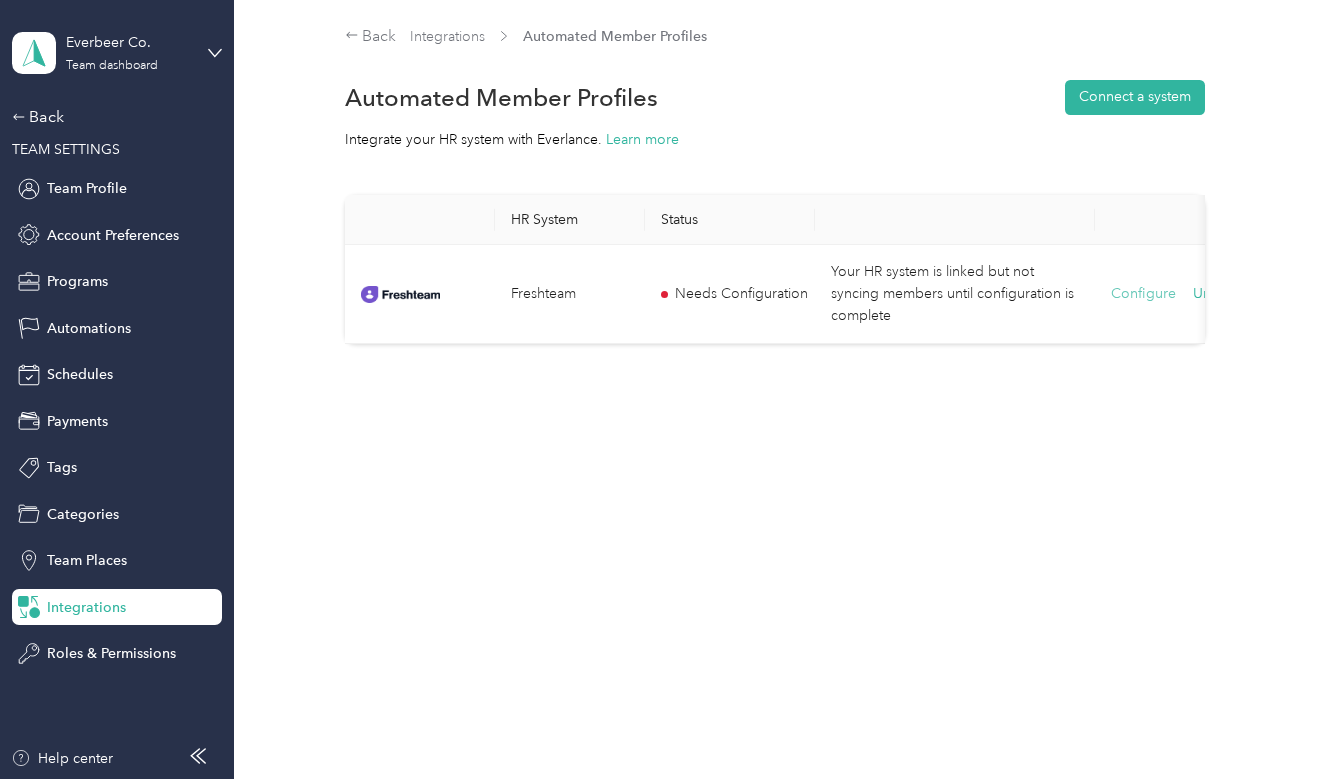 click on "Configure" at bounding box center (1143, 294) 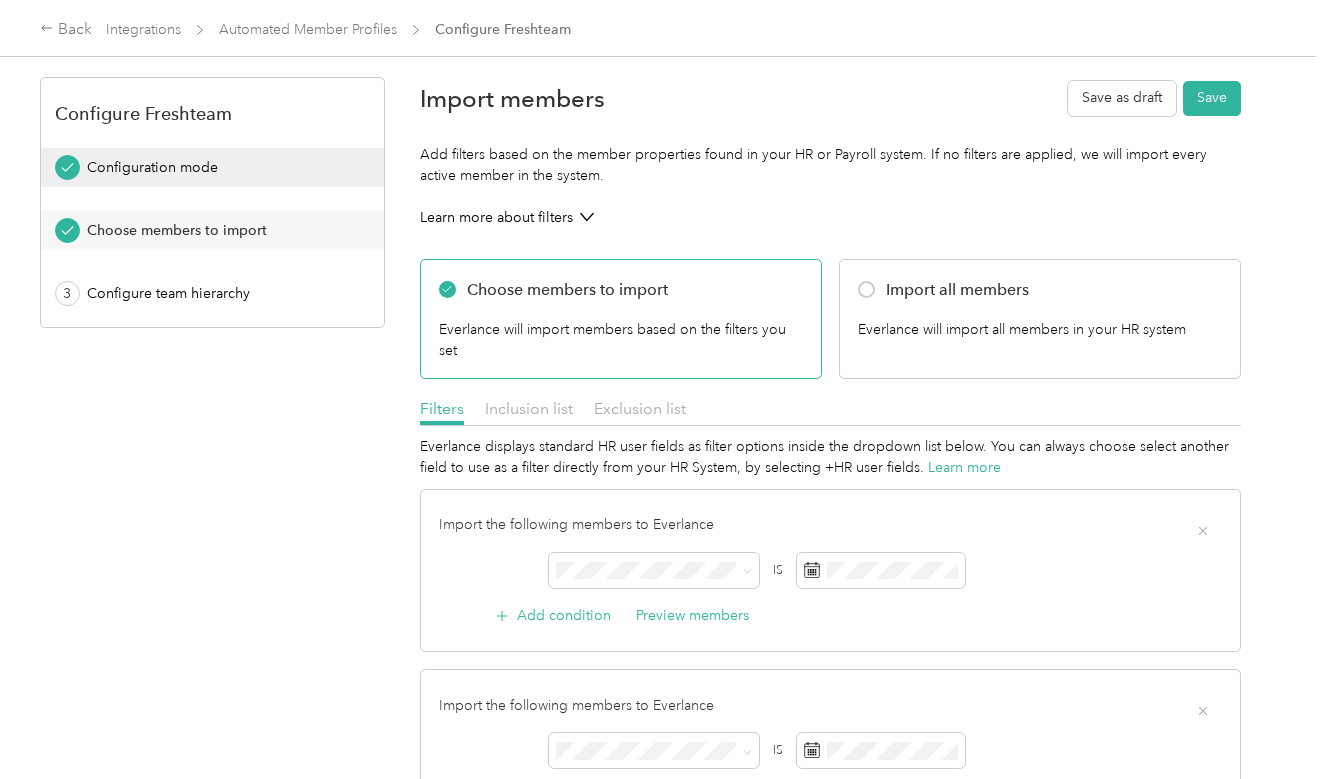 click on "Configuration mode" at bounding box center [212, 167] 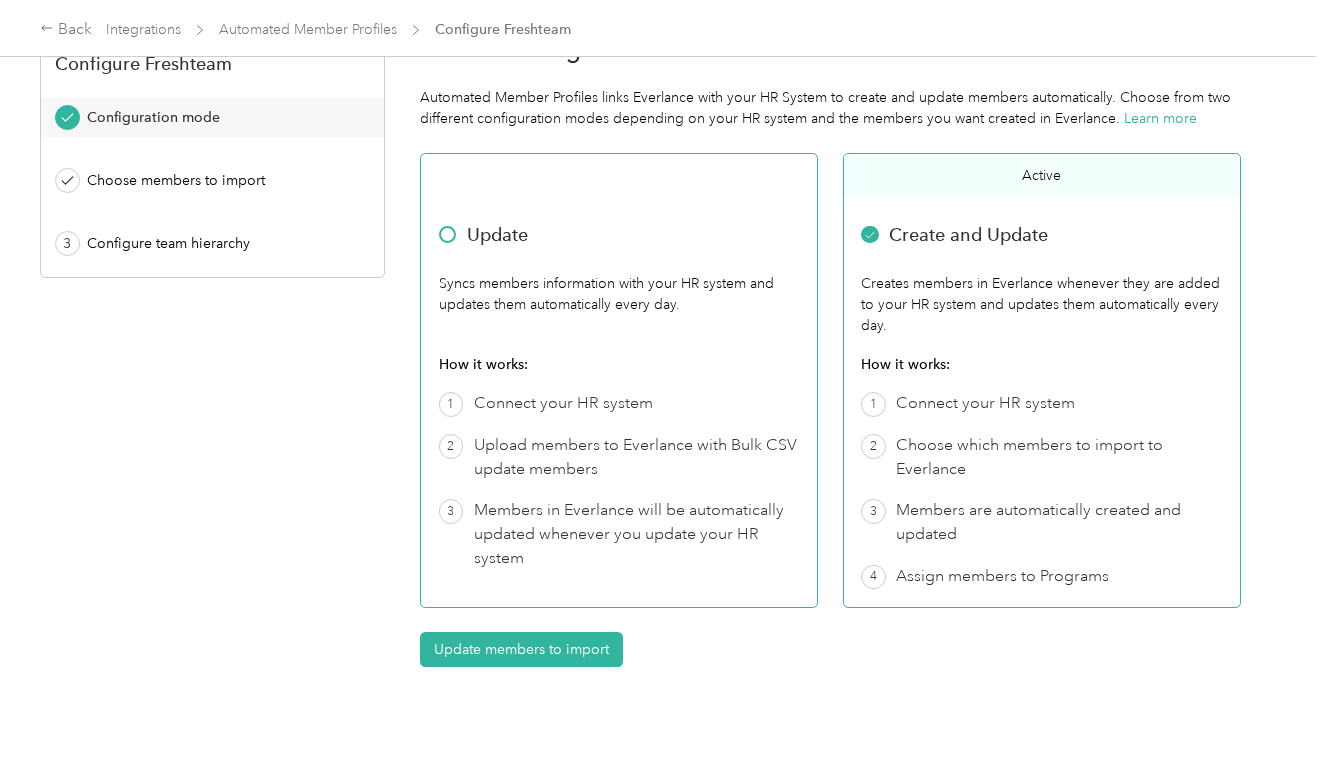 scroll, scrollTop: 52, scrollLeft: 0, axis: vertical 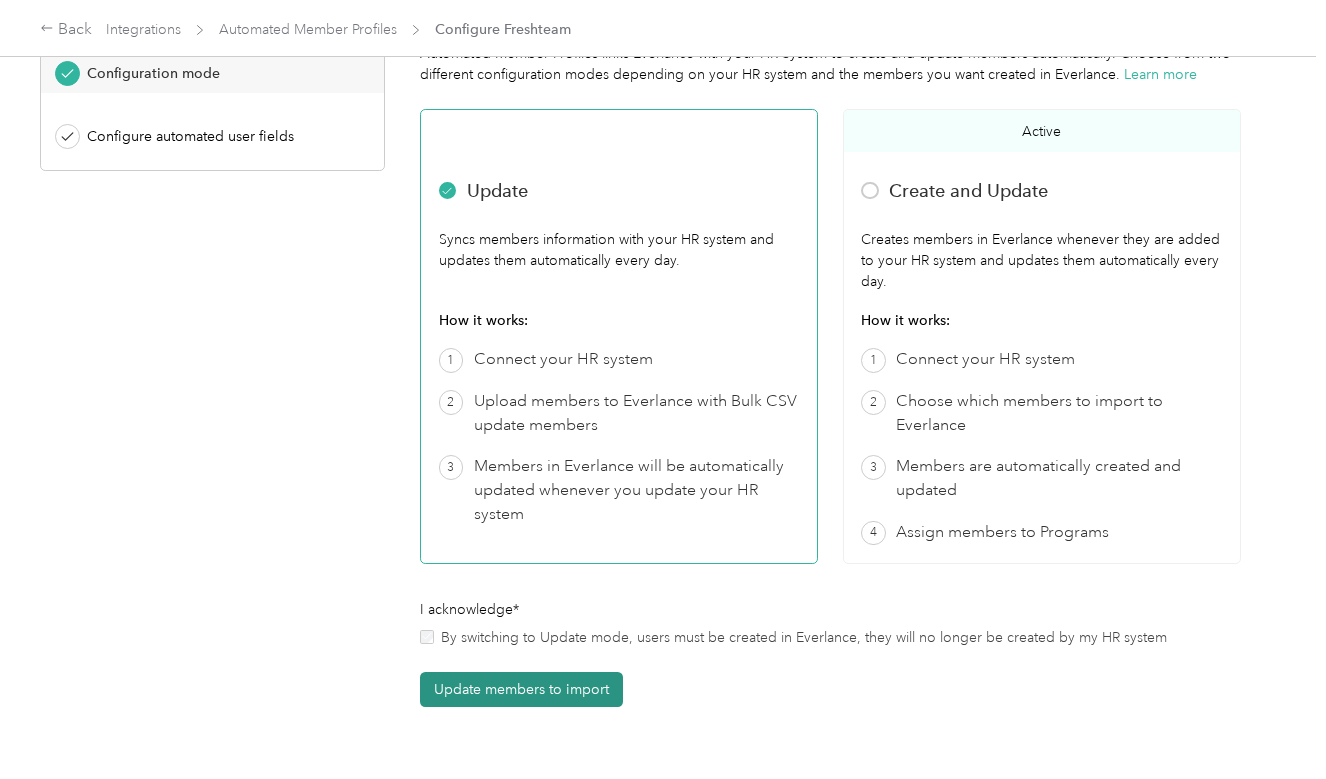 click on "Update members to import" at bounding box center [521, 689] 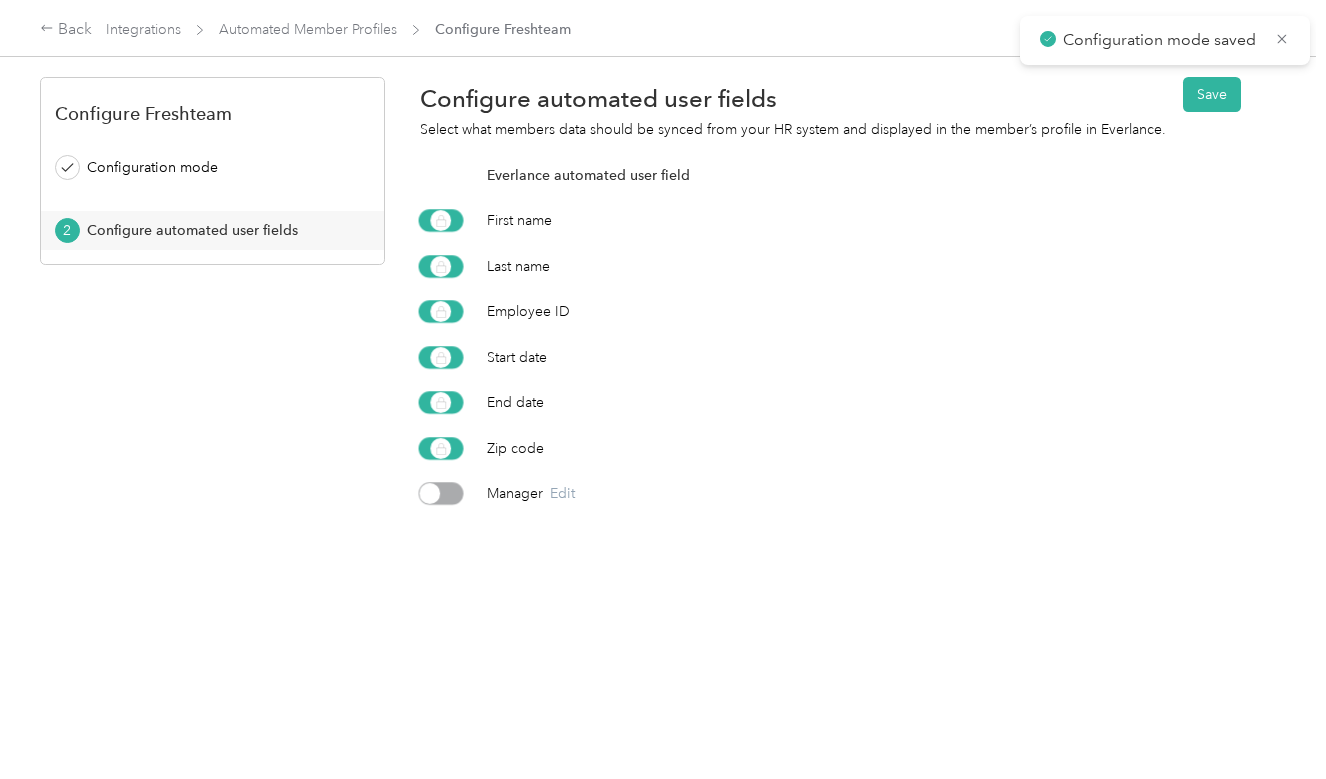 scroll, scrollTop: 0, scrollLeft: 0, axis: both 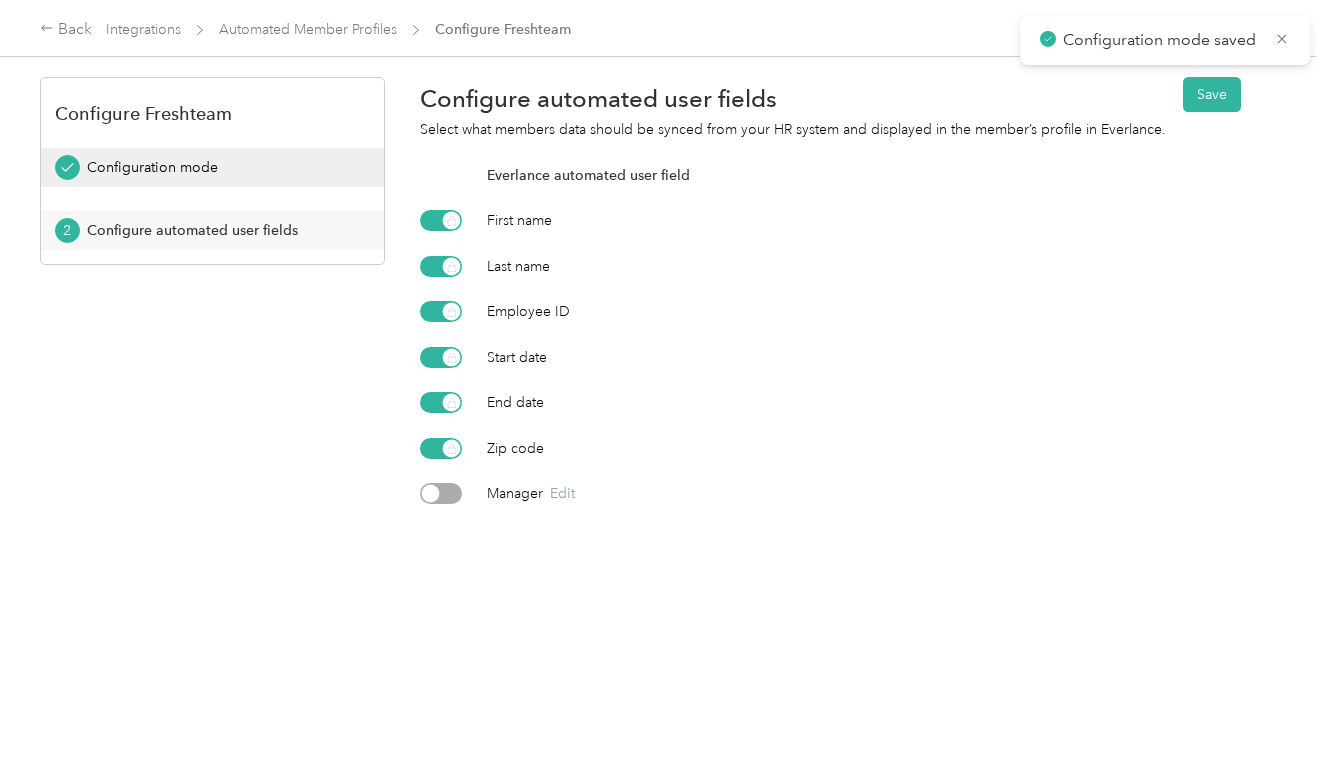 click on "Configuration mode" at bounding box center (219, 167) 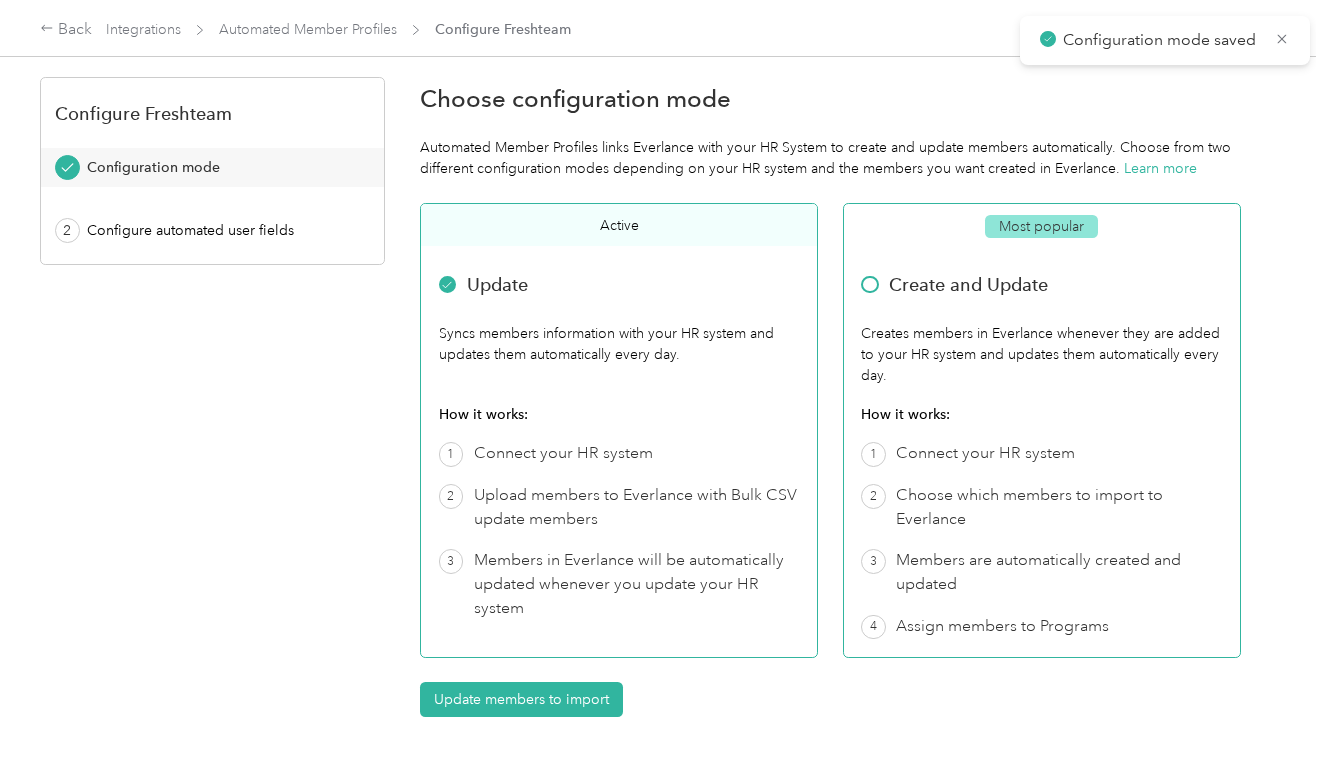 click on "How it works: 1 Connect your HR system 2 Choose which members to import to Everlance 3 Members are automatically created and updated 4 Assign members to Programs" at bounding box center (1041, 522) 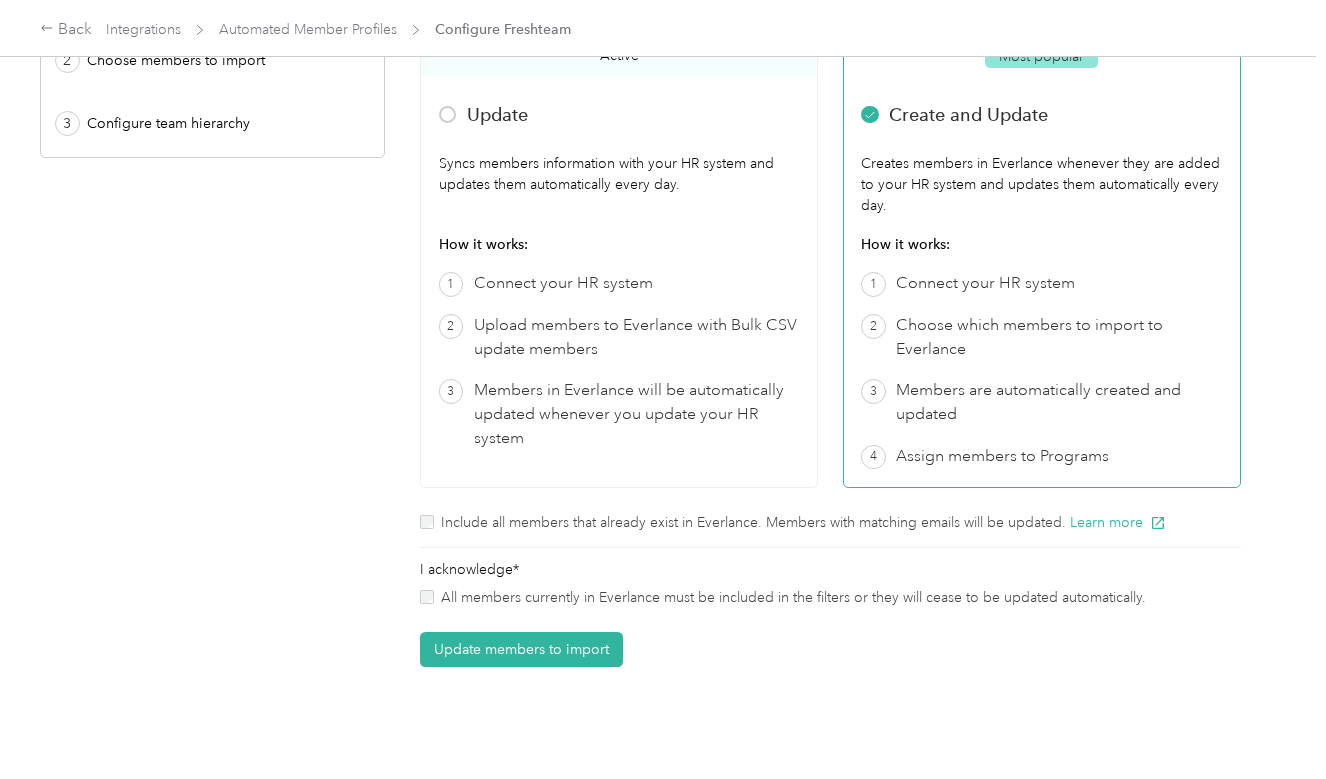scroll, scrollTop: 172, scrollLeft: 0, axis: vertical 